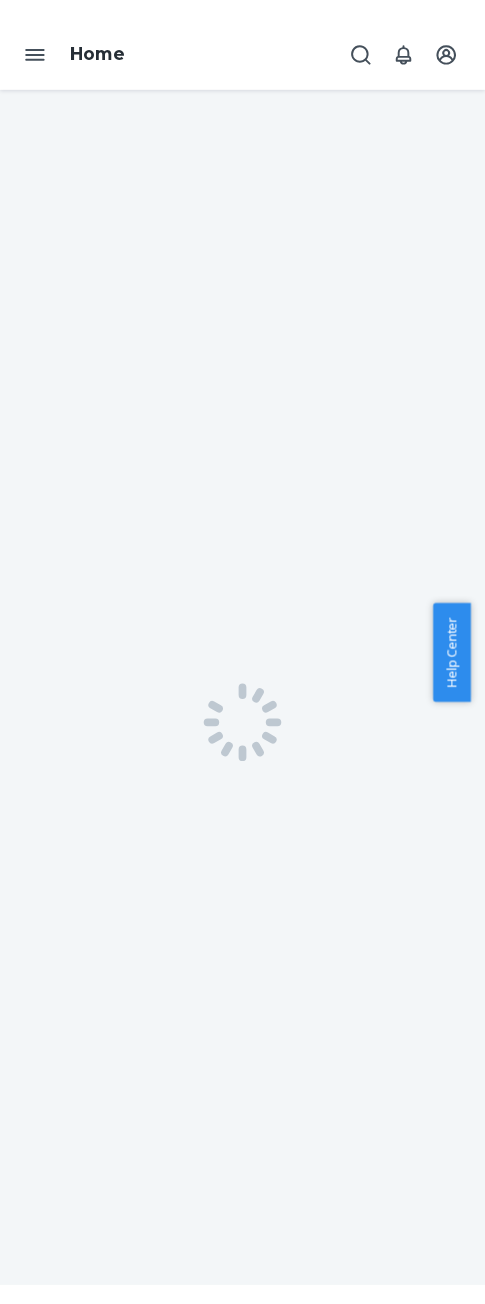 scroll, scrollTop: 0, scrollLeft: 0, axis: both 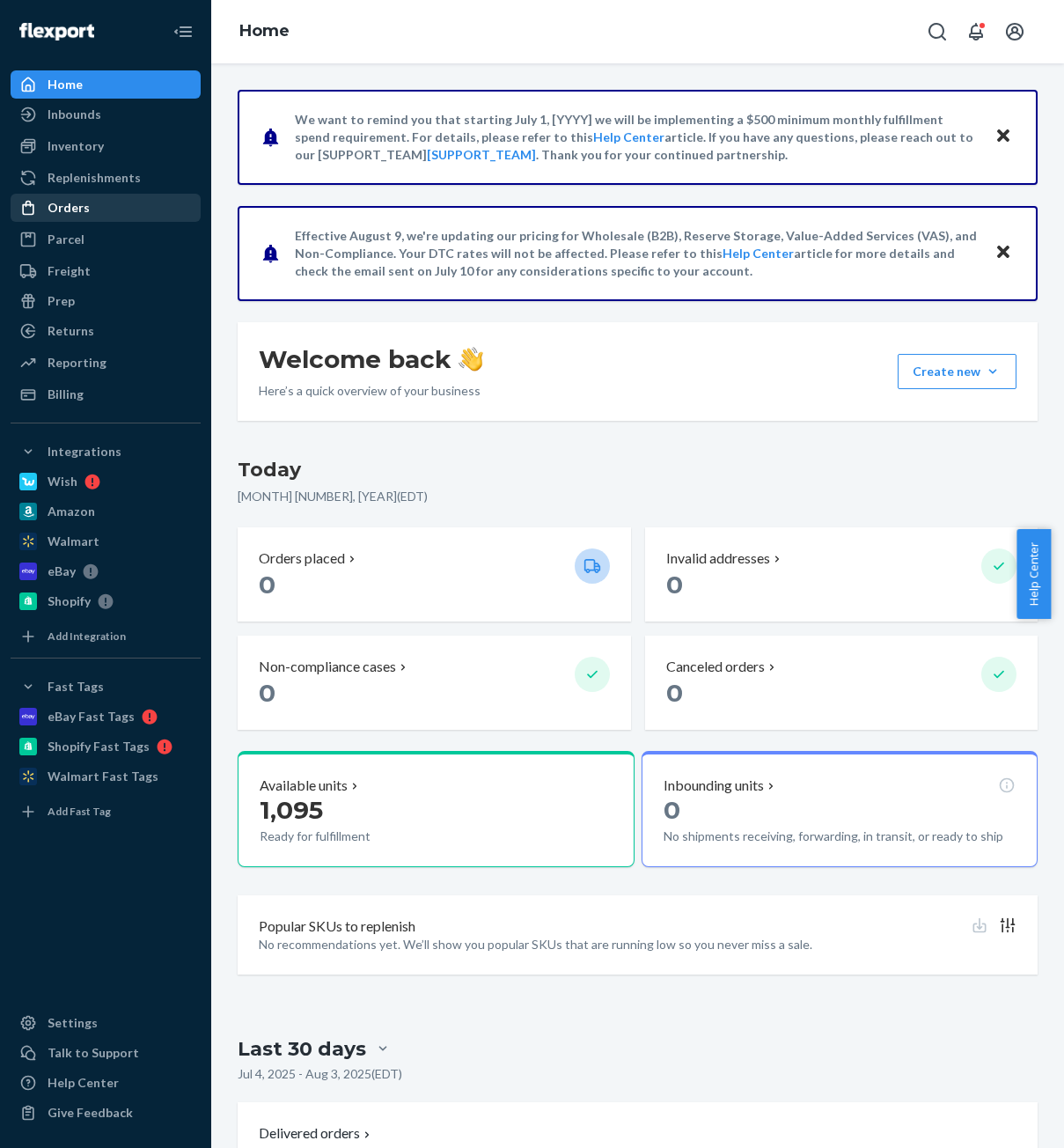 click on "Orders" at bounding box center (69, 208) 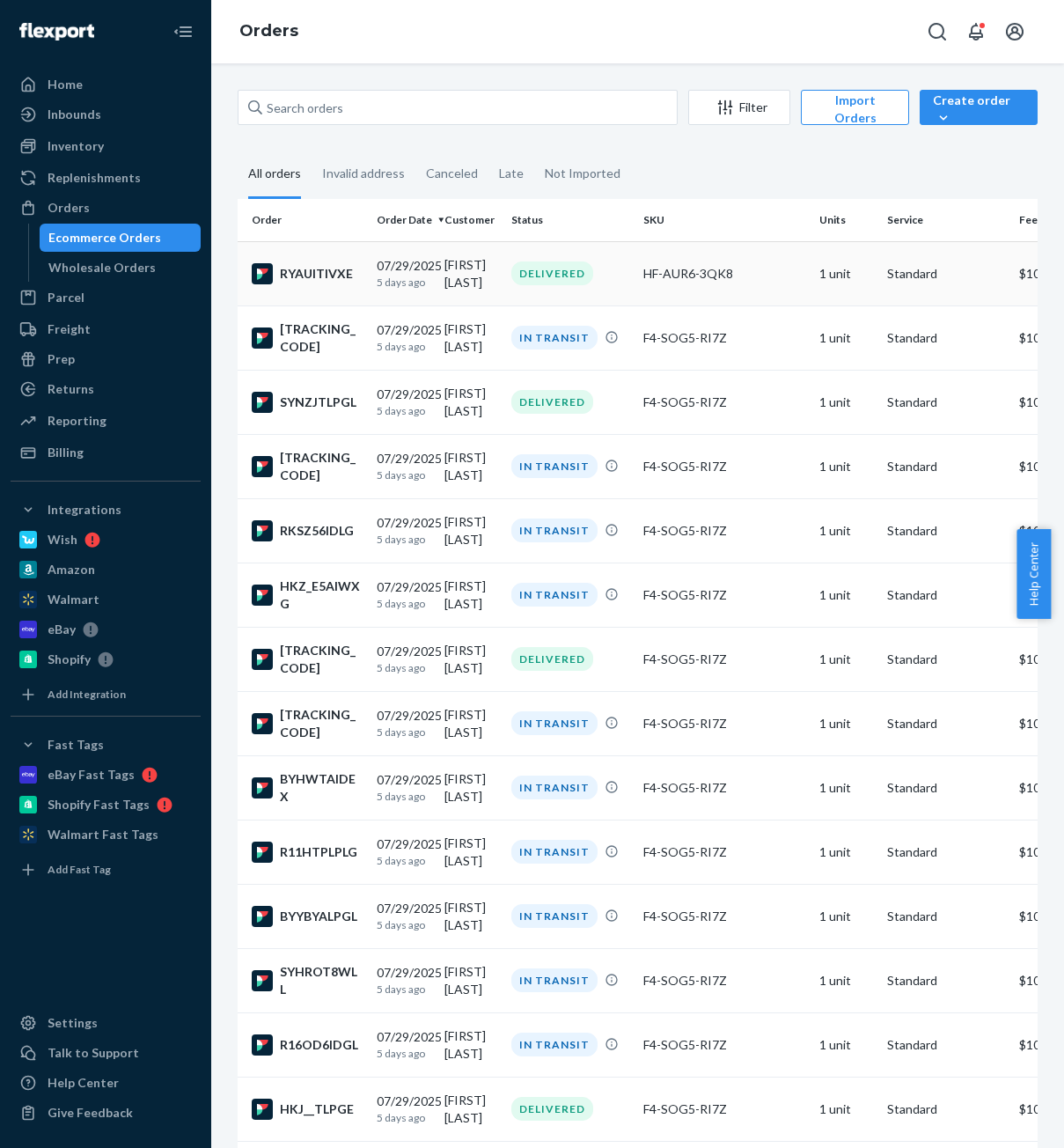 click on "RYAUITIVXE" at bounding box center (307, 274) 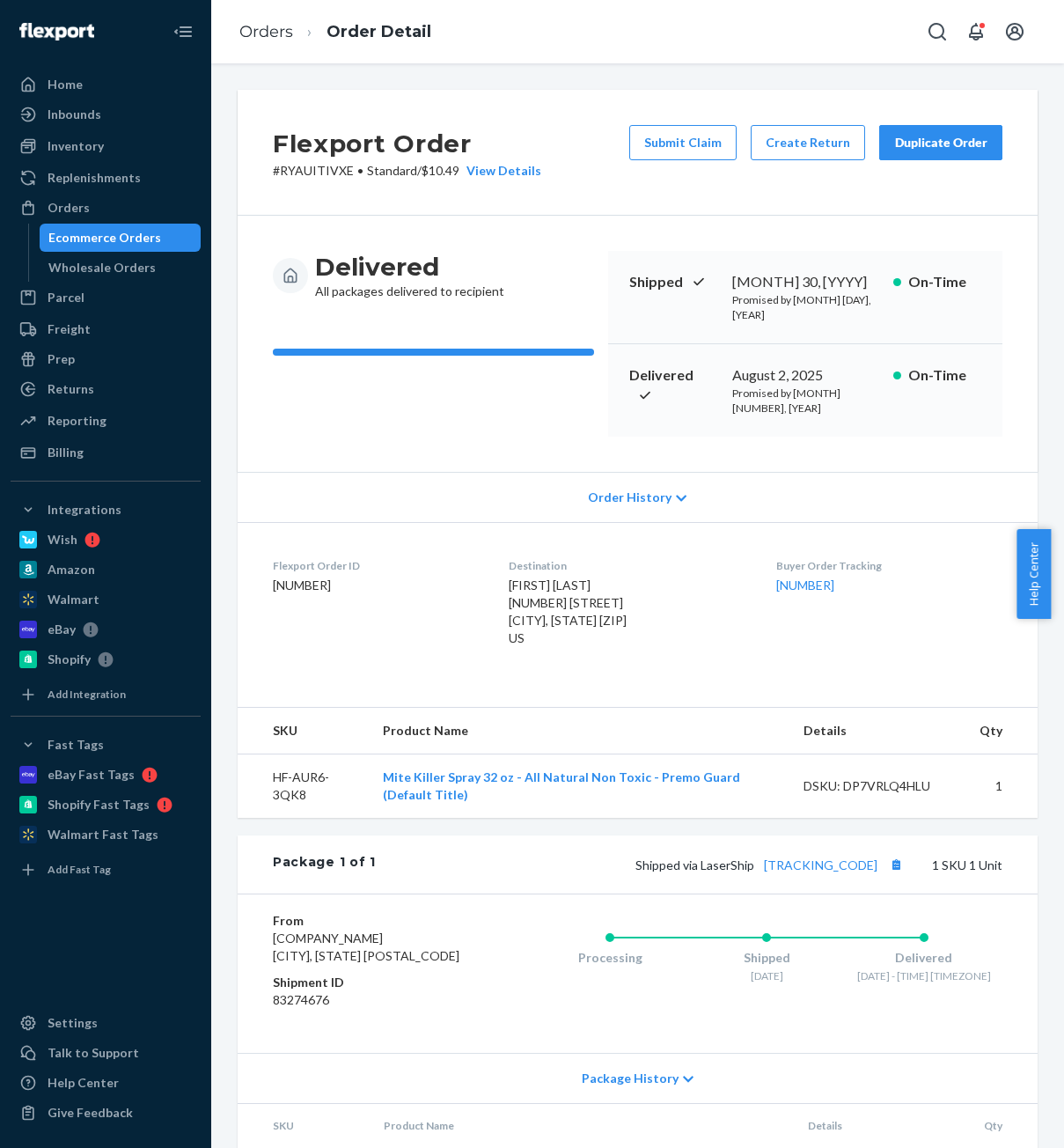 click on "Shipped via LaserShip   [TRACKING] 1   SKU   1   Unit" at bounding box center (689, 865) 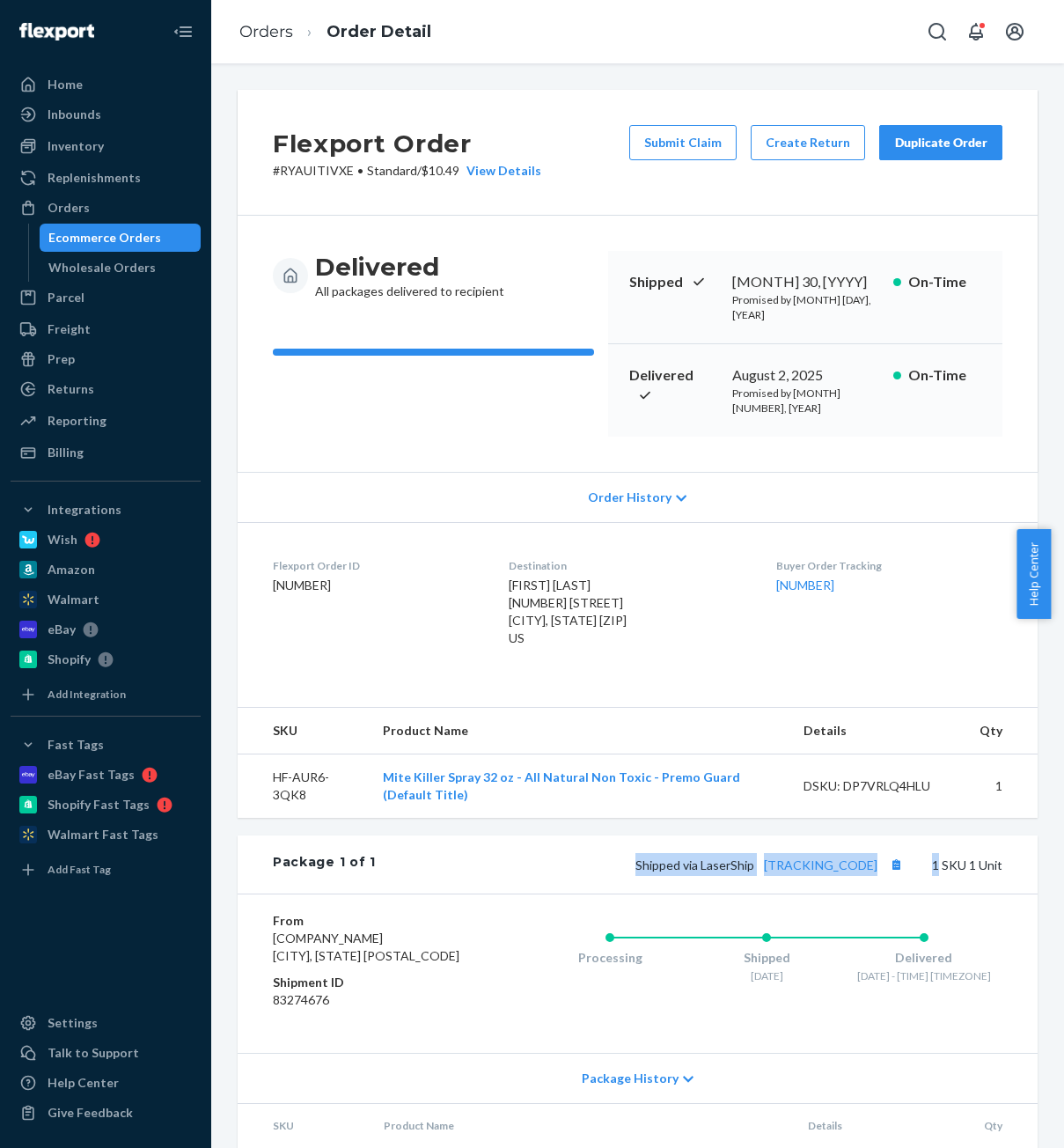 drag, startPoint x: 614, startPoint y: 840, endPoint x: 865, endPoint y: 831, distance: 251.1613 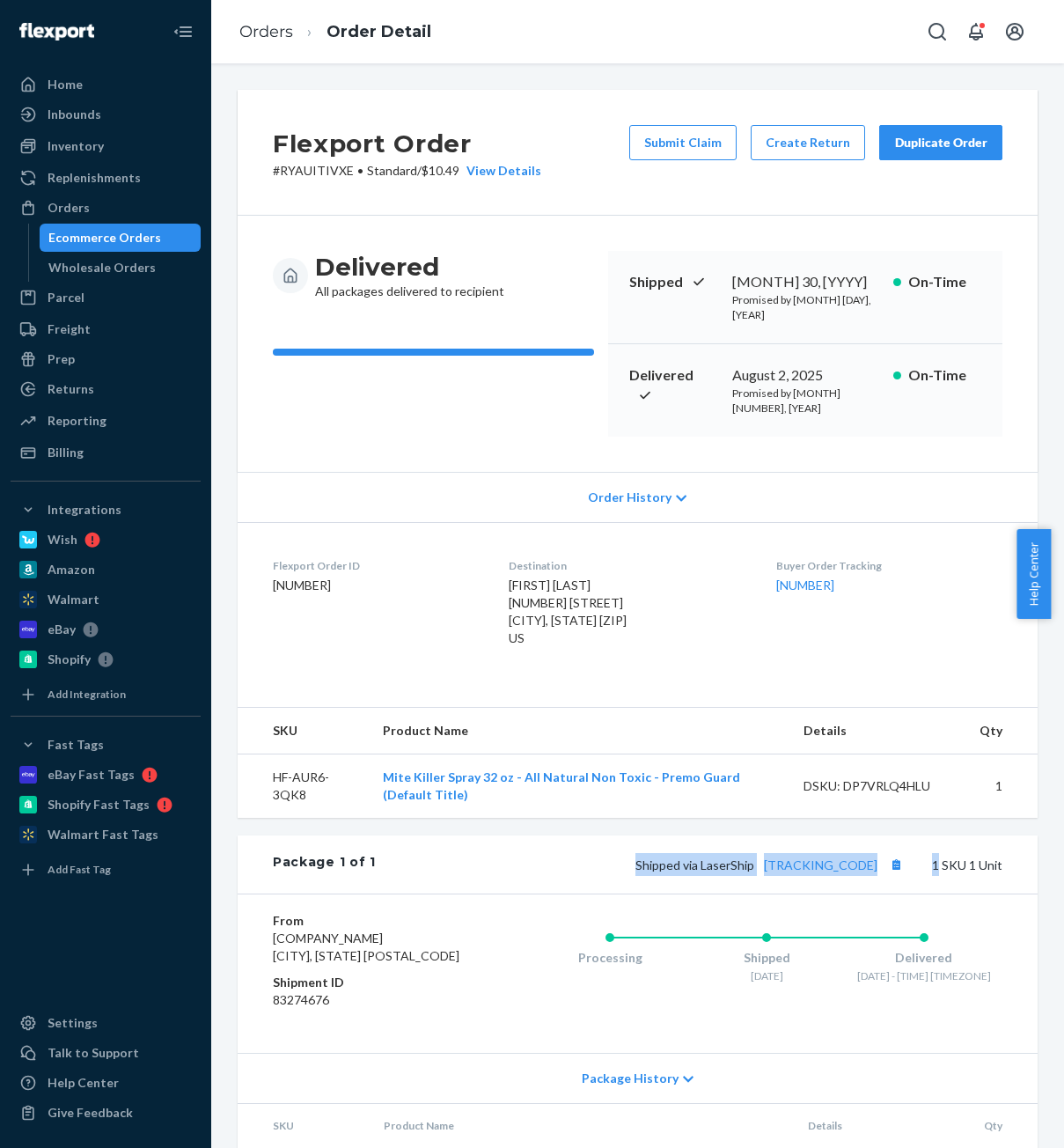 click on "Shipped via LaserShip   [TRACKING] 1   SKU   1   Unit" at bounding box center [689, 865] 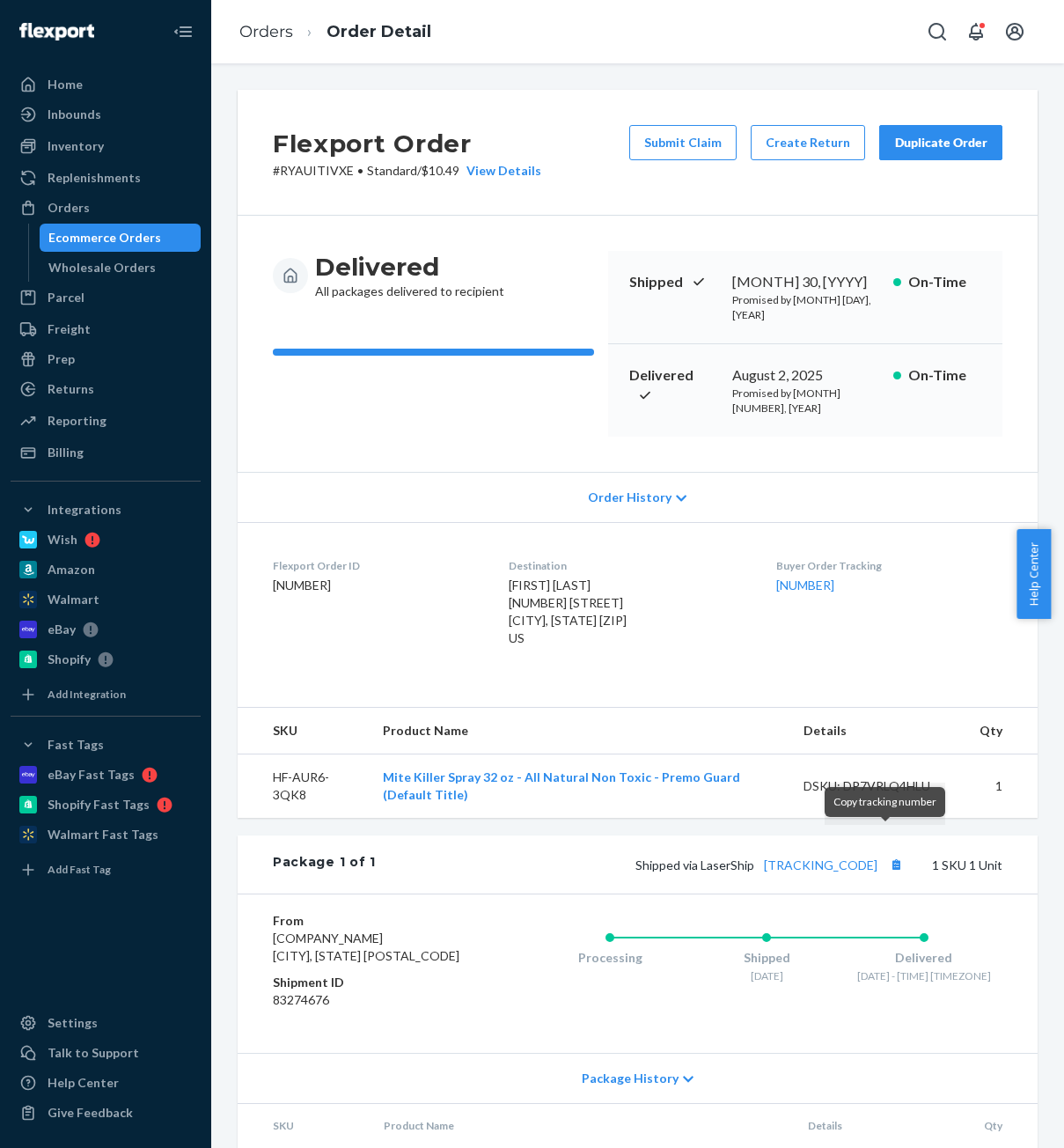 click on "From Flexport HUB
[CITY], [STATE] [POSTAL_CODE] Shipment ID [NUMBER] Processing Shipped [MONTH]/[NUMBER] Delivered [MONTH]/[NUMBER] - [TIME] [TIMEZONE]" at bounding box center [637, 973] 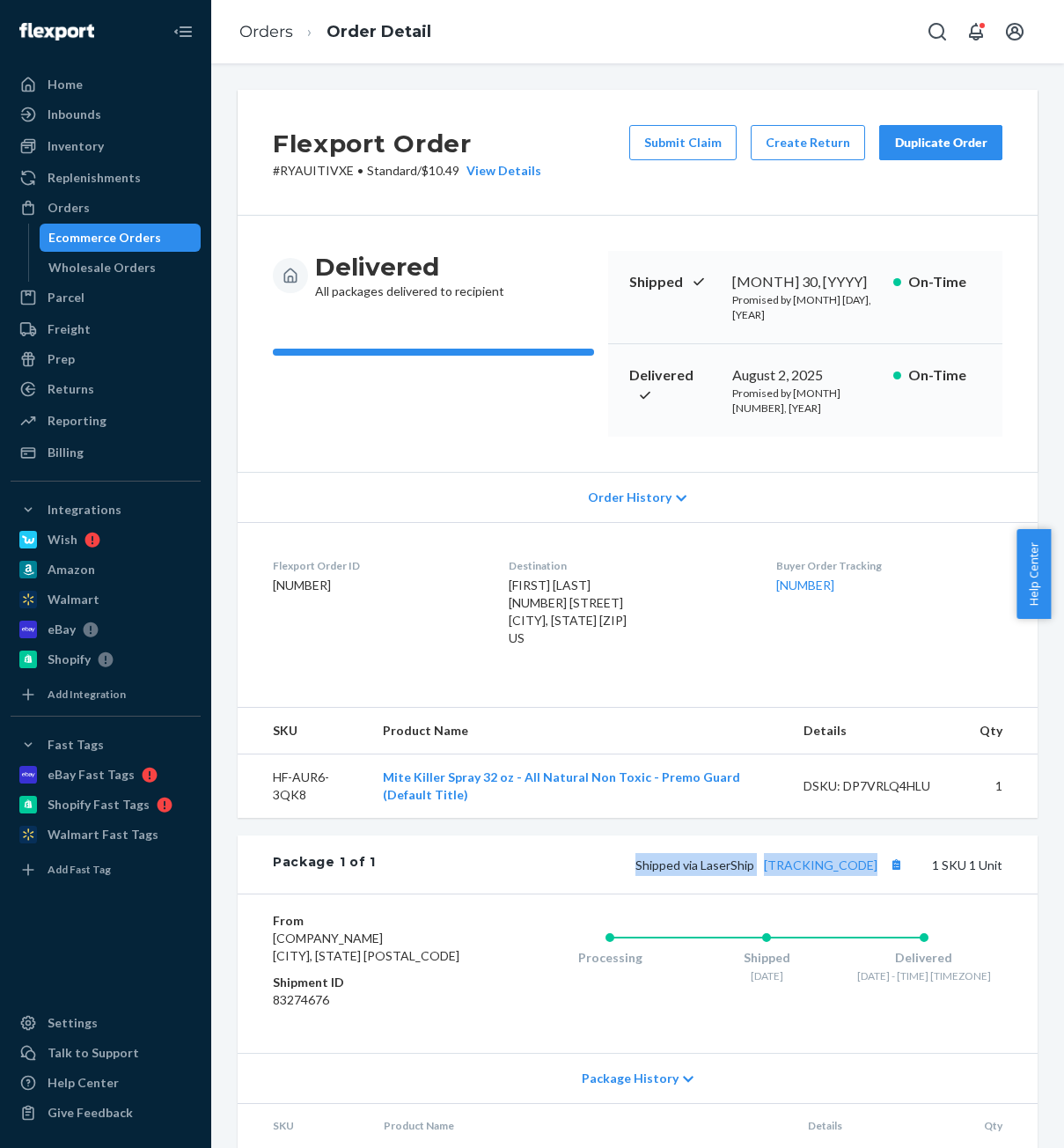 drag, startPoint x: 904, startPoint y: 836, endPoint x: 616, endPoint y: 843, distance: 288.08506 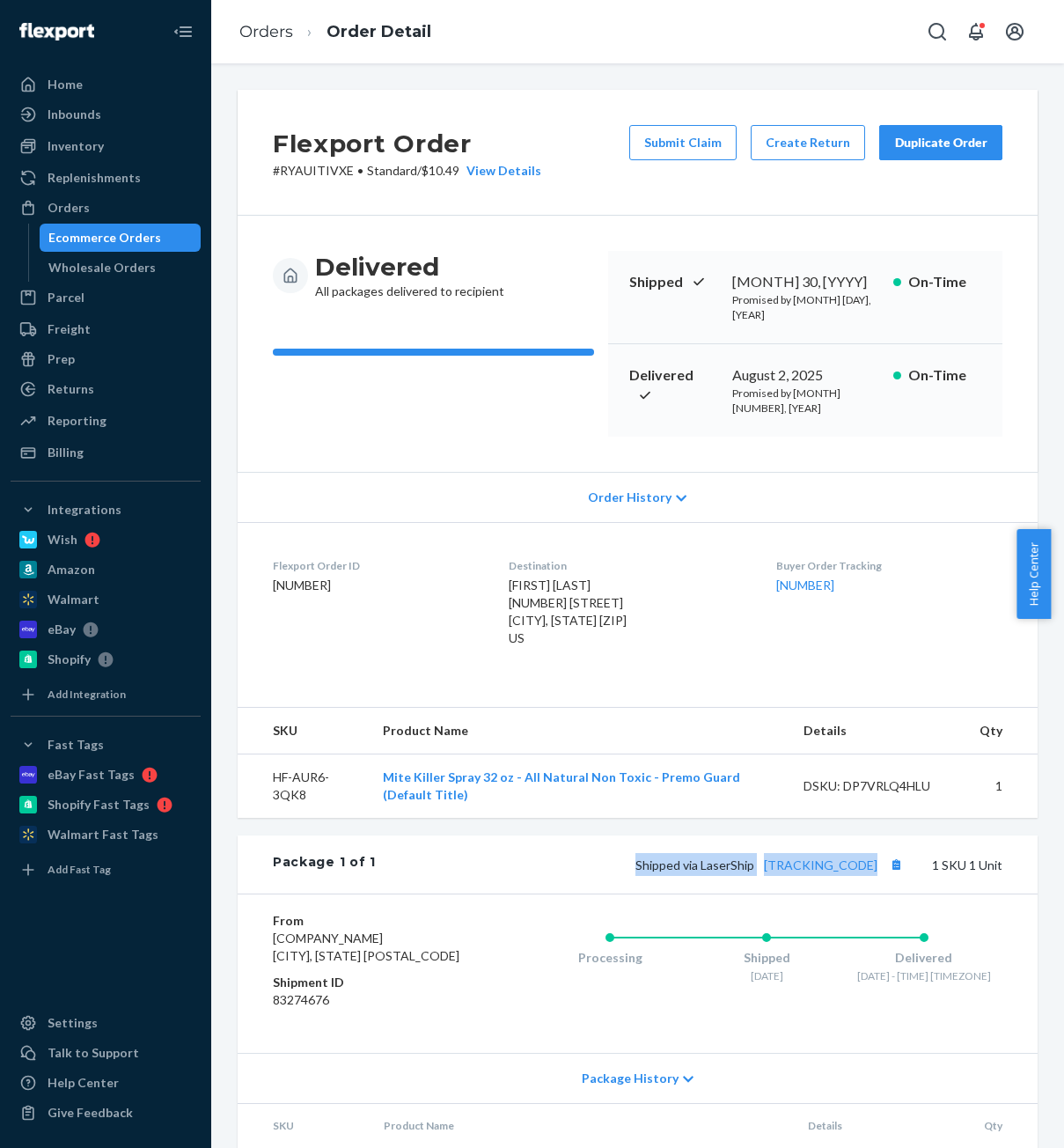 click on "Shipped via LaserShip   [TRACKING] 1   SKU   1   Unit" at bounding box center (689, 865) 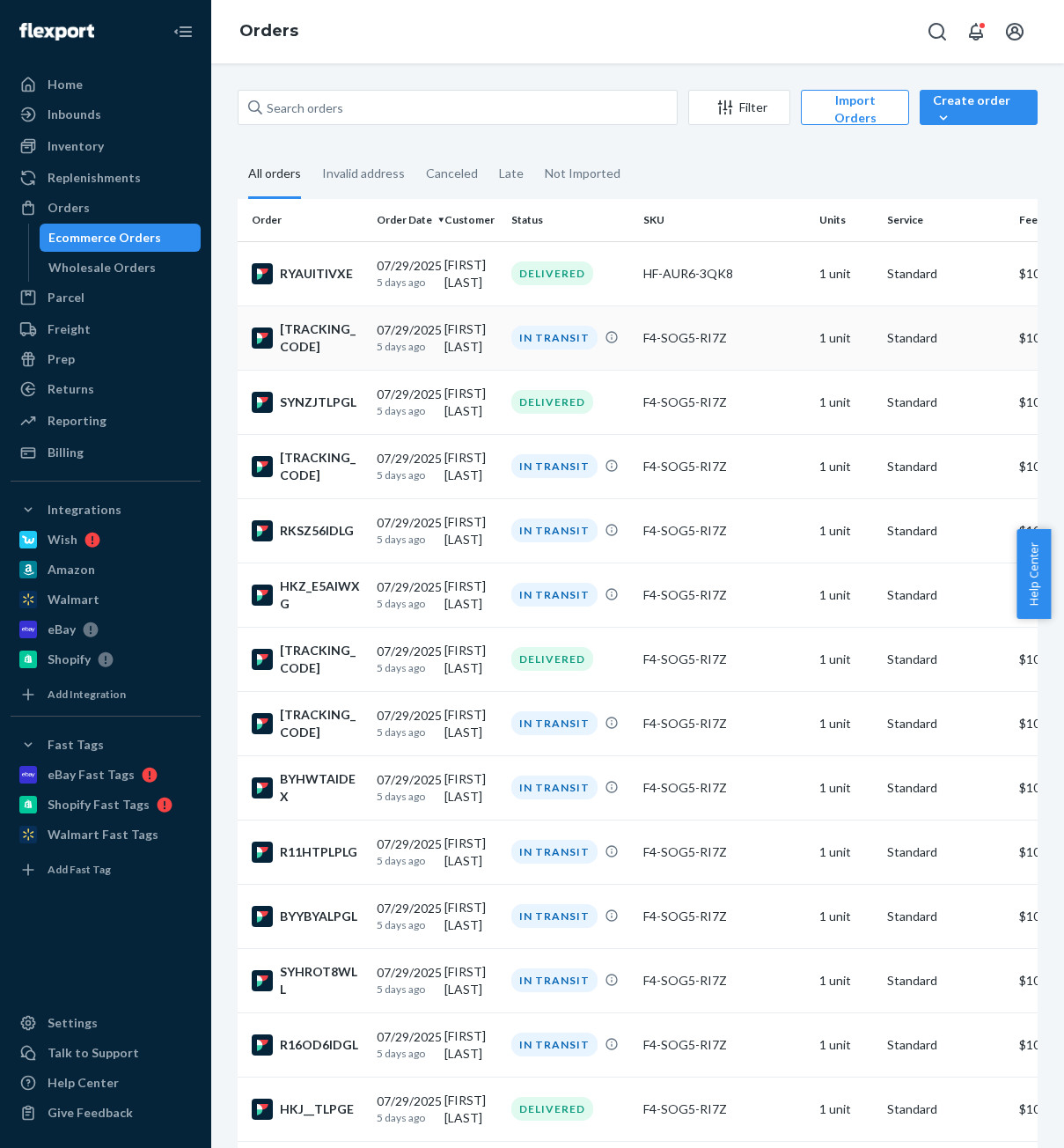 click on "5 days ago" at bounding box center [403, 346] 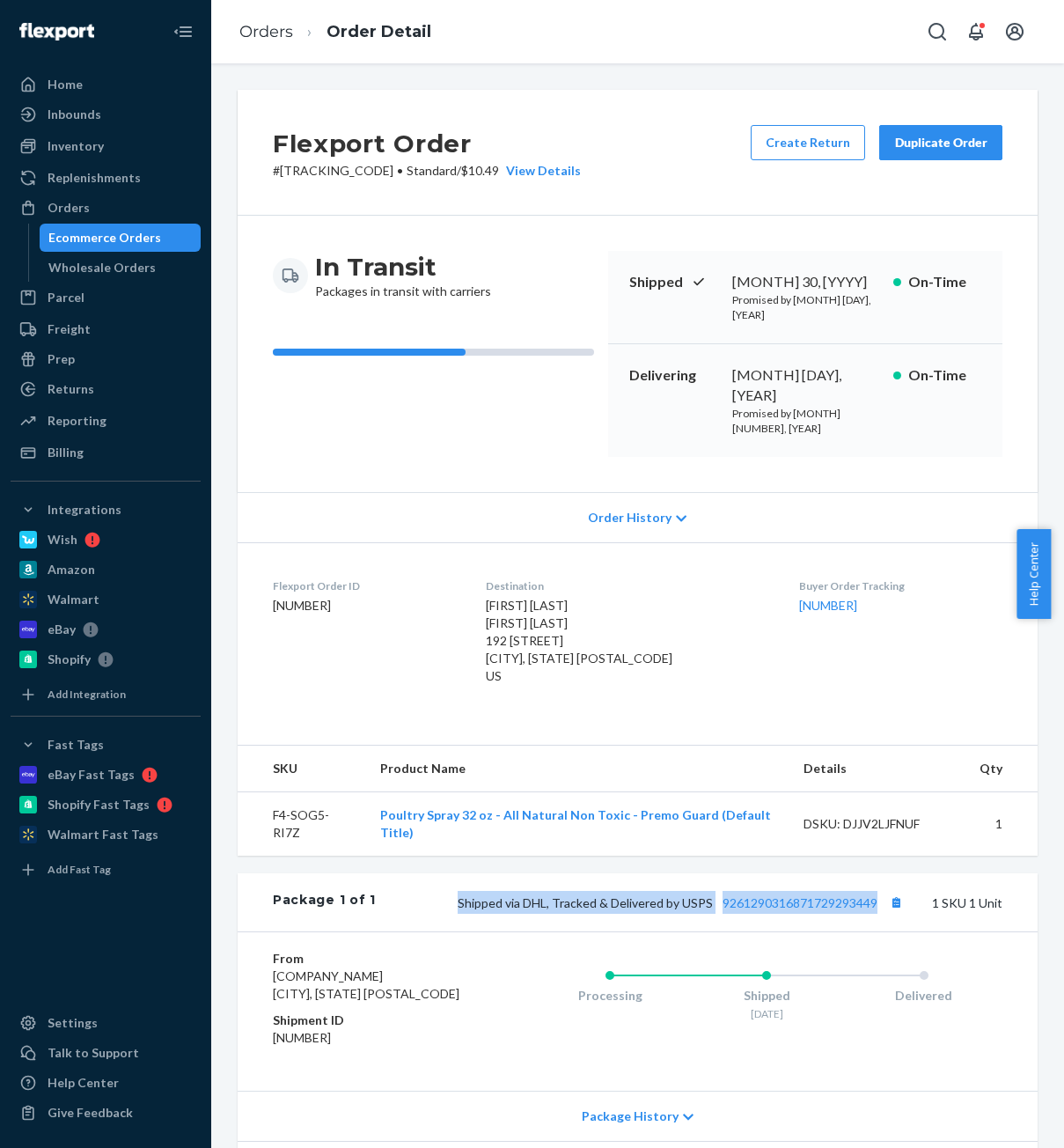 drag, startPoint x: 867, startPoint y: 855, endPoint x: 449, endPoint y: 857, distance: 418.00478 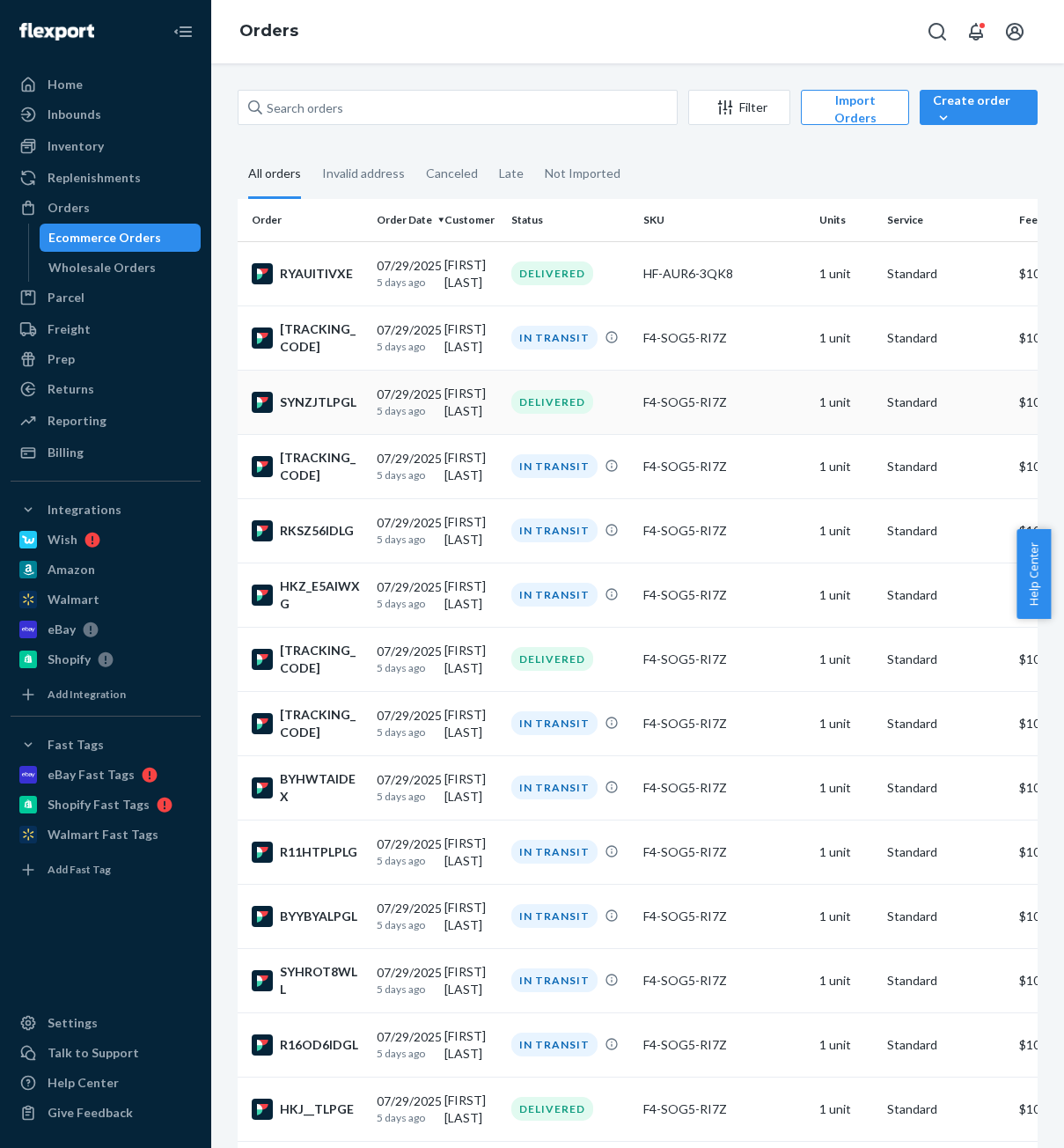 click on "5 days ago" at bounding box center (403, 410) 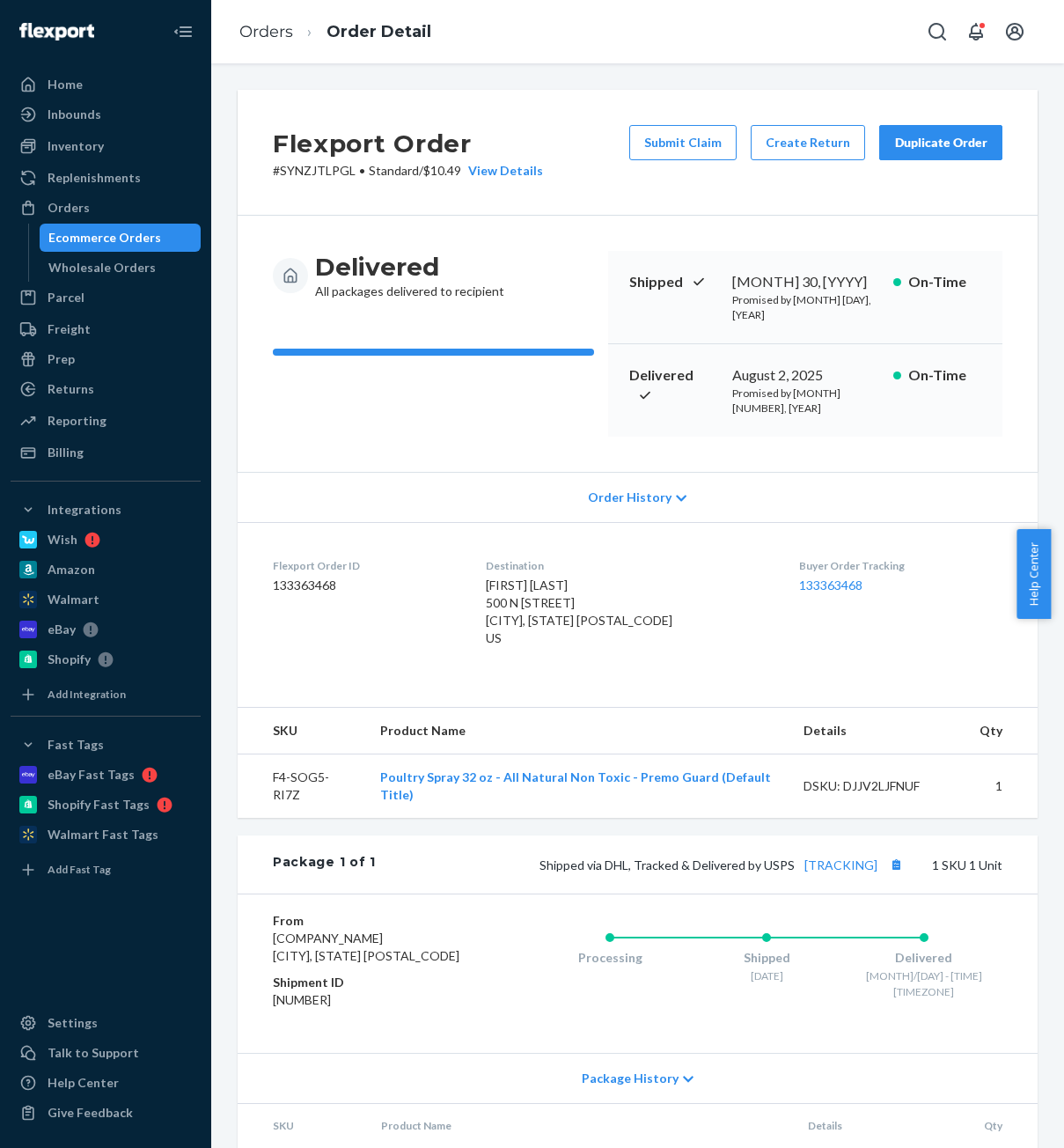 drag, startPoint x: 442, startPoint y: 836, endPoint x: 871, endPoint y: 847, distance: 429.141 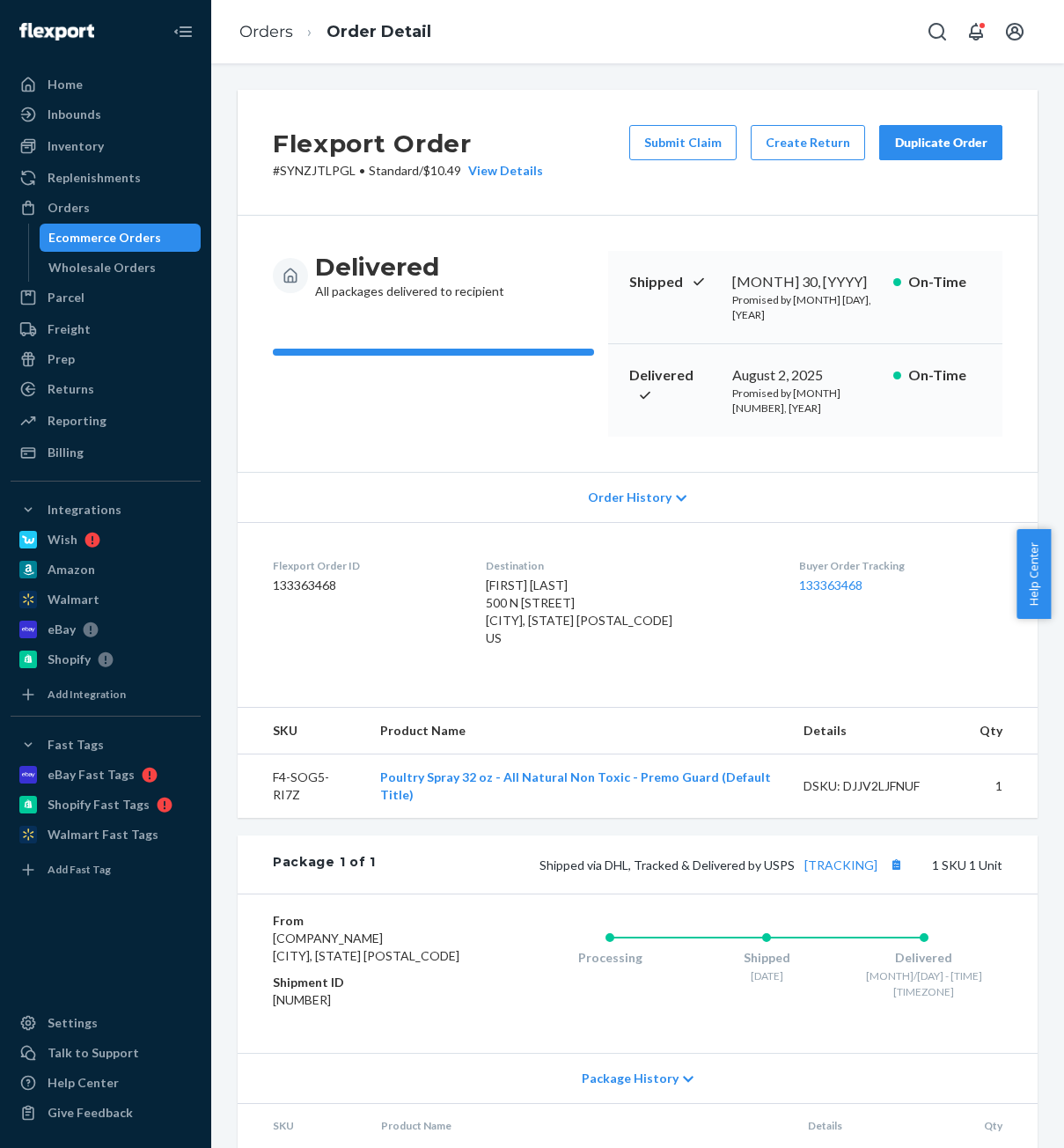 click on "Shipped via DHL, Tracked & Delivered by USPS   [NUMBER] 1   SKU   1   Unit" at bounding box center [689, 865] 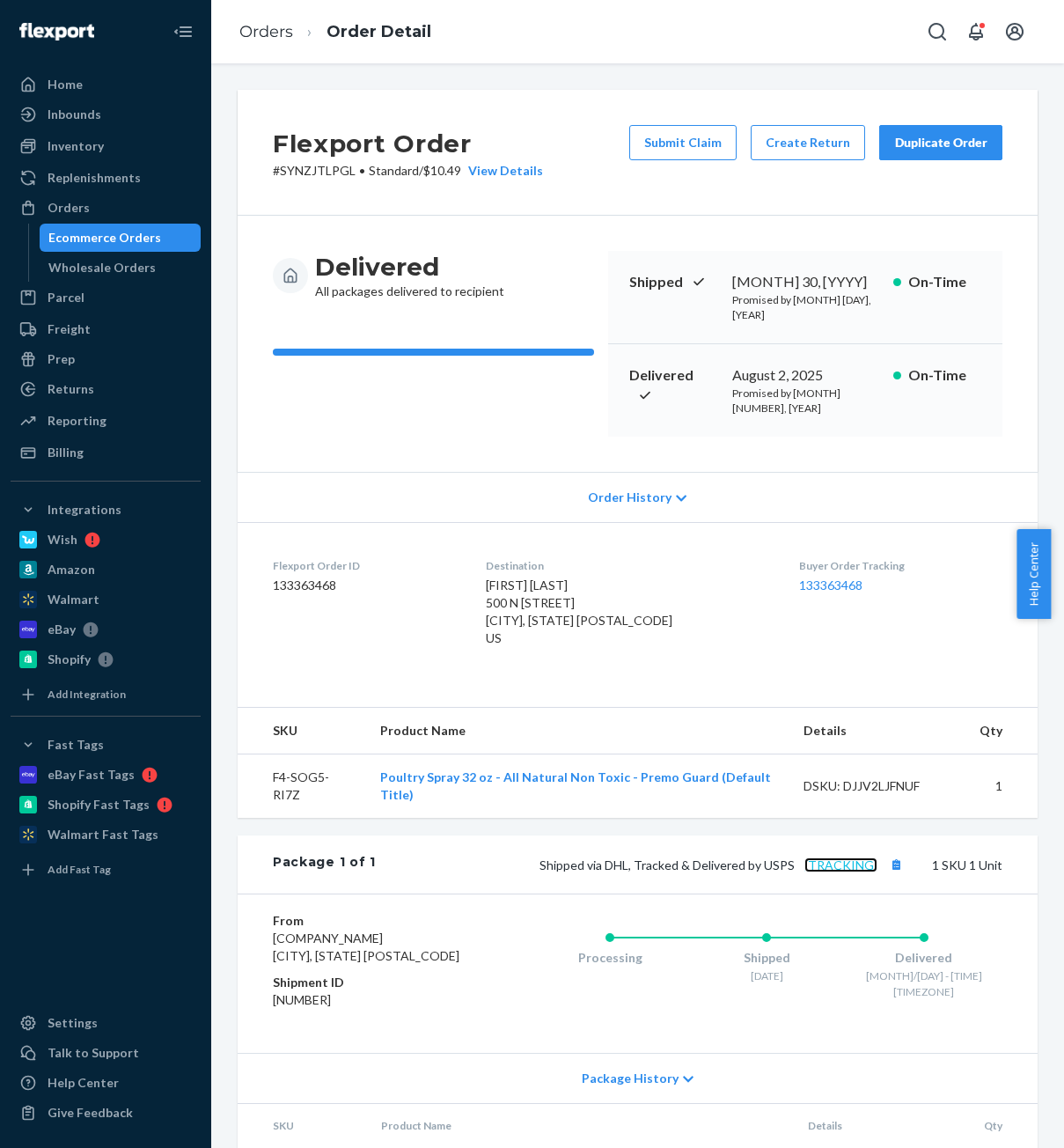 copy on "Shipped via DHL, Tracked & Delivered by USPS   [TRACKING_NUMBER]" 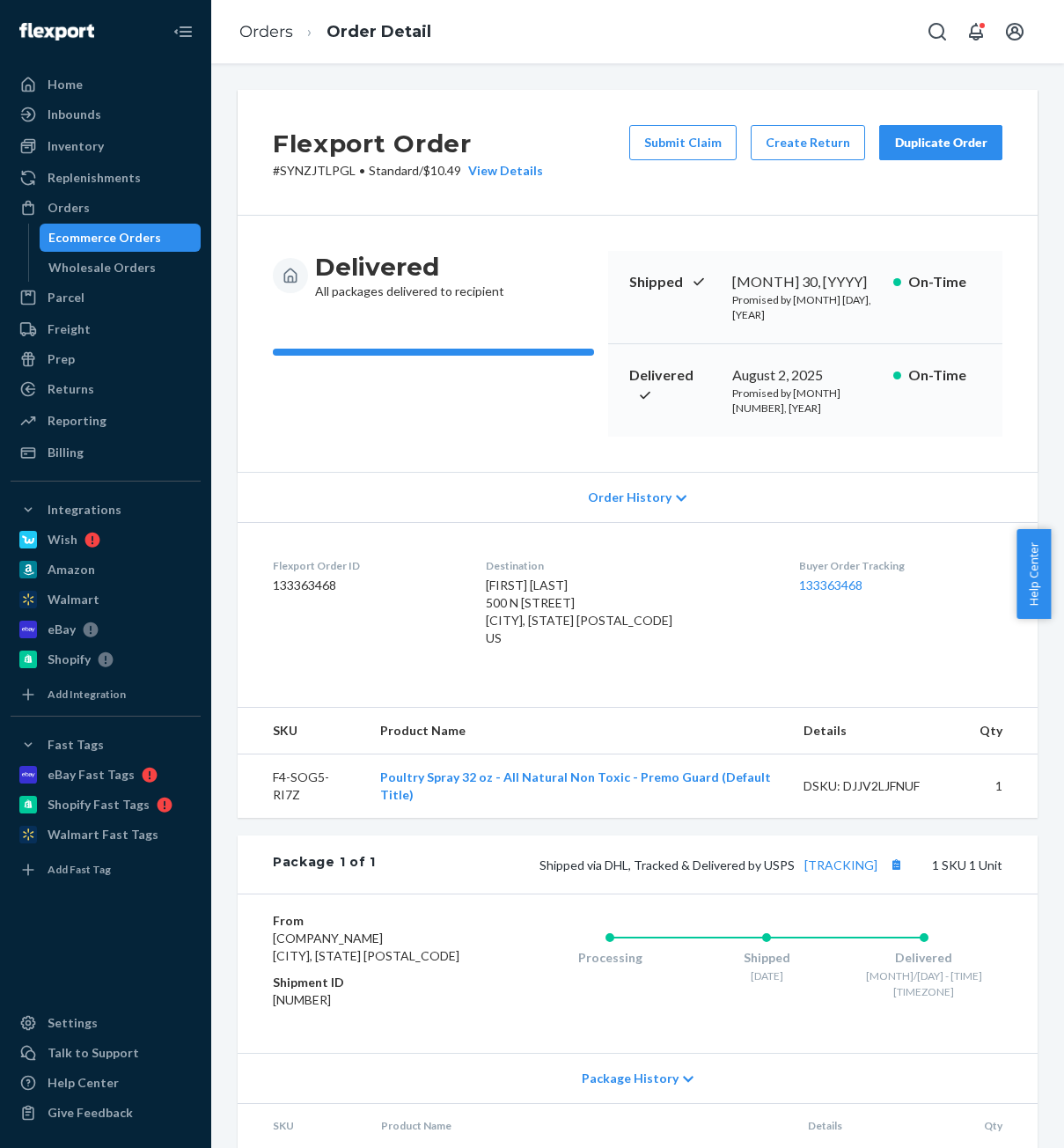 click on "Ecommerce Orders" at bounding box center (105, 238) 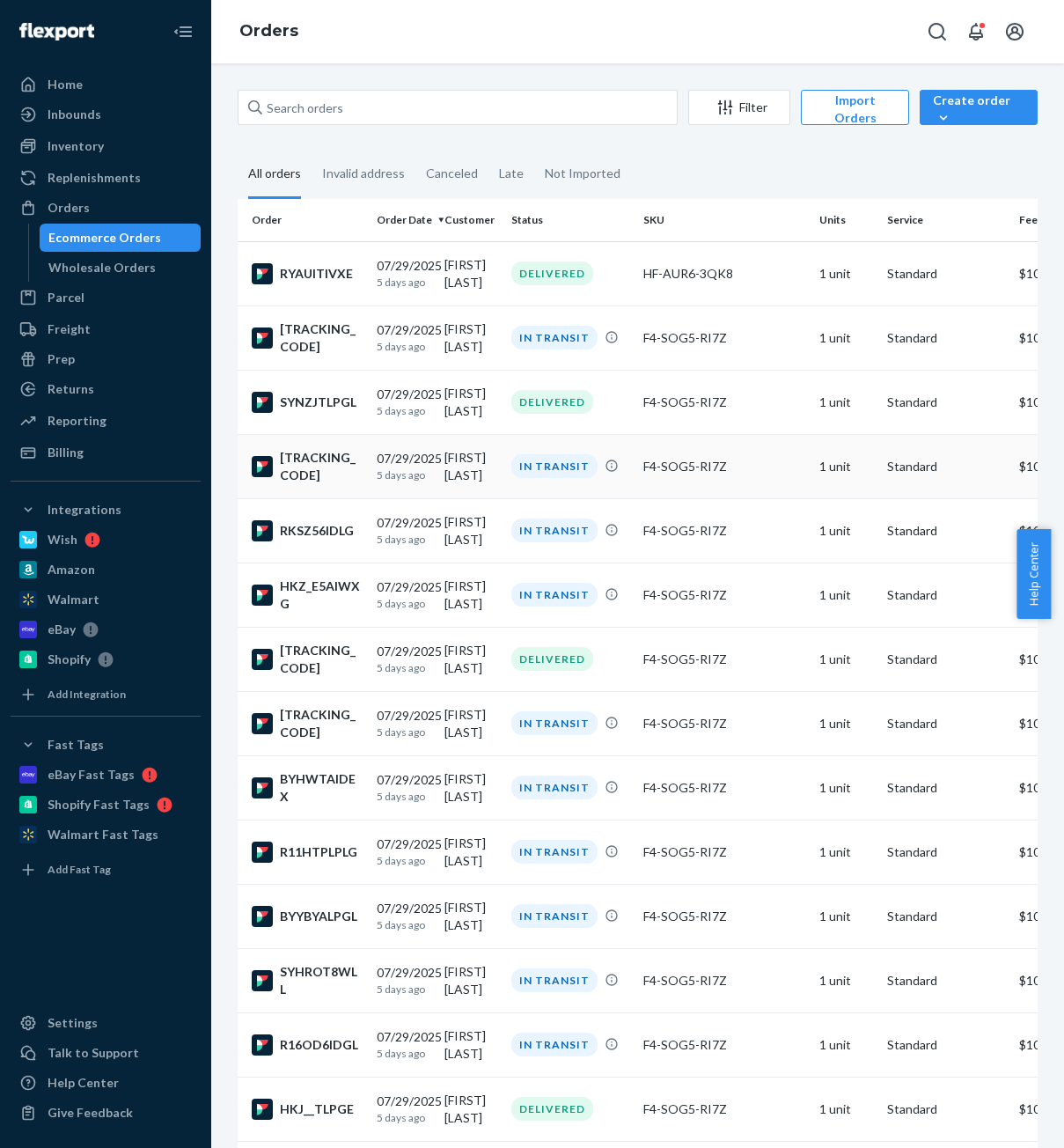 click on "5 days ago" at bounding box center (403, 475) 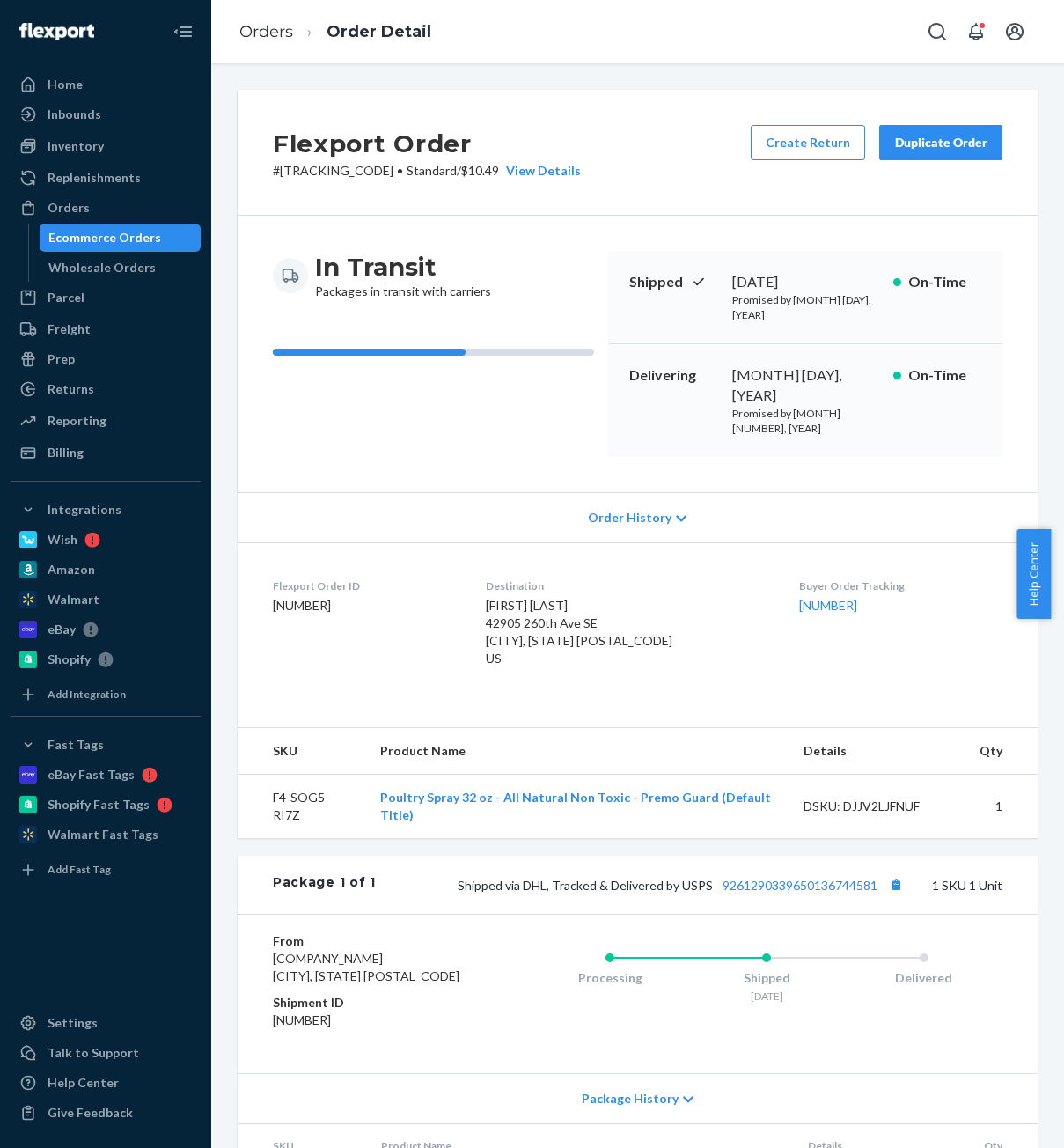 click on "Shipped via DHL, Tracked & Delivered by USPS   [TRACKING_NUMBER] 1   SKU   1   Unit" at bounding box center (689, 885) 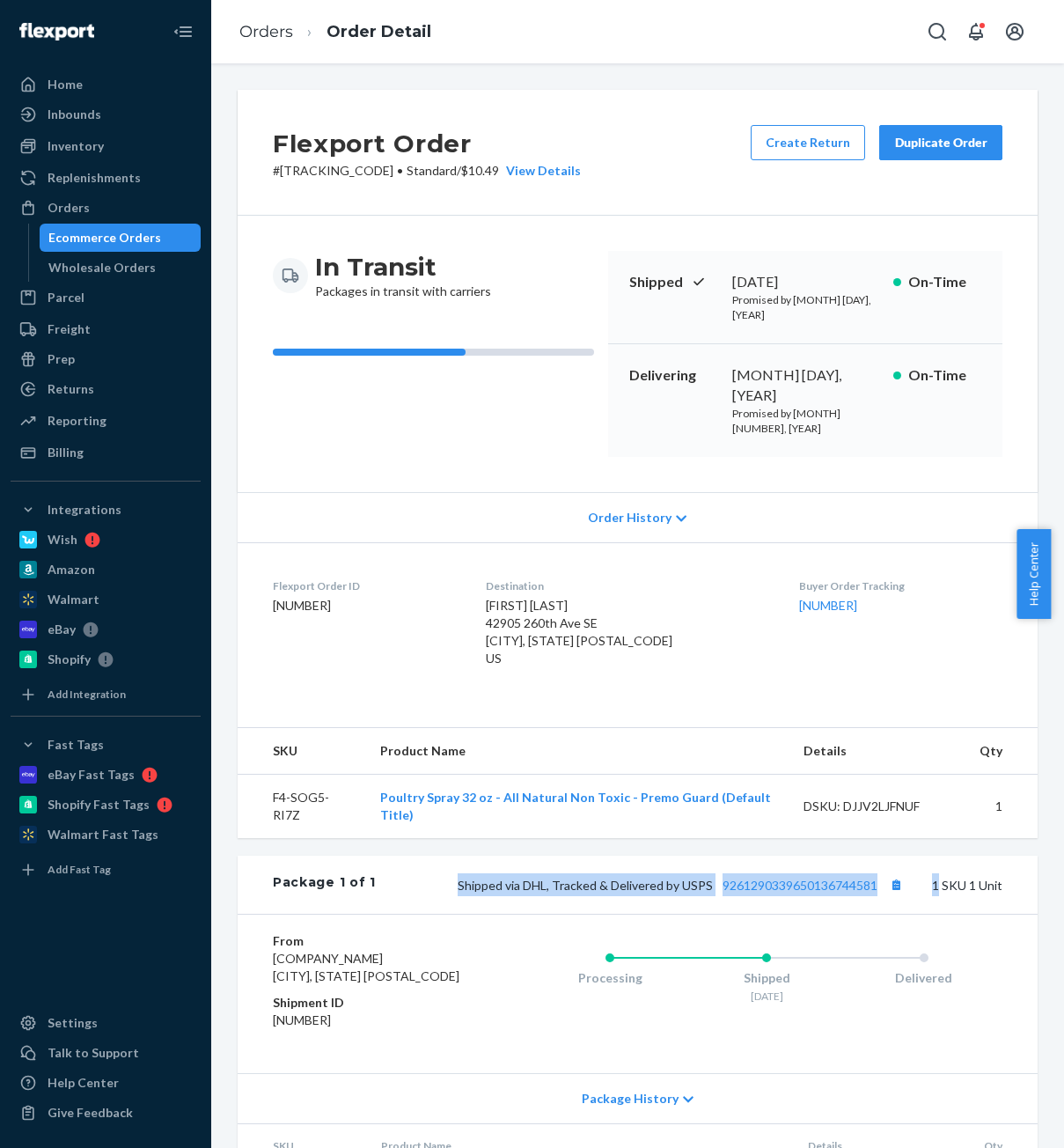 drag, startPoint x: 444, startPoint y: 838, endPoint x: 807, endPoint y: 850, distance: 363.19829 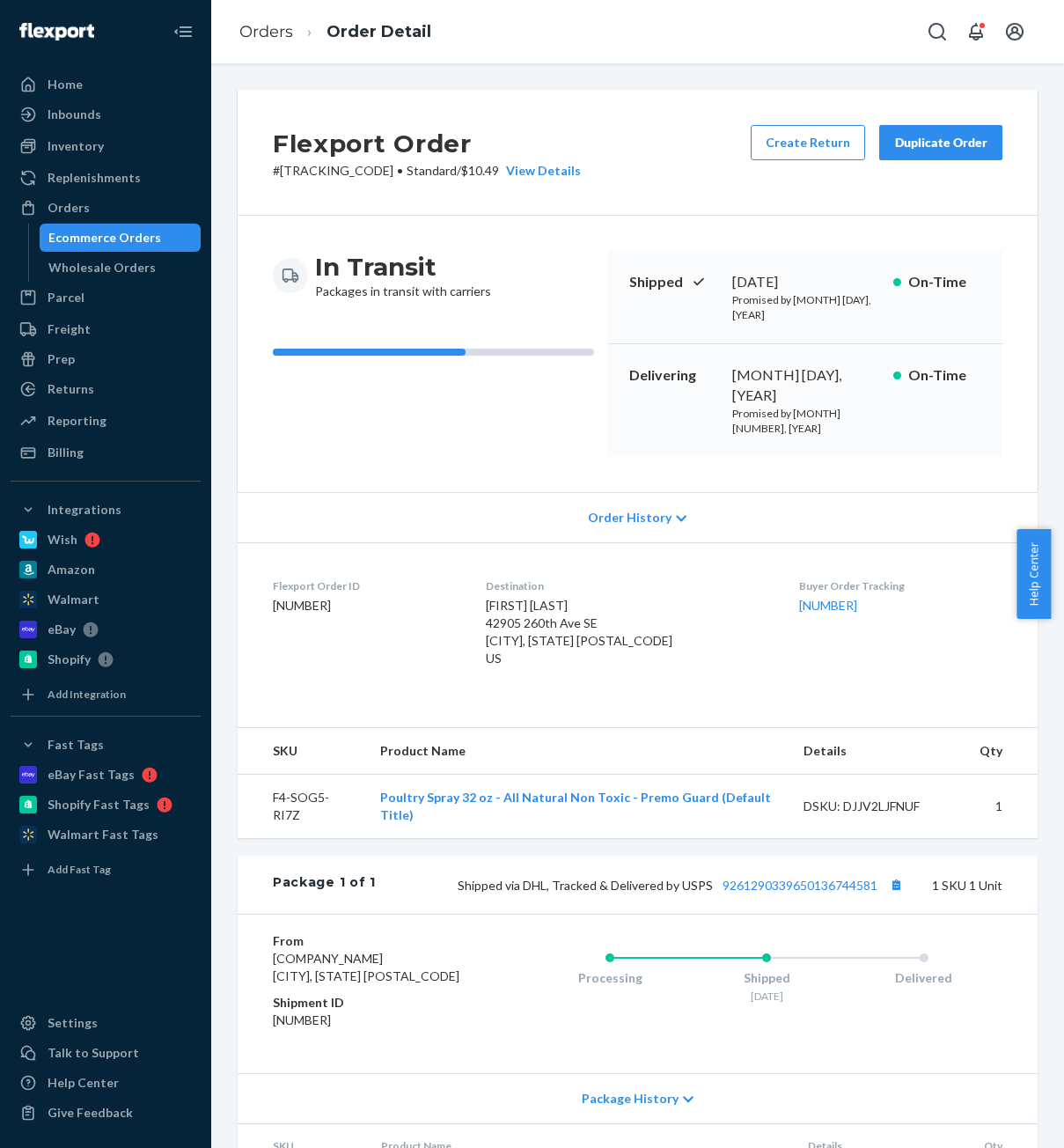 click on "From Flexport HUB
San Bernardino, CA 92408 Shipment ID 83274603 Processing Shipped [DATE] Delivered" at bounding box center (637, 993) 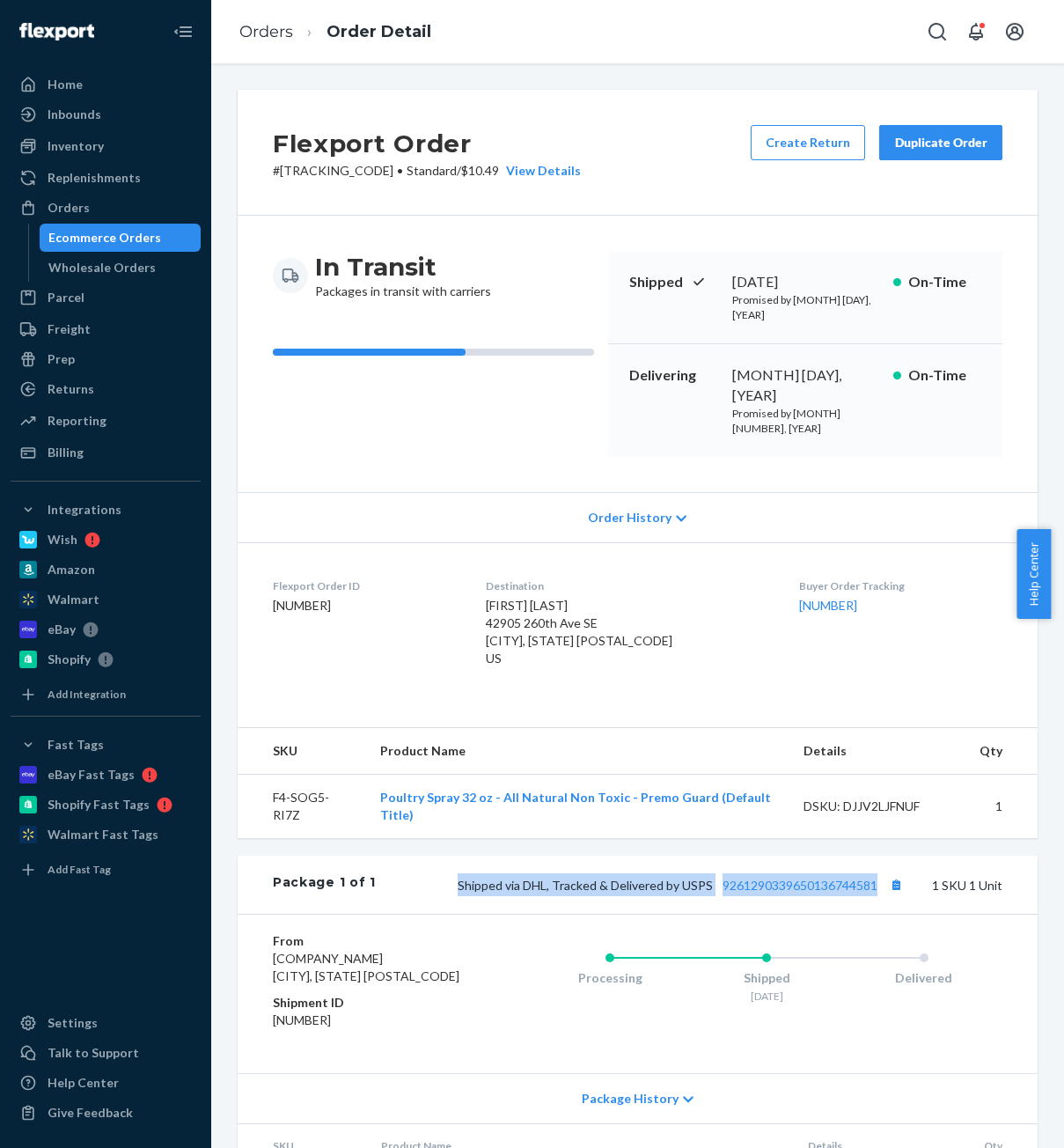 drag, startPoint x: 867, startPoint y: 835, endPoint x: 444, endPoint y: 839, distance: 423.019 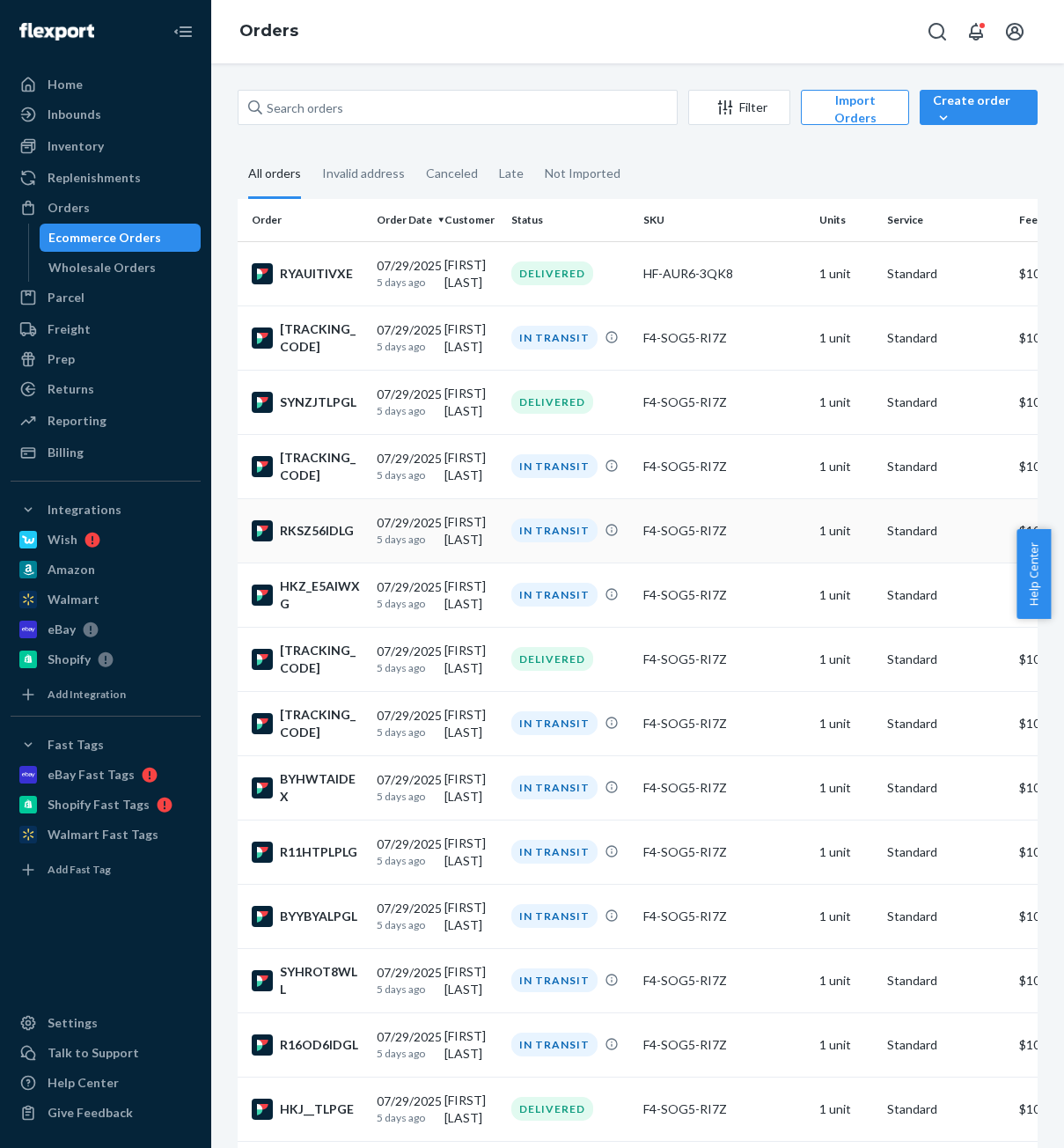 click on "[DATE] [TIME] ago" at bounding box center [403, 530] 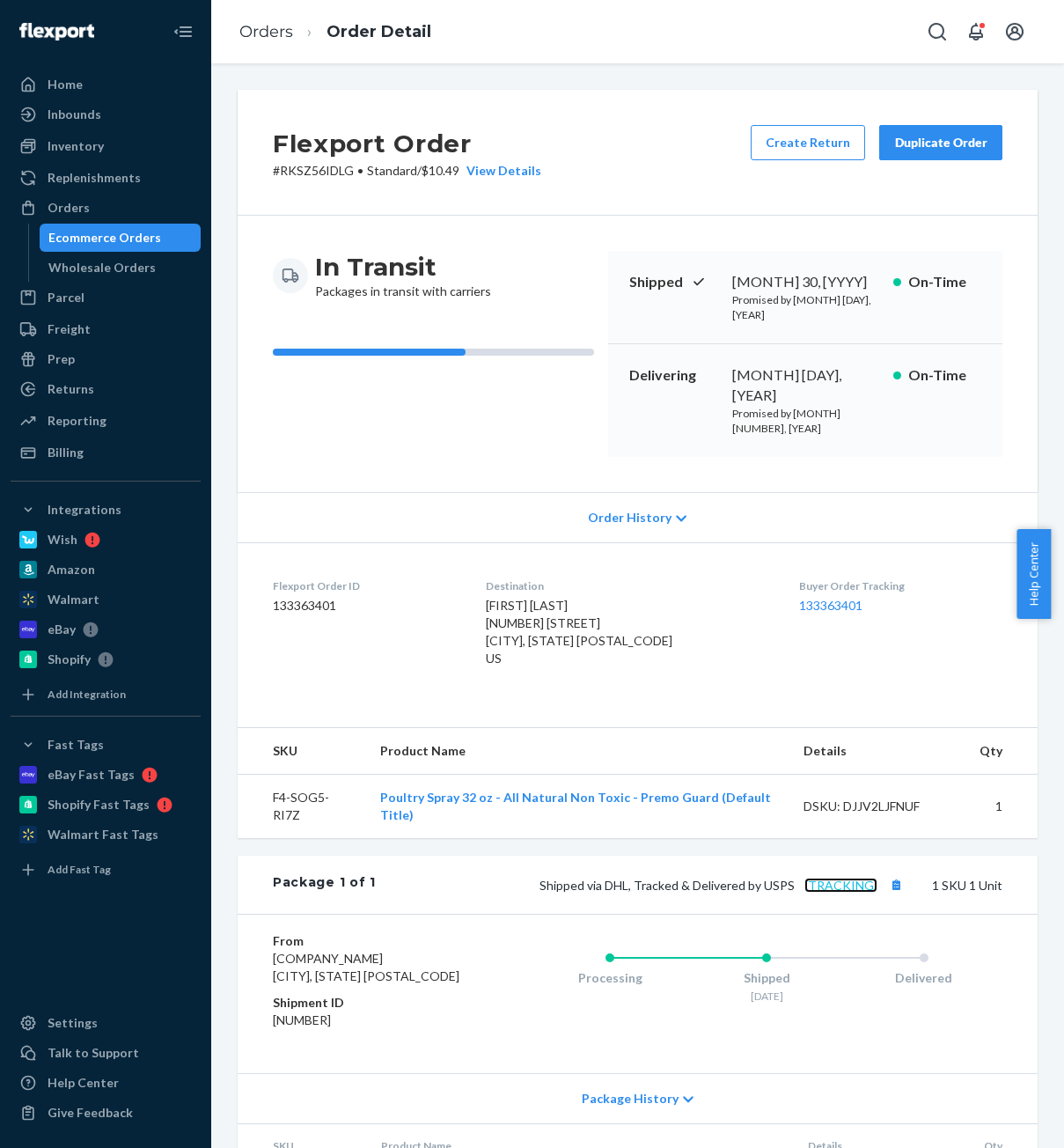 click on "[TRACKING]" at bounding box center (840, 885) 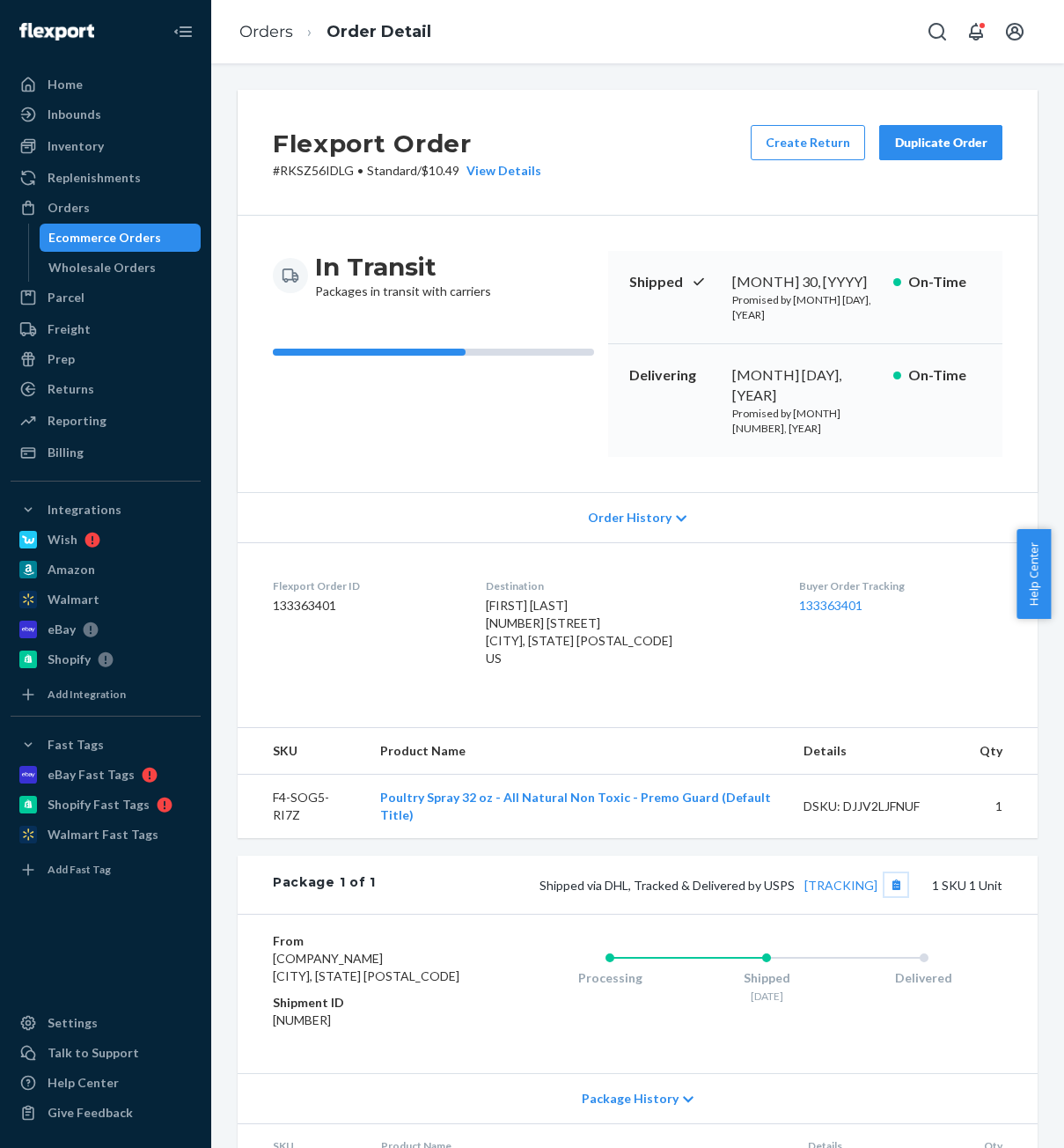 drag, startPoint x: 872, startPoint y: 838, endPoint x: 383, endPoint y: 840, distance: 489.0041 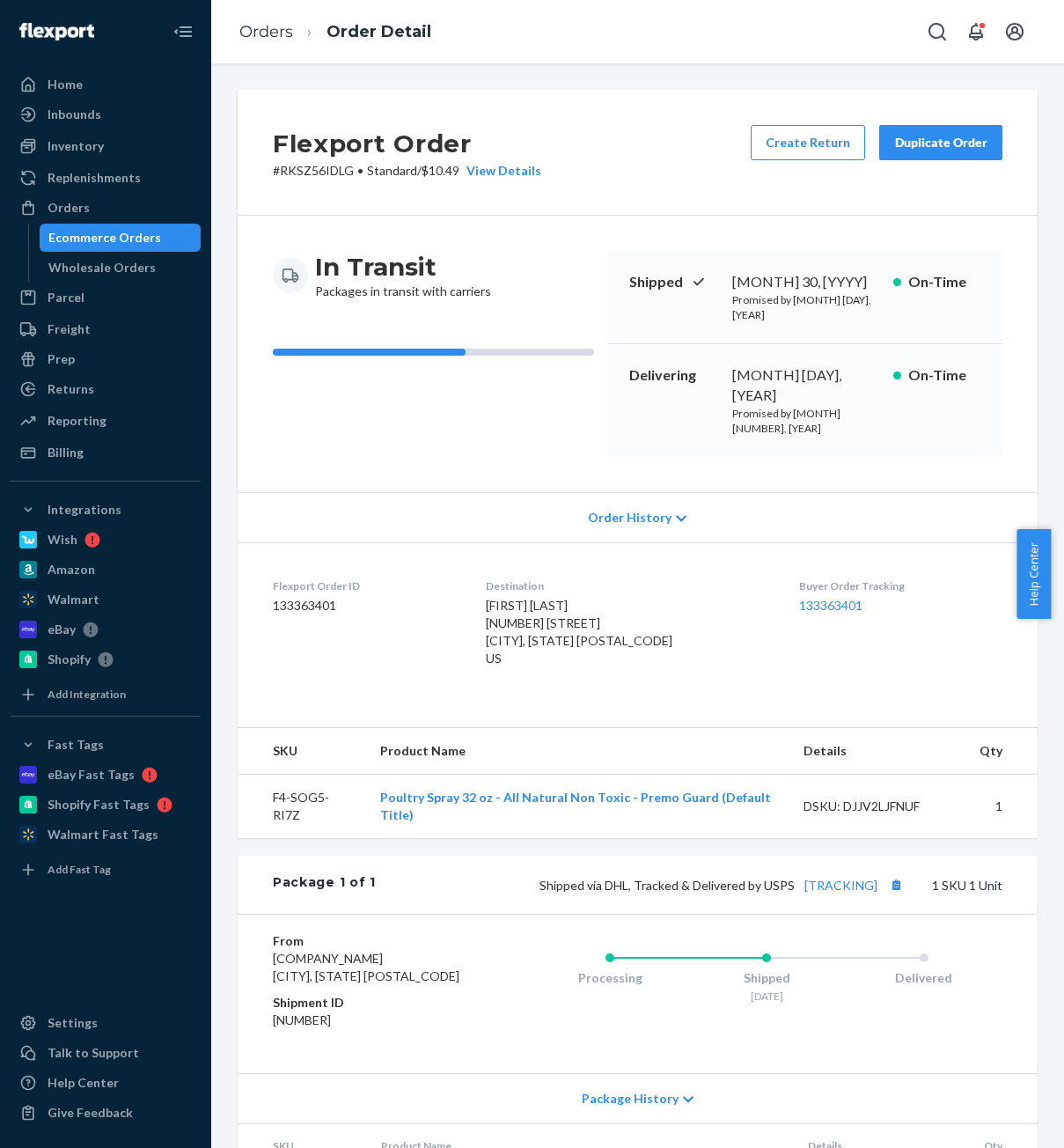 drag, startPoint x: 443, startPoint y: 831, endPoint x: 870, endPoint y: 842, distance: 427.14166 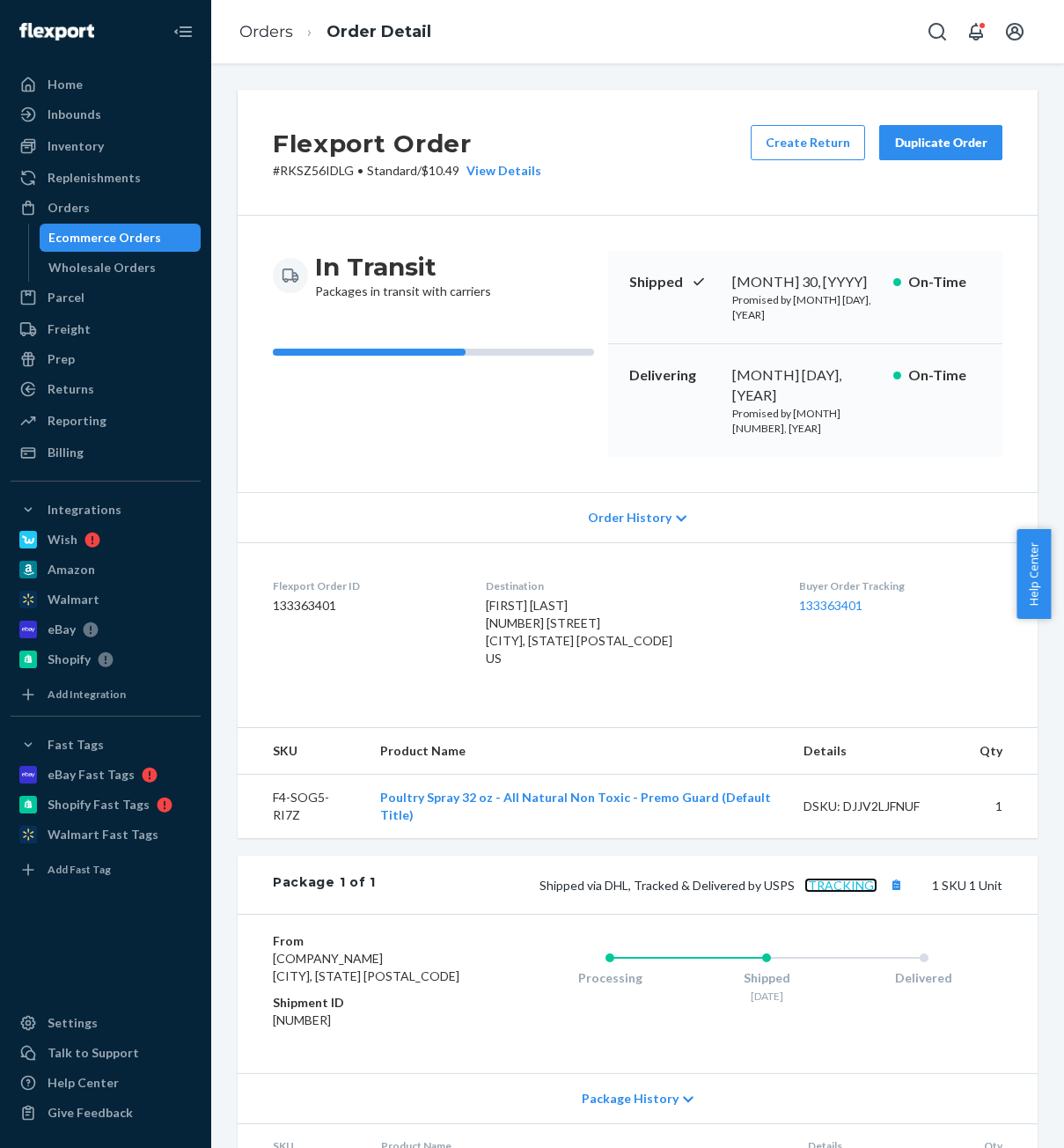 copy on "Shipped via DHL, Tracked & Delivered by USPS   [NUMBER]" 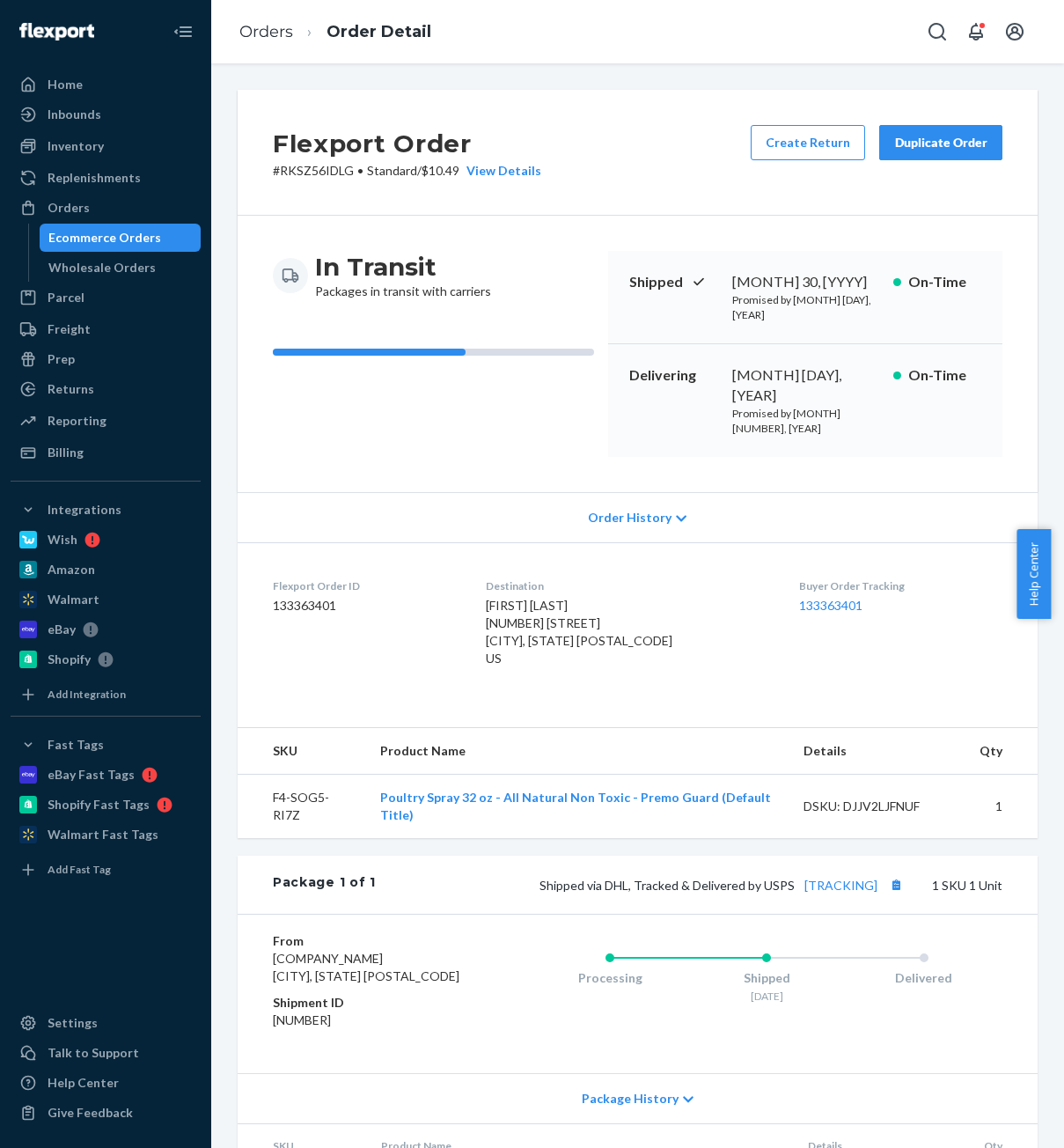 drag, startPoint x: 65, startPoint y: 239, endPoint x: 71, endPoint y: 231, distance: 10 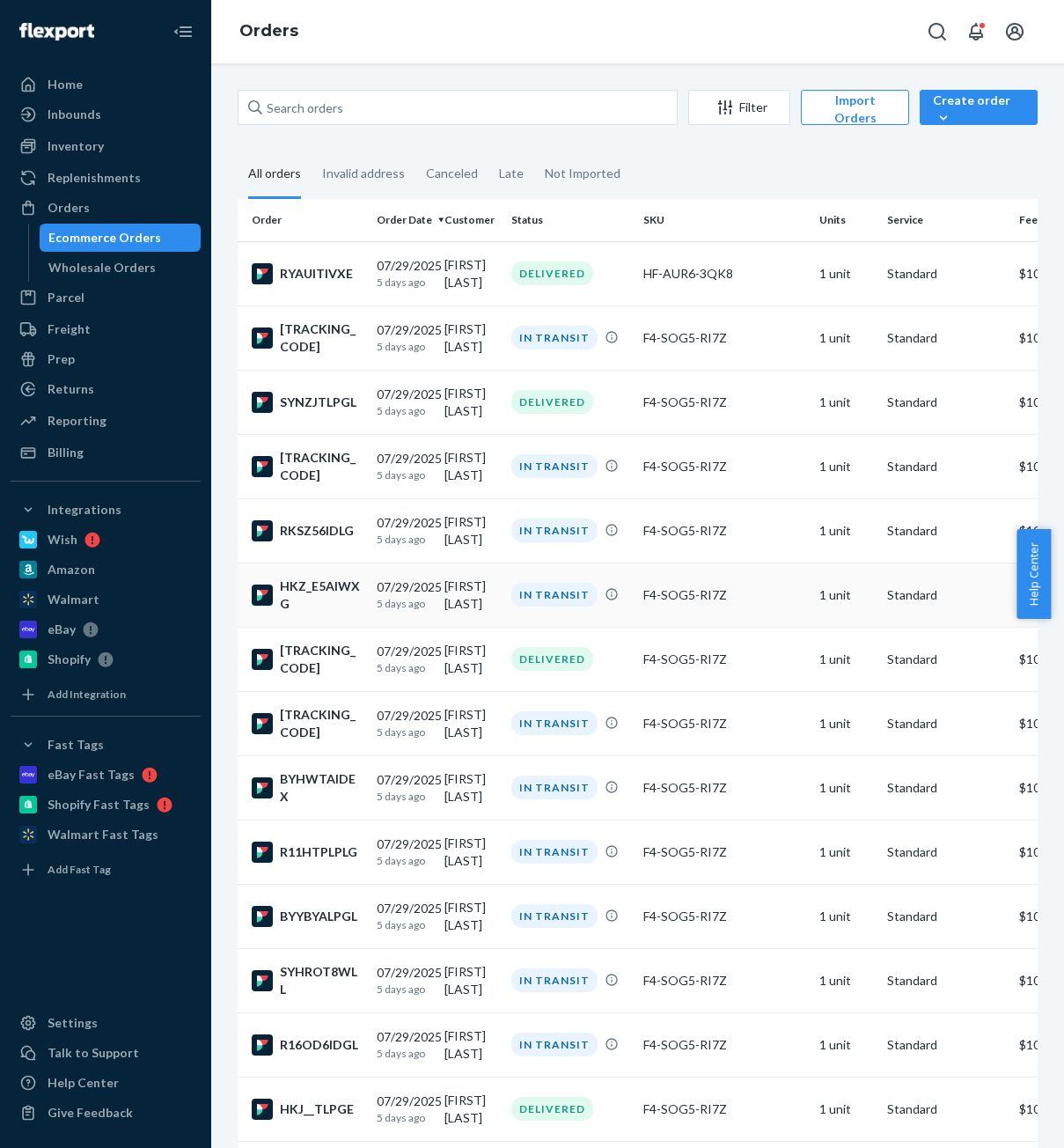 click on "[DATE] [TIME] ago" at bounding box center (403, 594) 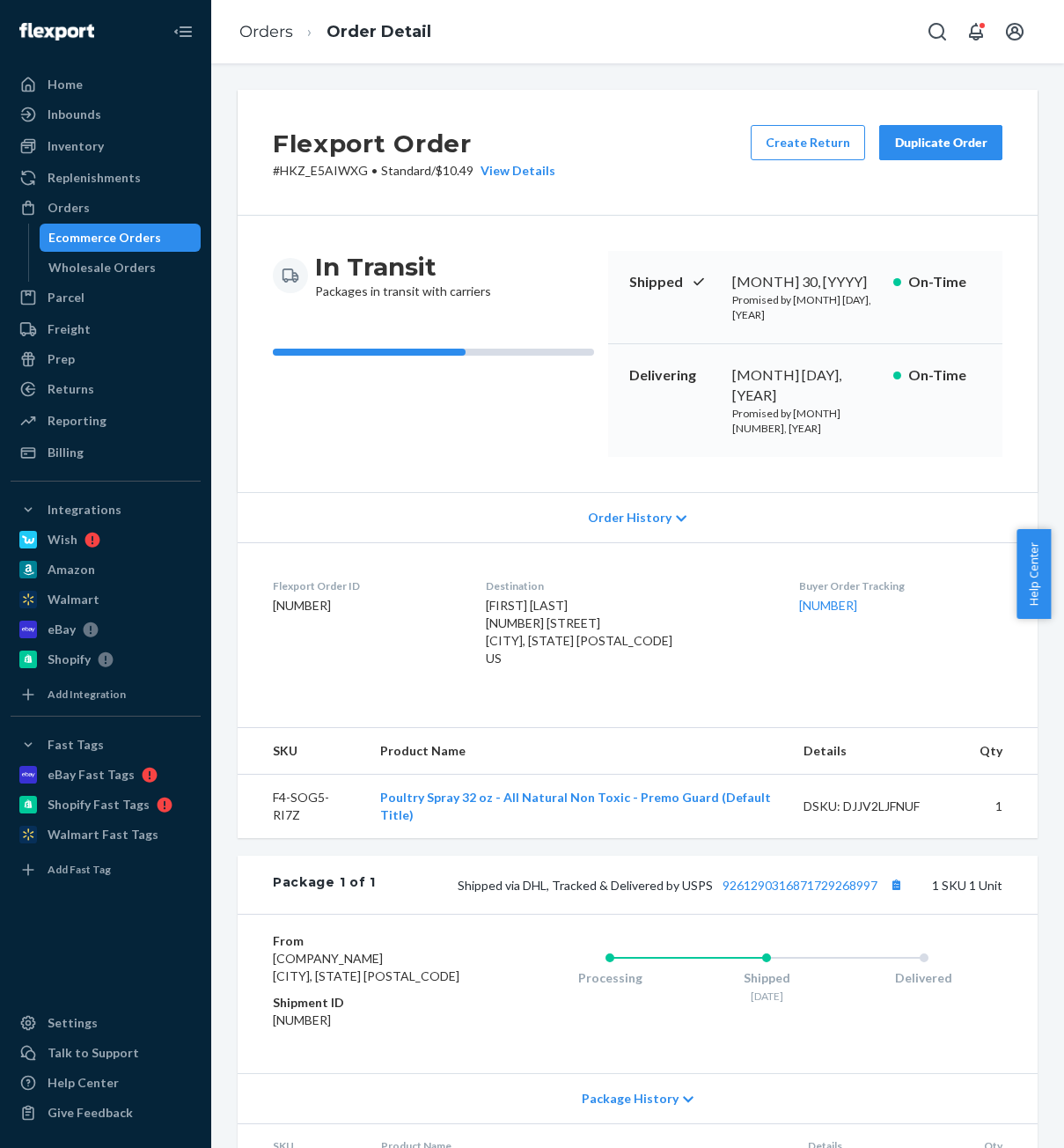 click on "Shipped via DHL, Tracked & Delivered by USPS   9261290316871729268997 1   SKU   1   Unit" at bounding box center (689, 885) 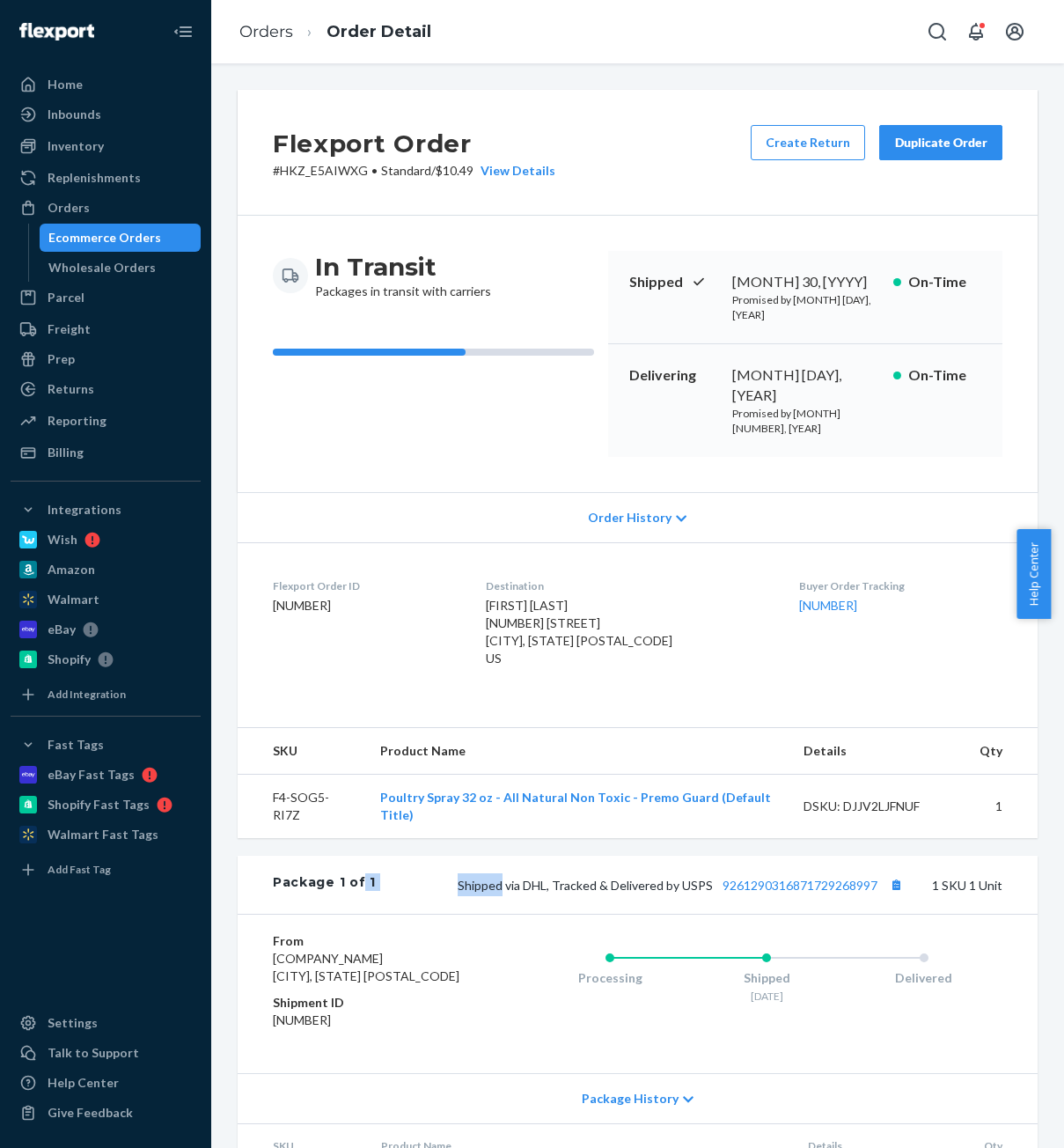 drag, startPoint x: 439, startPoint y: 831, endPoint x: 359, endPoint y: 840, distance: 80.5047 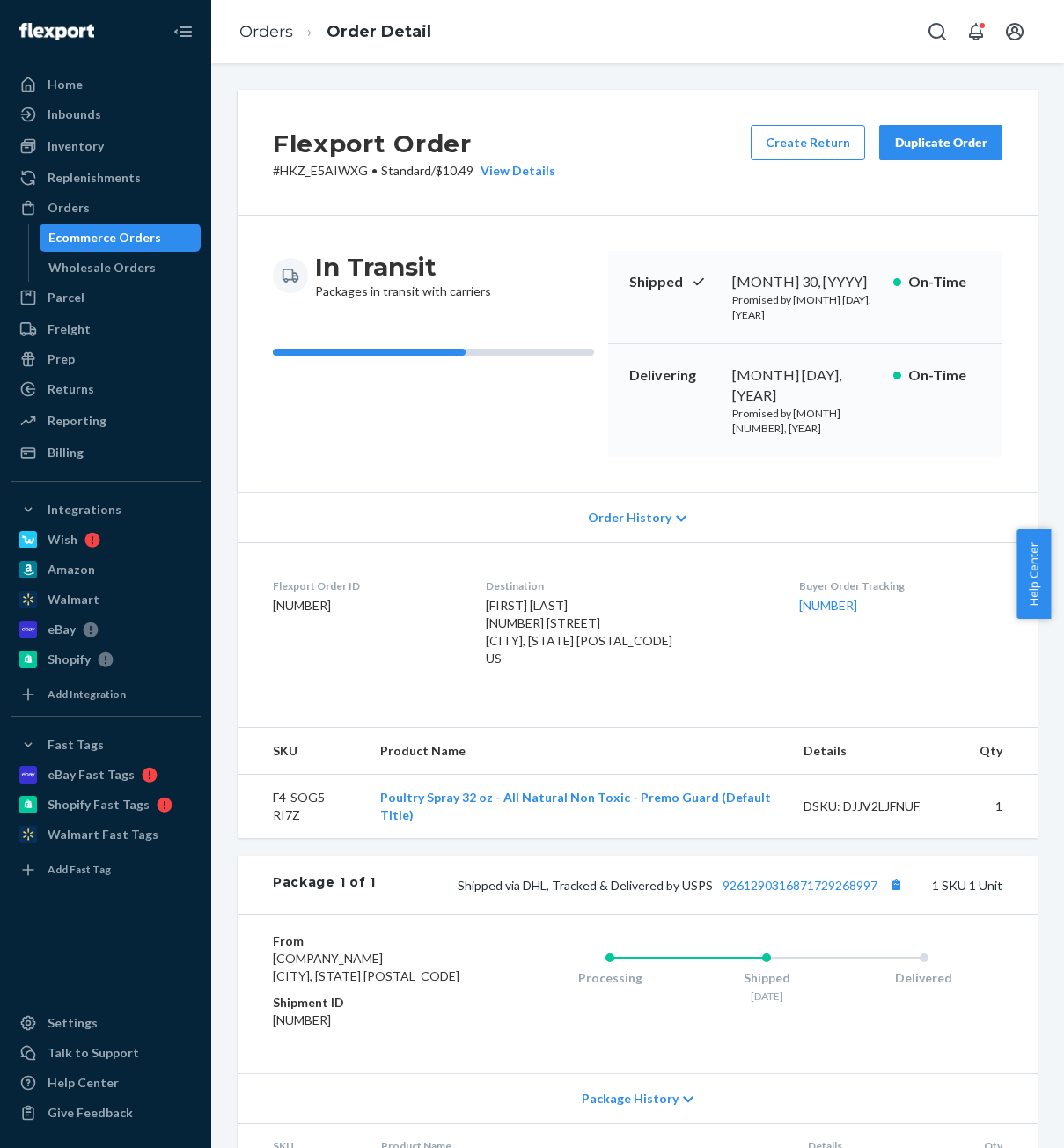 click on "From Shopify Fulfillment Network
Moreland, [STATE] [POSTAL_CODE] Shipment ID 83274458 Processing Shipped 7/30 Delivered" at bounding box center [637, 993] 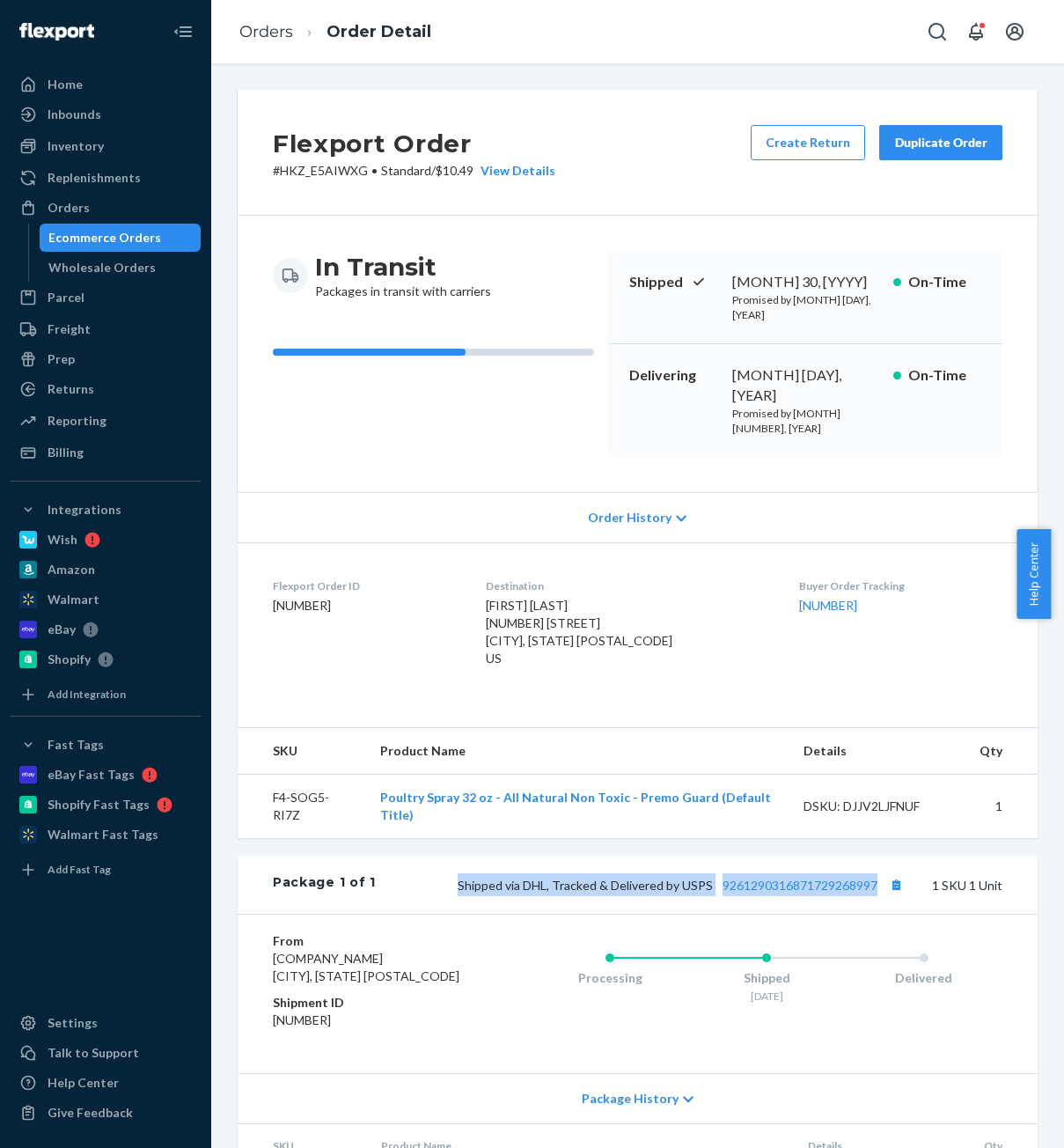 drag, startPoint x: 869, startPoint y: 831, endPoint x: 450, endPoint y: 834, distance: 419.01074 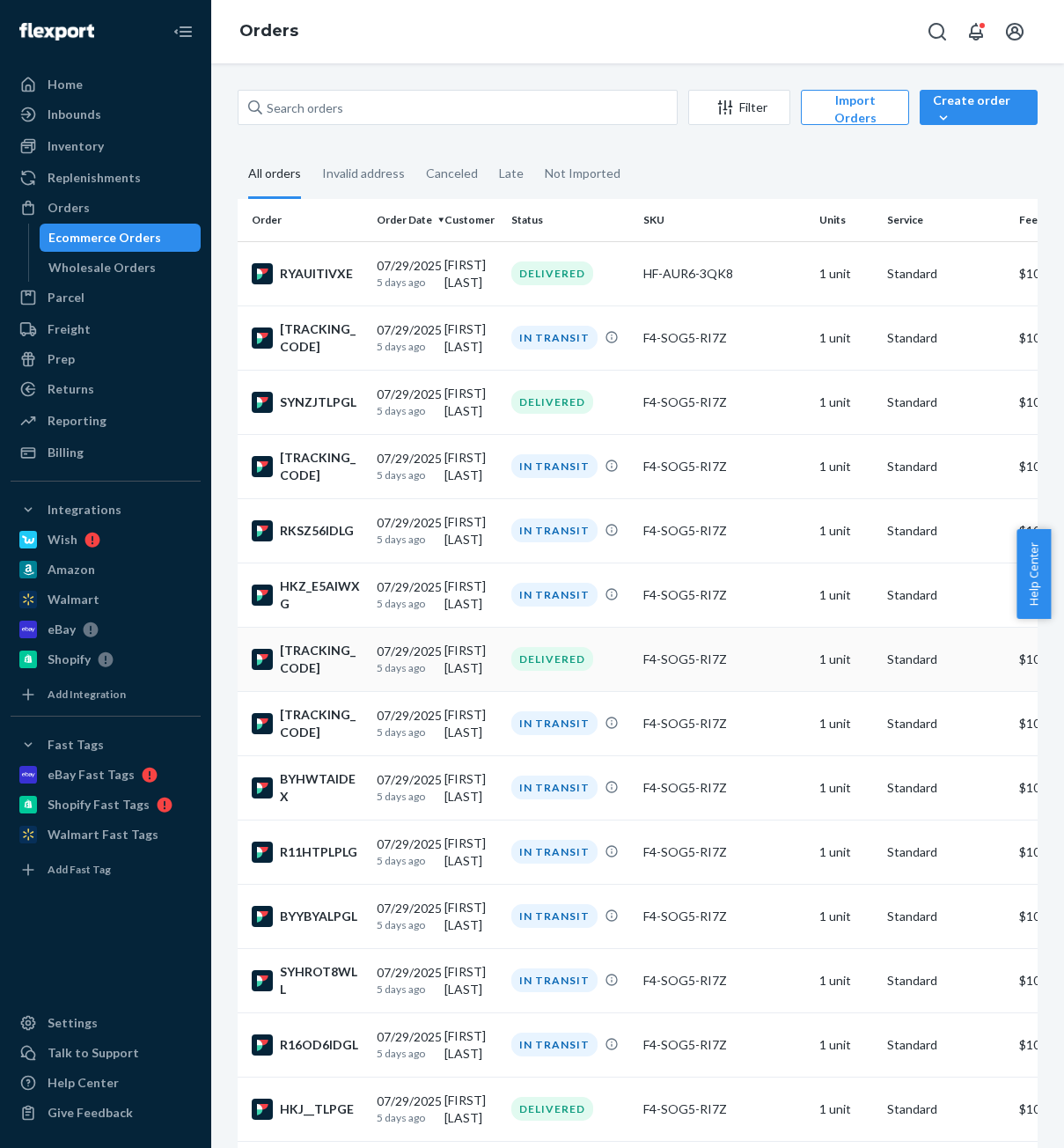 click on "5 days ago" at bounding box center [403, 667] 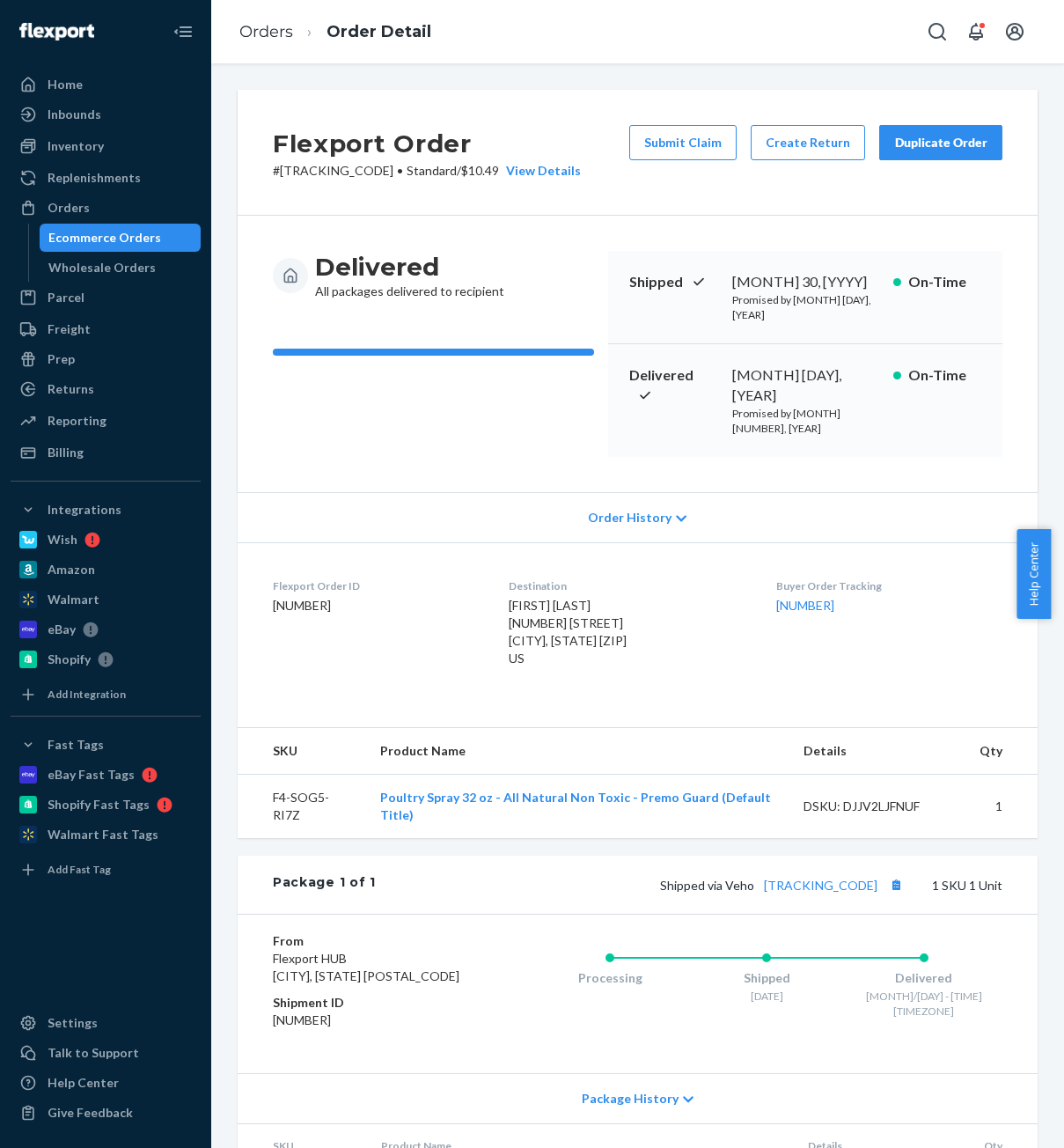 click on "Flexport Order ID 133363304 Destination [FIRST] [LAST]
303 [STREET]
[CITY], [STATE] [POSTAL_CODE]
US Buyer Order Tracking 133363304" at bounding box center (637, 626) 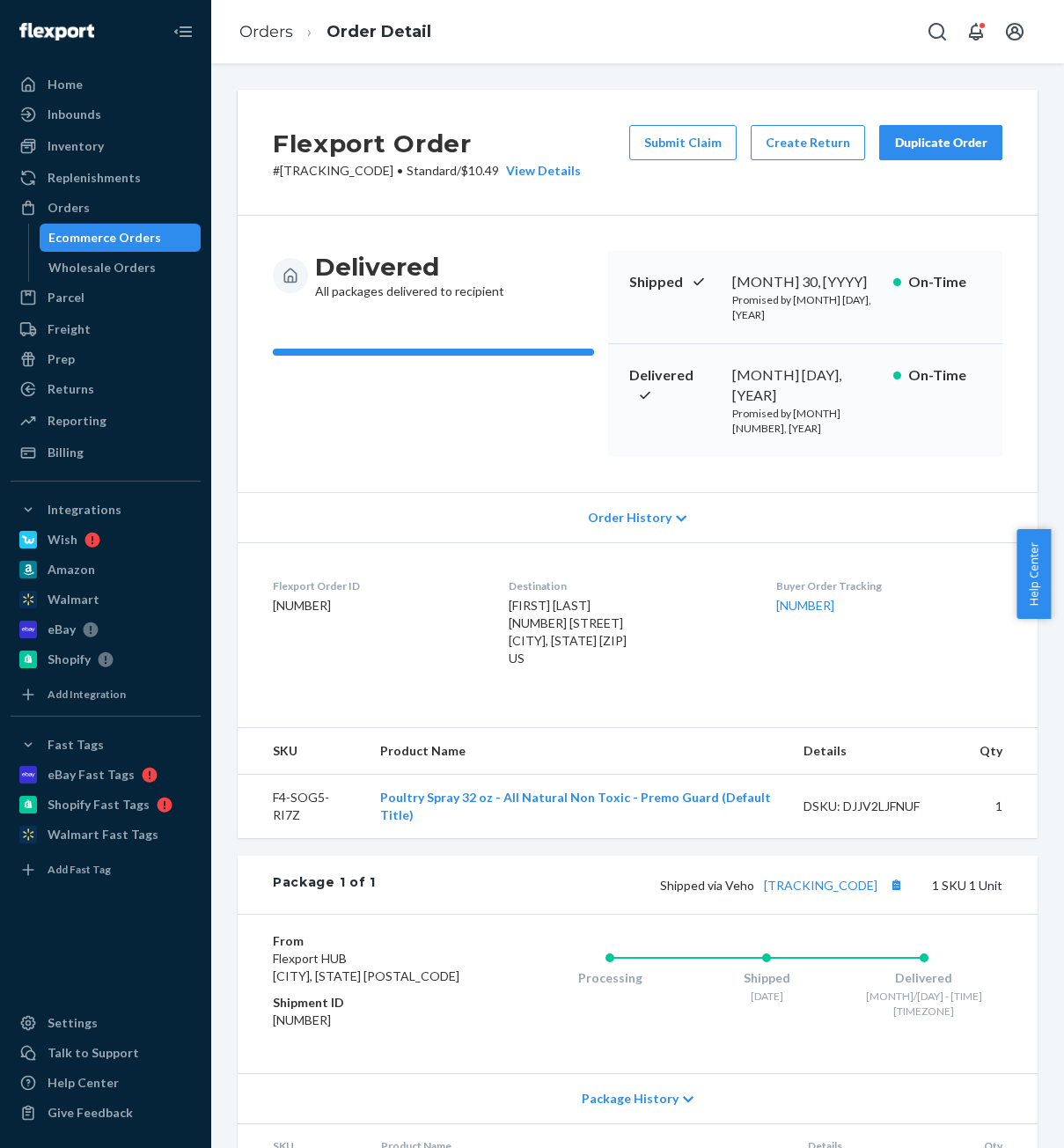click on "Package 1 of 1 Shipped via Veho   0efd5d058abcca091 1   SKU   1   Unit" at bounding box center (637, 885) 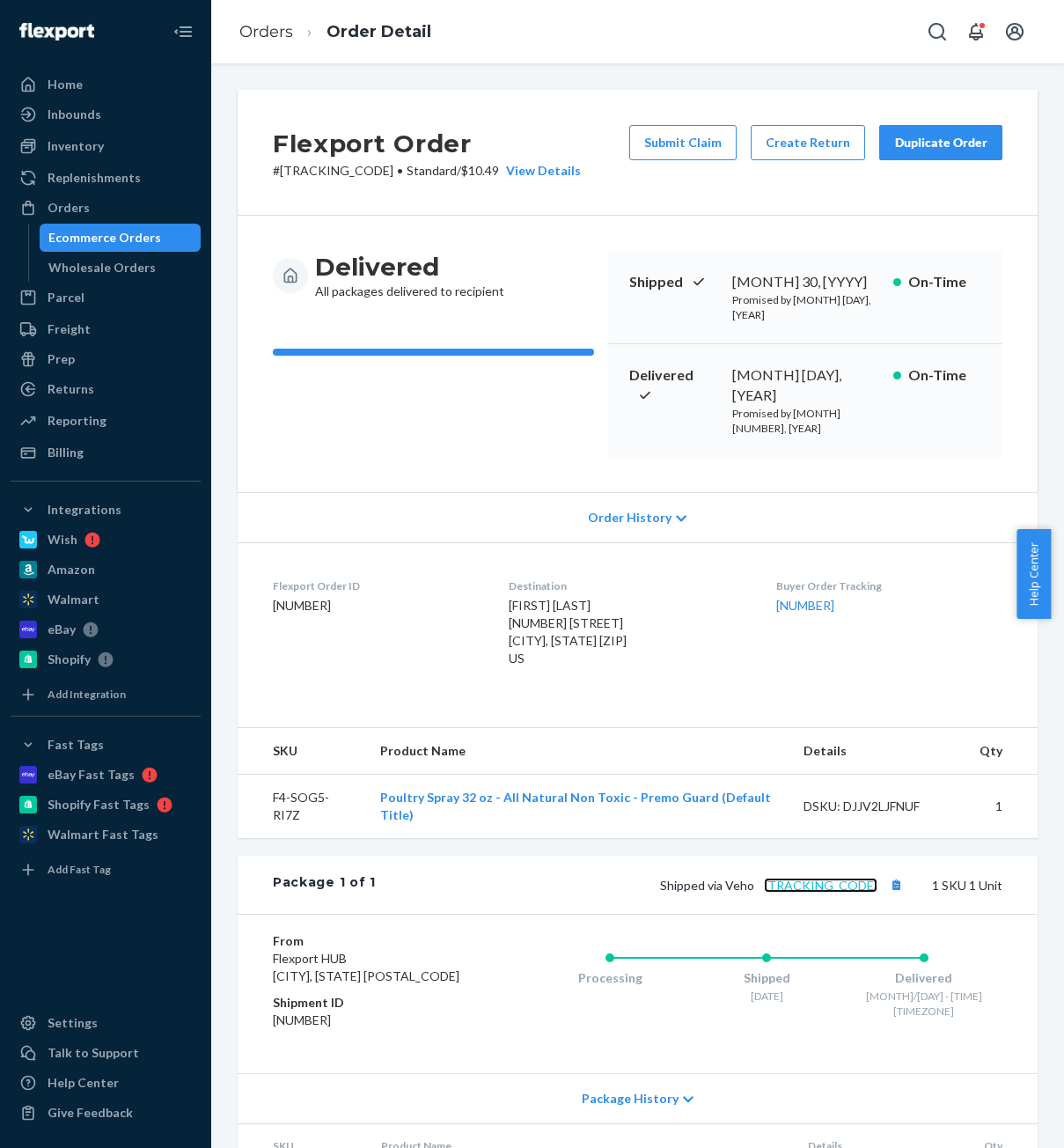 copy on "Shipped via Veho   [ID]" 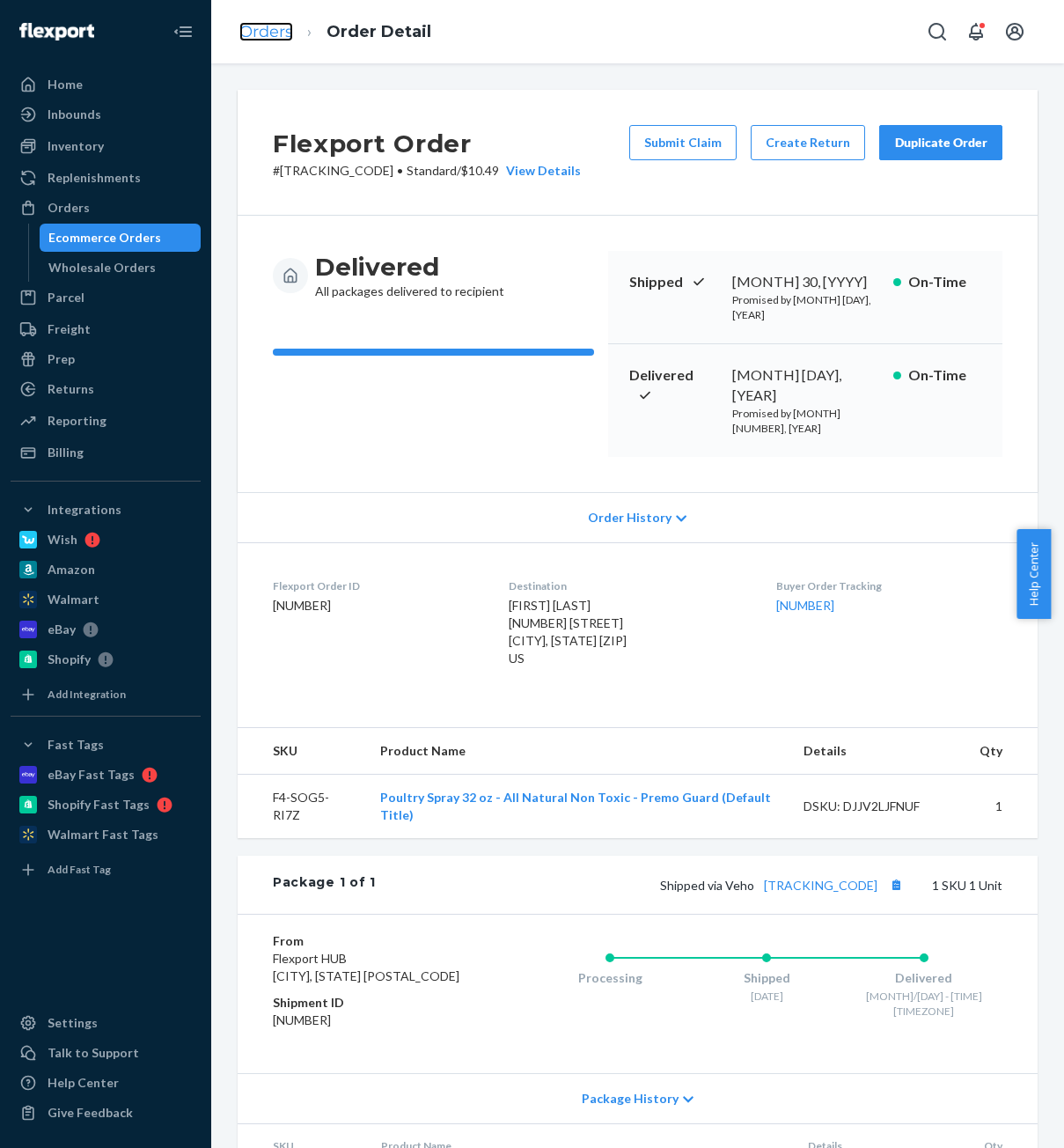 click on "Orders" at bounding box center [266, 32] 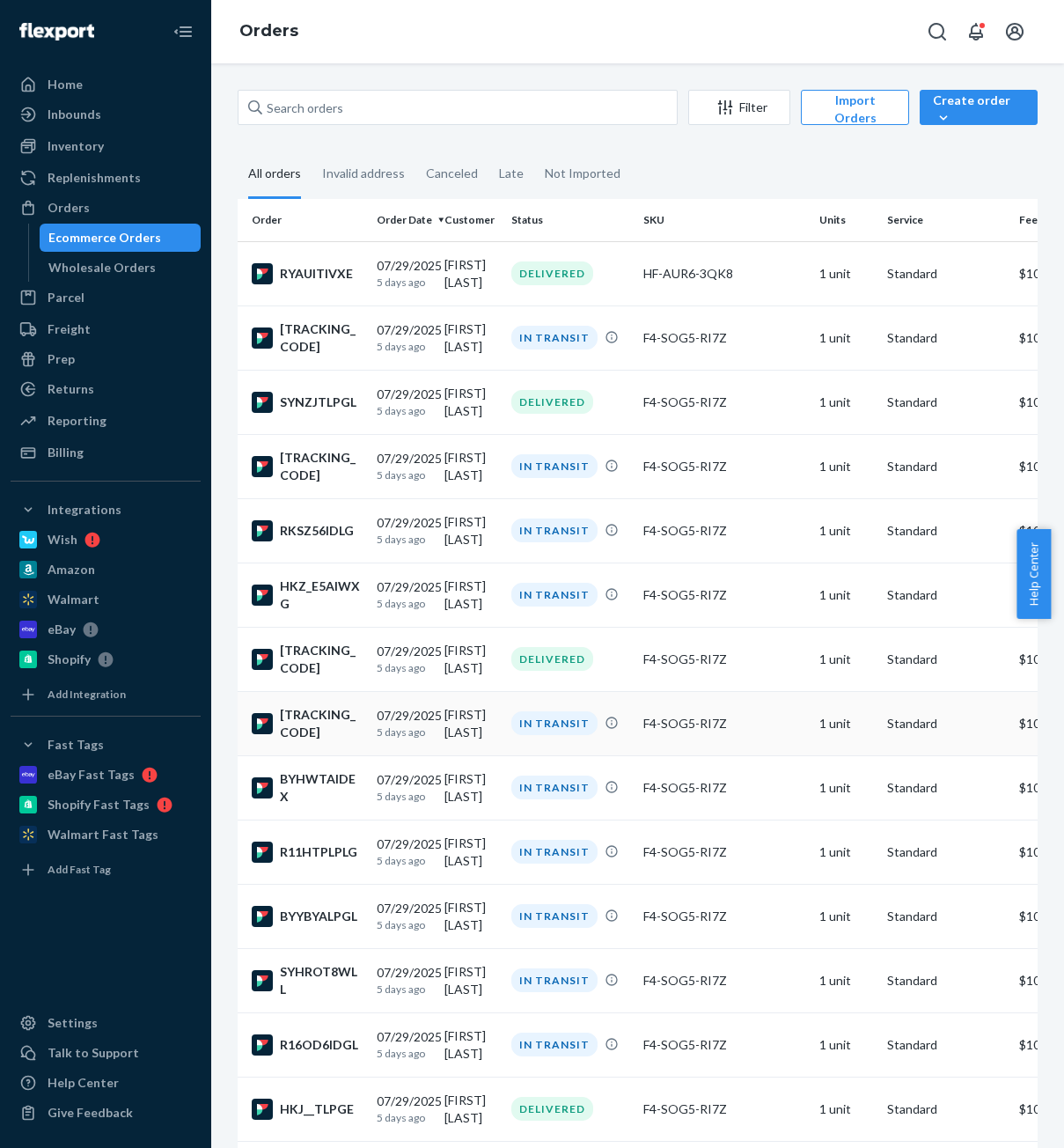 click on "5 days ago" at bounding box center [403, 732] 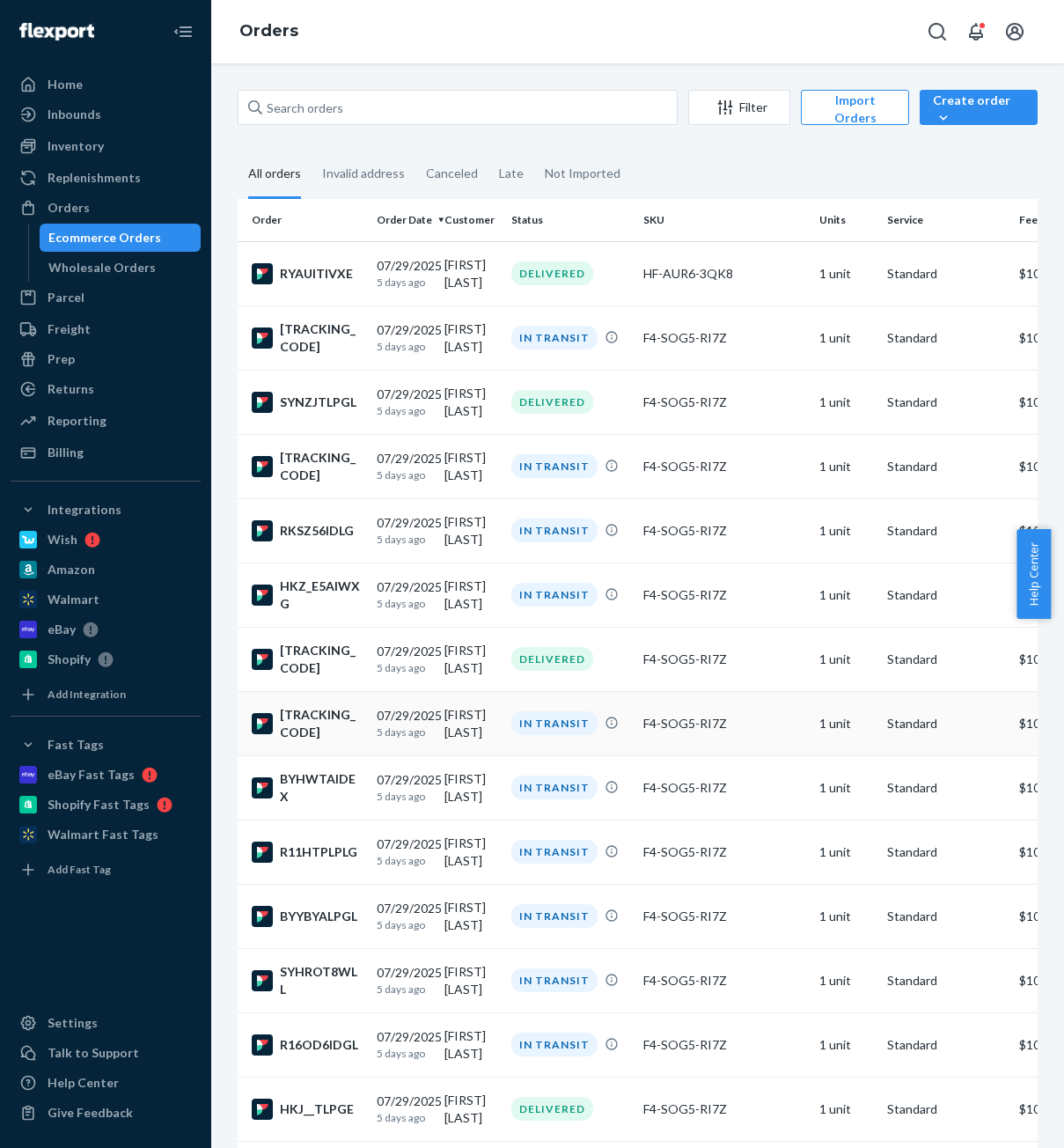 click on "Filter Import Orders Create order Ecommerce order Removal order All orders Invalid address Canceled Late Not Imported Order Order Date Customer Status SKU Units Service Fee [CODE] [DATE] [NUMBER] days ago [FIRST] [LAST] DELIVERED [CODE] 1 unit Standard [PRICE] [CODE] [DATE] [NUMBER] days ago [FIRST] [LAST] IN TRANSIT [CODE] 1 unit Standard [PRICE] [CODE] [DATE] [NUMBER] days ago [FIRST] [LAST] DELIVERED [CODE] 1 unit Standard [PRICE] [CODE] [DATE] [NUMBER] days ago [FIRST] [LAST] IN TRANSIT [CODE] 1 unit Standard [PRICE] [CODE] [DATE] [NUMBER] days ago [FIRST] [LAST] IN TRANSIT [CODE] 1 unit Standard [PRICE] [CODE] [DATE] [NUMBER] days ago [FIRST] [LAST] DELIVERED [CODE] 1 unit Standard [PRICE] [CODE] [DATE] [NUMBER] days ago [FIRST] [LAST] IN TRANSIT [CODE] 1 unit Standard" at bounding box center (637, 606) 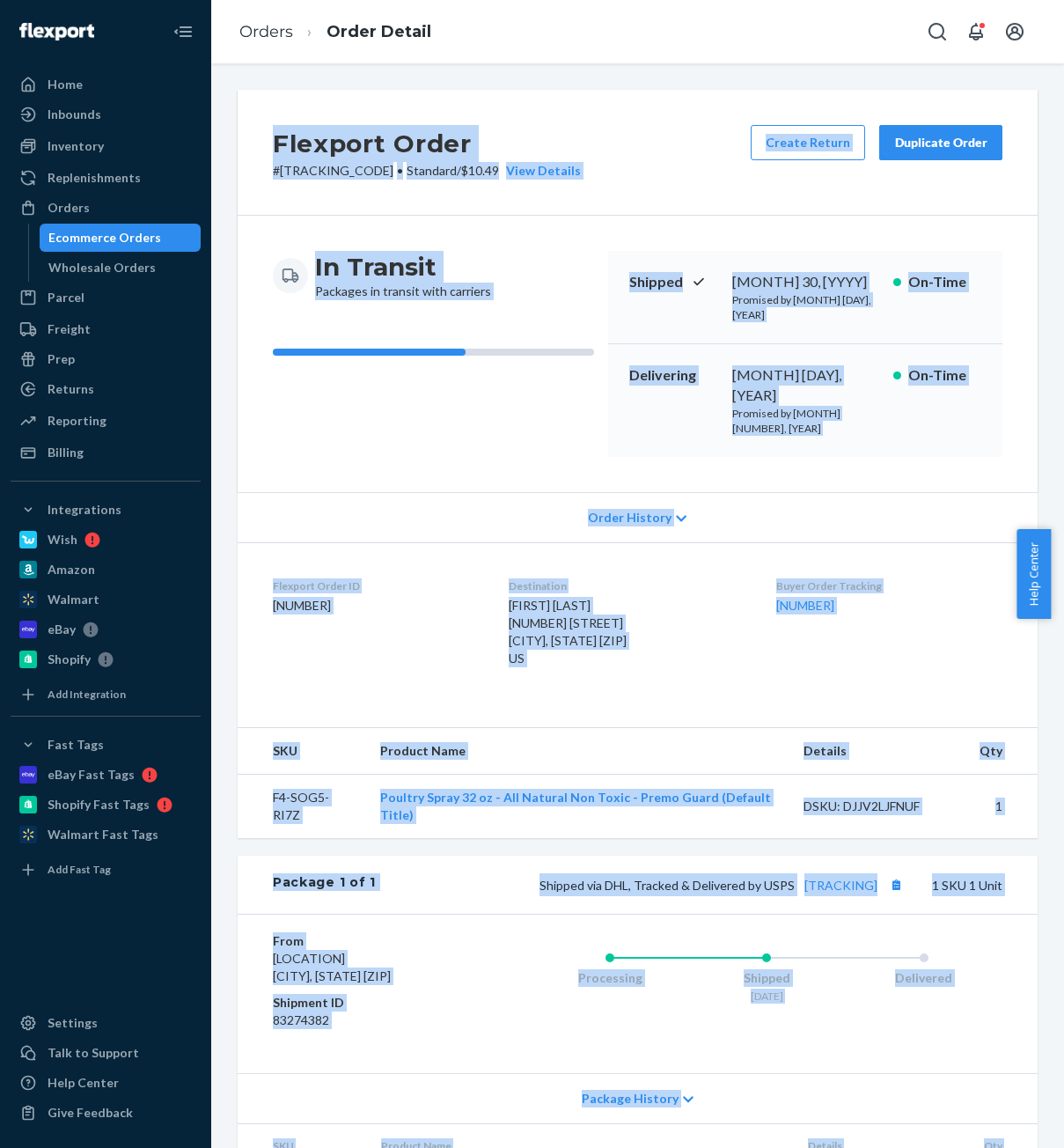 click on "Processing Shipped [DATE] Delivered" at bounding box center [731, 994] 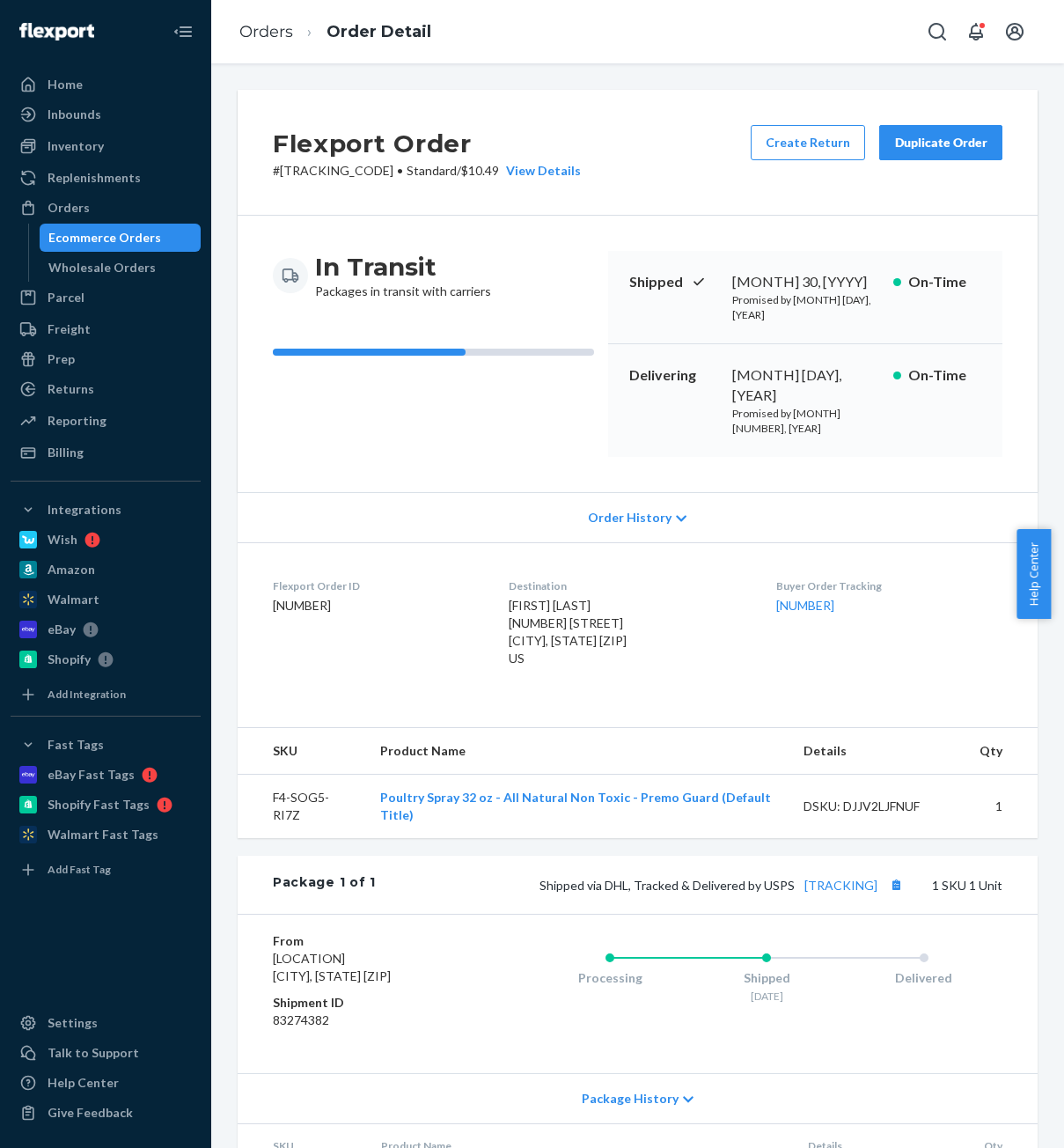 click on "Orders Order Detail" at bounding box center (335, 32) 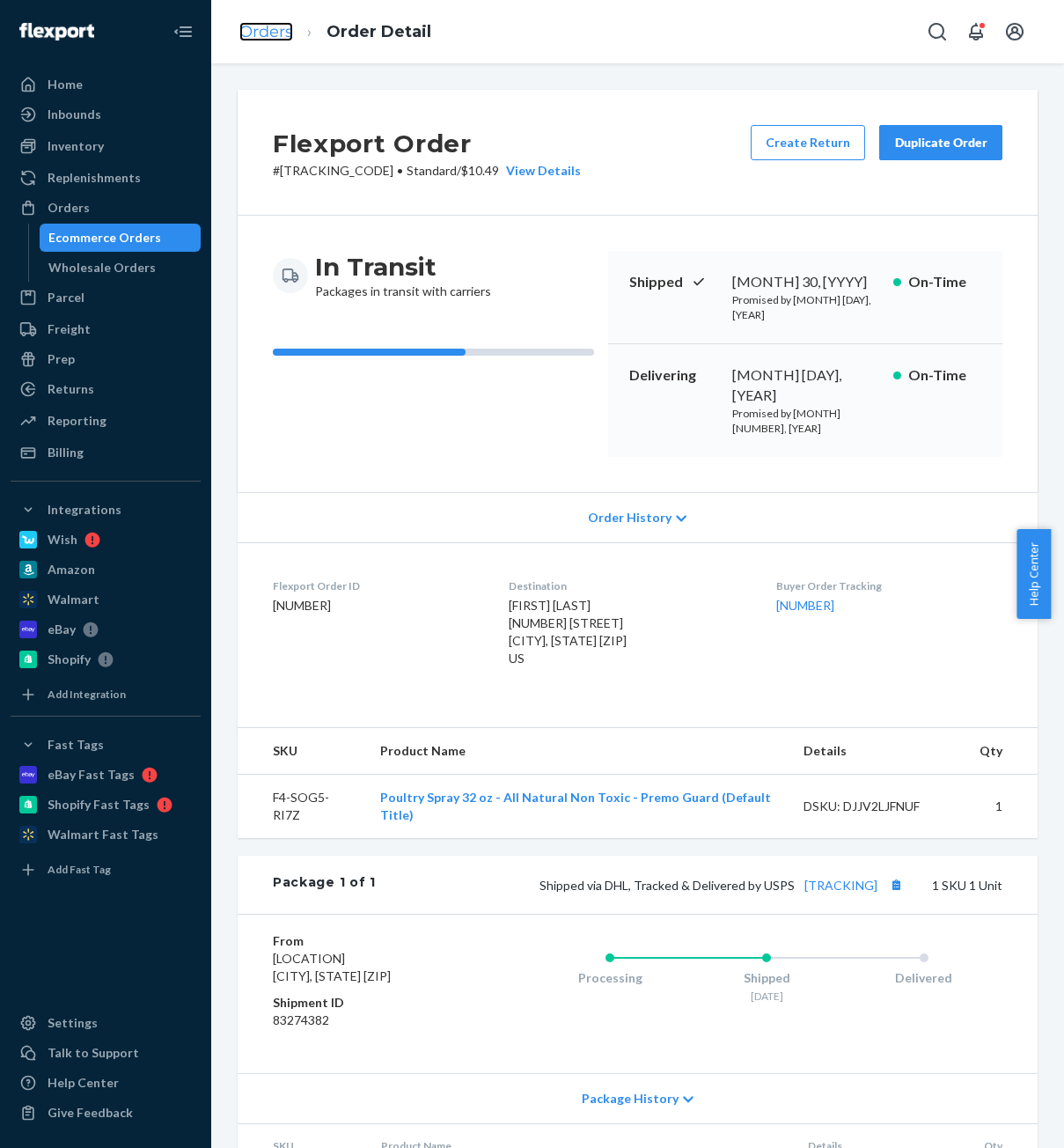 click on "Orders" at bounding box center [266, 32] 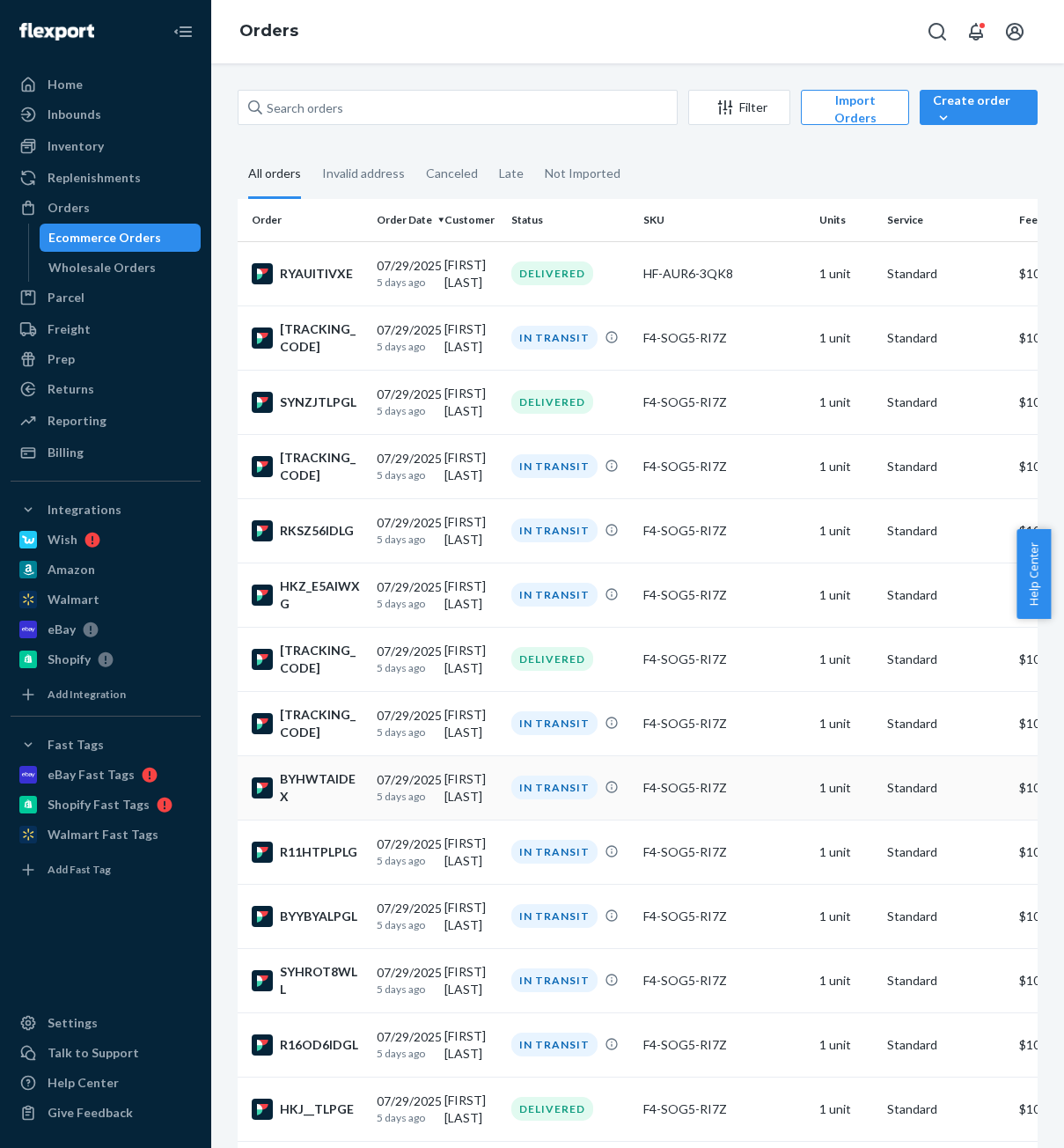 click on "[DATE] [TIME] ago" at bounding box center (403, 787) 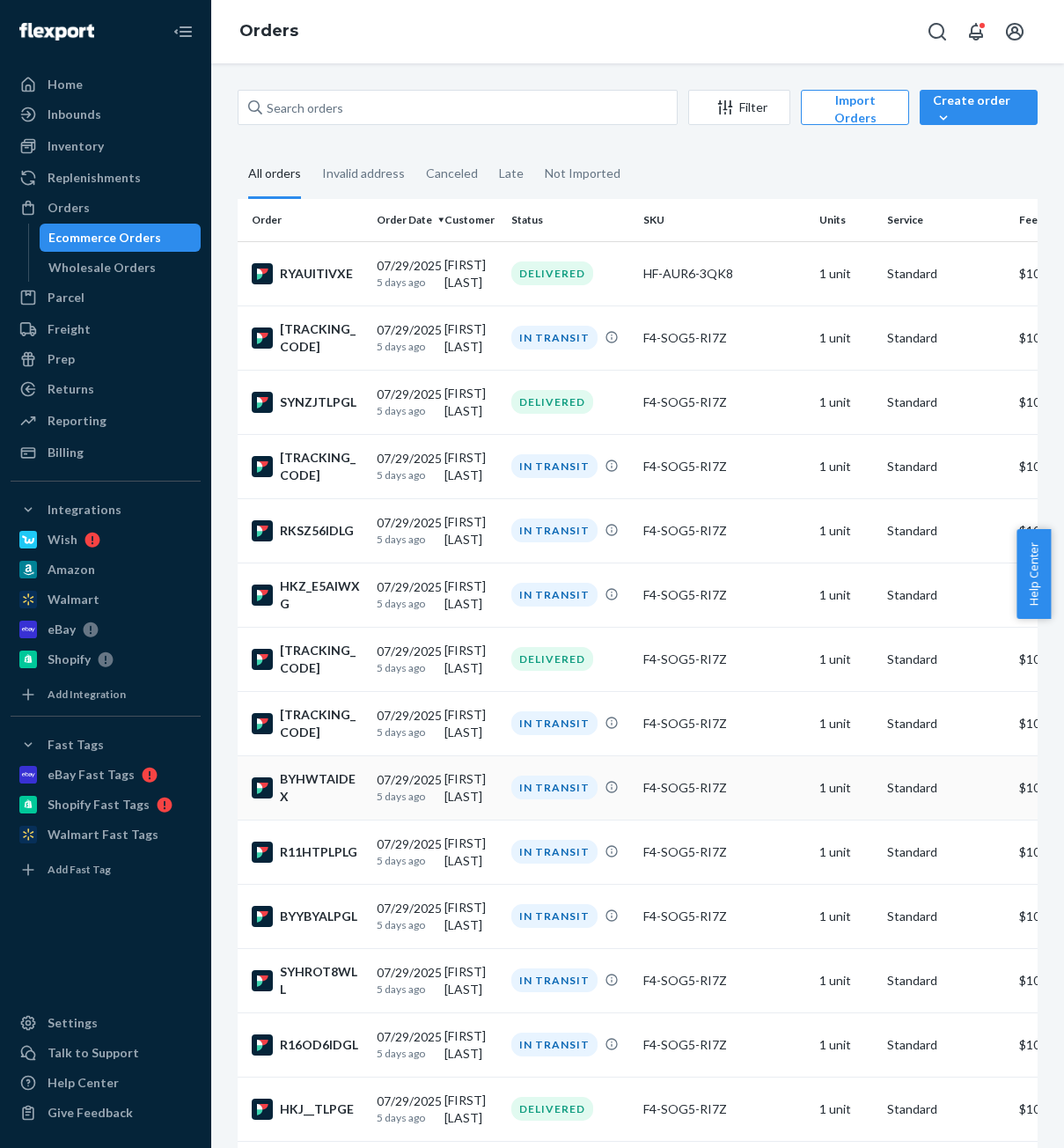 click on "Filter Import Orders Create order Ecommerce order Removal order All orders Invalid address Canceled Late Not Imported Order Order Date Customer Status SKU Units Service Fee [CODE] [DATE] [NUMBER] days ago [FIRST] [LAST] DELIVERED [CODE] 1 unit Standard [PRICE] [CODE] [DATE] [NUMBER] days ago [FIRST] [LAST] IN TRANSIT [CODE] 1 unit Standard [PRICE] [CODE] [DATE] [NUMBER] days ago [FIRST] [LAST] DELIVERED [CODE] 1 unit Standard [PRICE] [CODE] [DATE] [NUMBER] days ago [FIRST] [LAST] IN TRANSIT [CODE] 1 unit Standard [PRICE] [CODE] [DATE] [NUMBER] days ago [FIRST] [LAST] IN TRANSIT [CODE] 1 unit Standard [PRICE] [CODE] [DATE] [NUMBER] days ago [FIRST] [LAST] DELIVERED [CODE] 1 unit Standard [PRICE] [CODE] [DATE] [NUMBER] days ago [FIRST] [LAST] IN TRANSIT [CODE] 1 unit Standard" at bounding box center [637, 606] 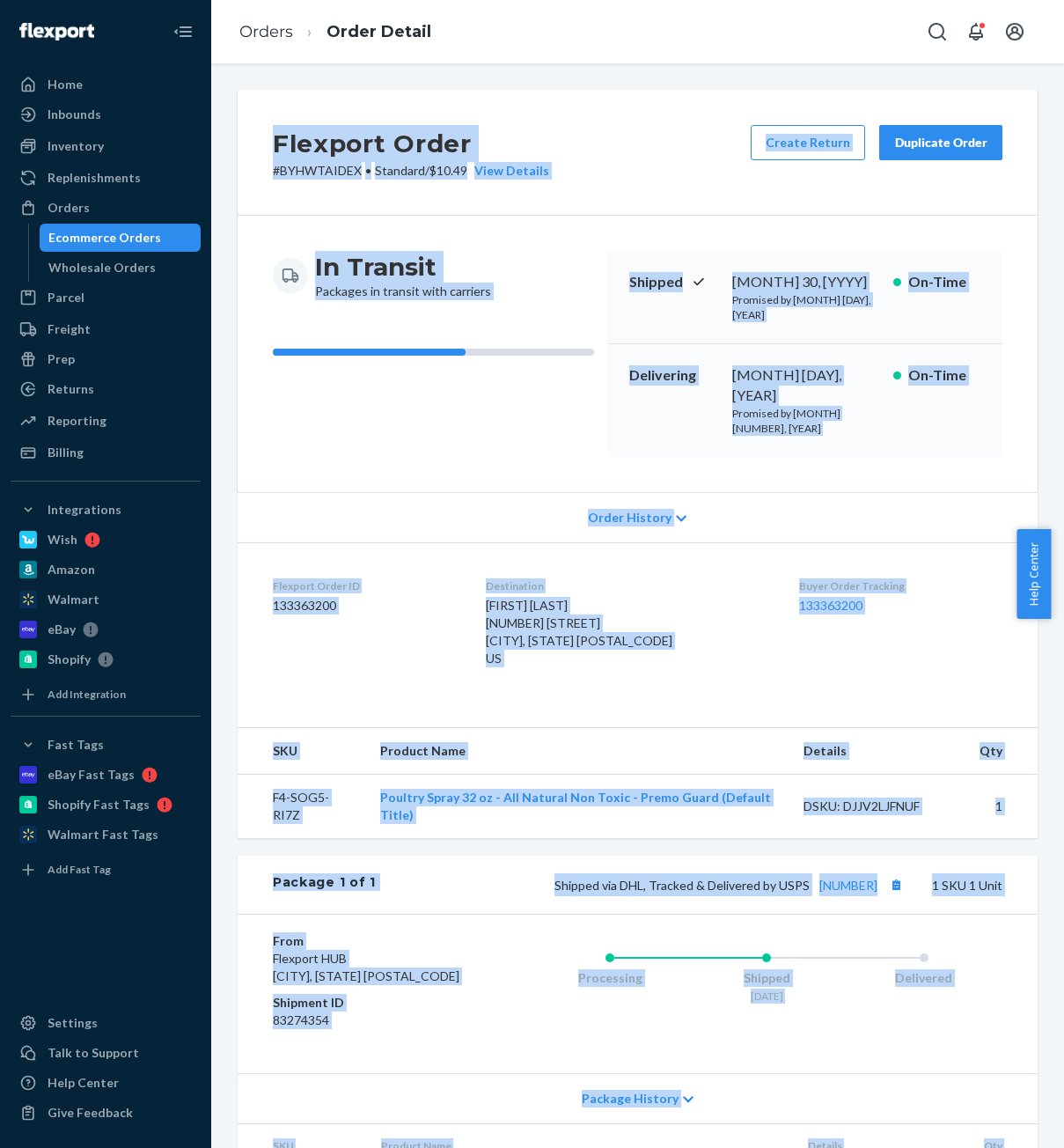click on "Processing Shipped [DATE] Delivered" at bounding box center [731, 994] 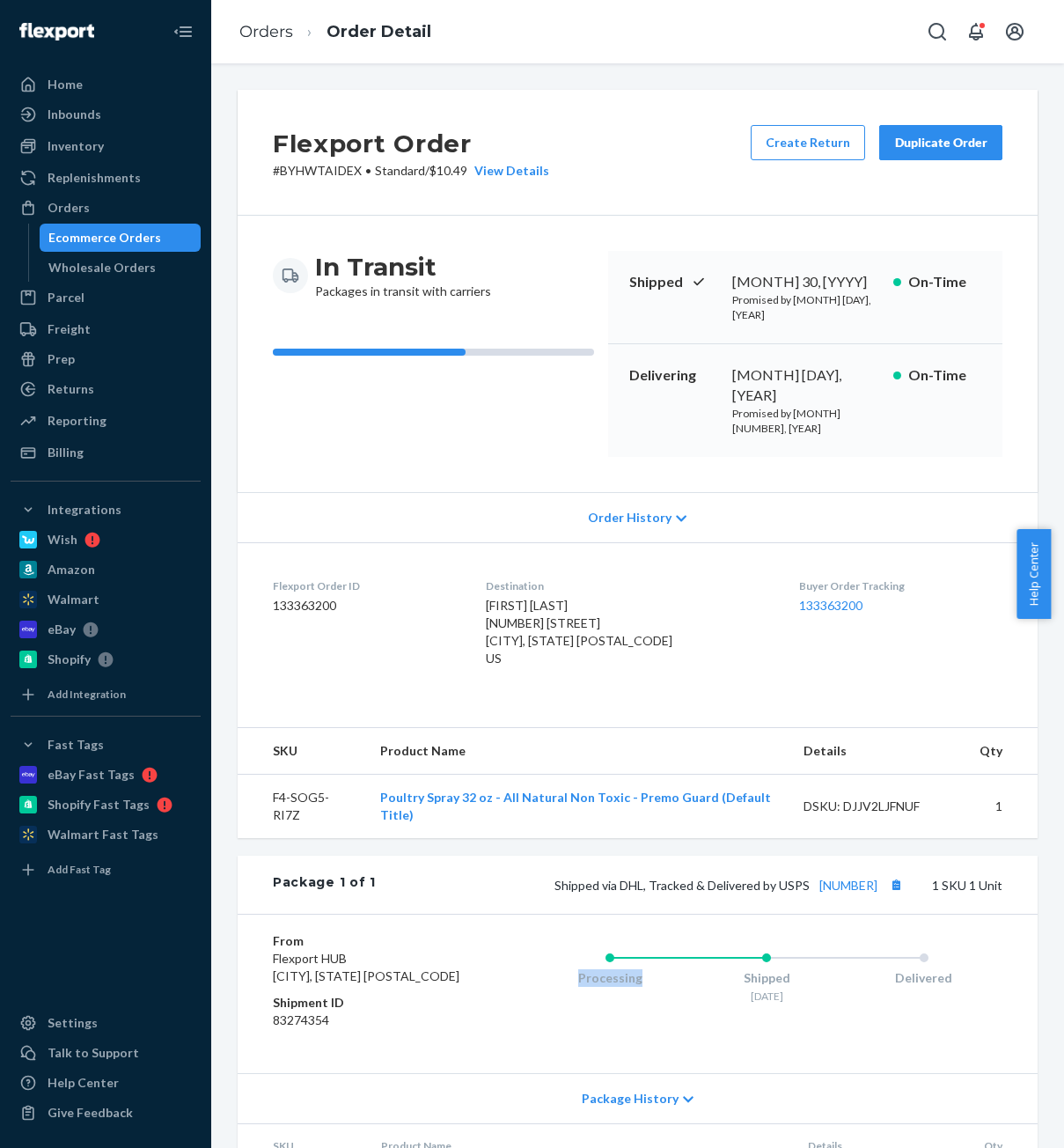 click on "Processing Shipped [DATE] Delivered" at bounding box center [731, 994] 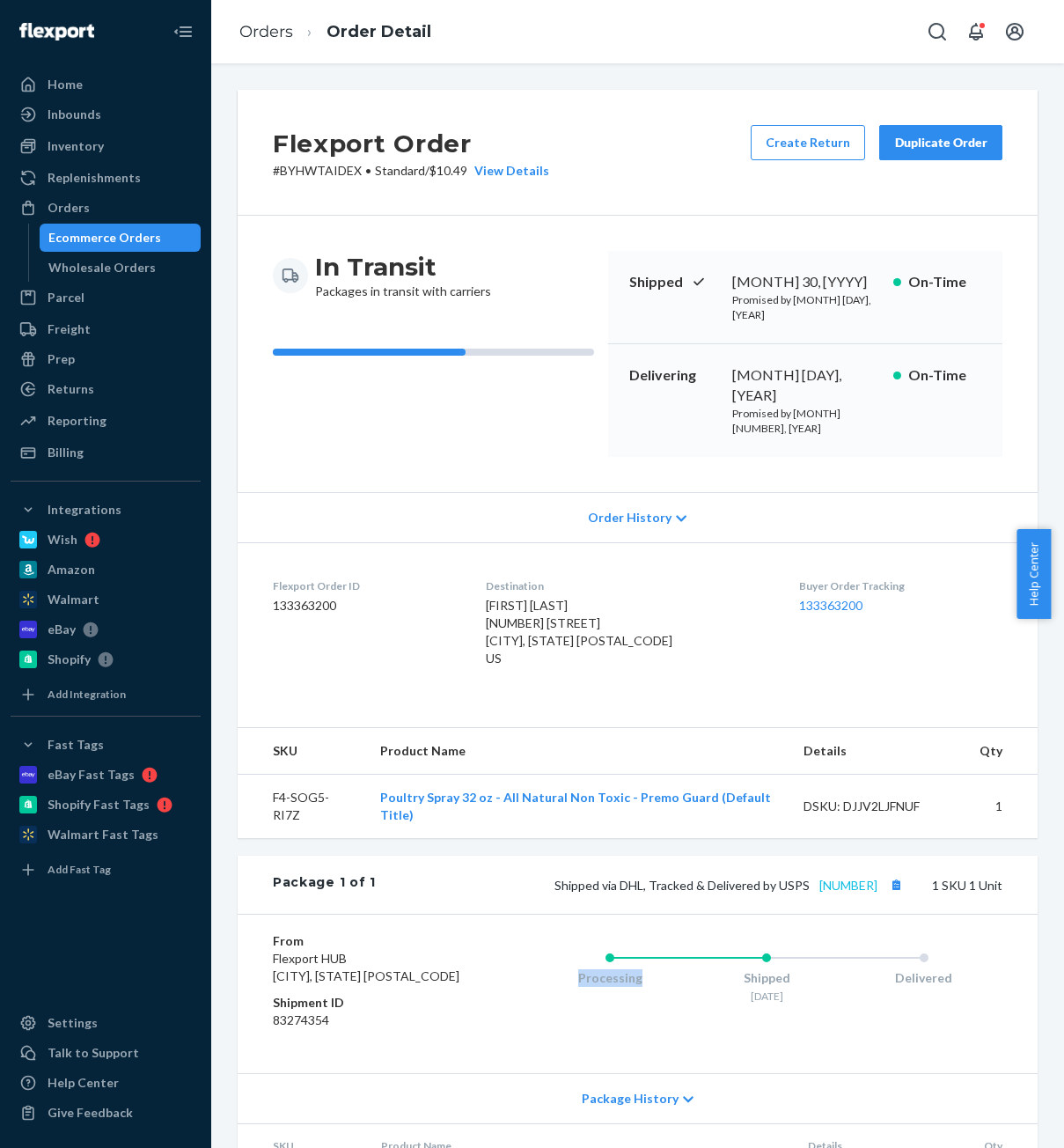 drag, startPoint x: 449, startPoint y: 839, endPoint x: 865, endPoint y: 841, distance: 416.00481 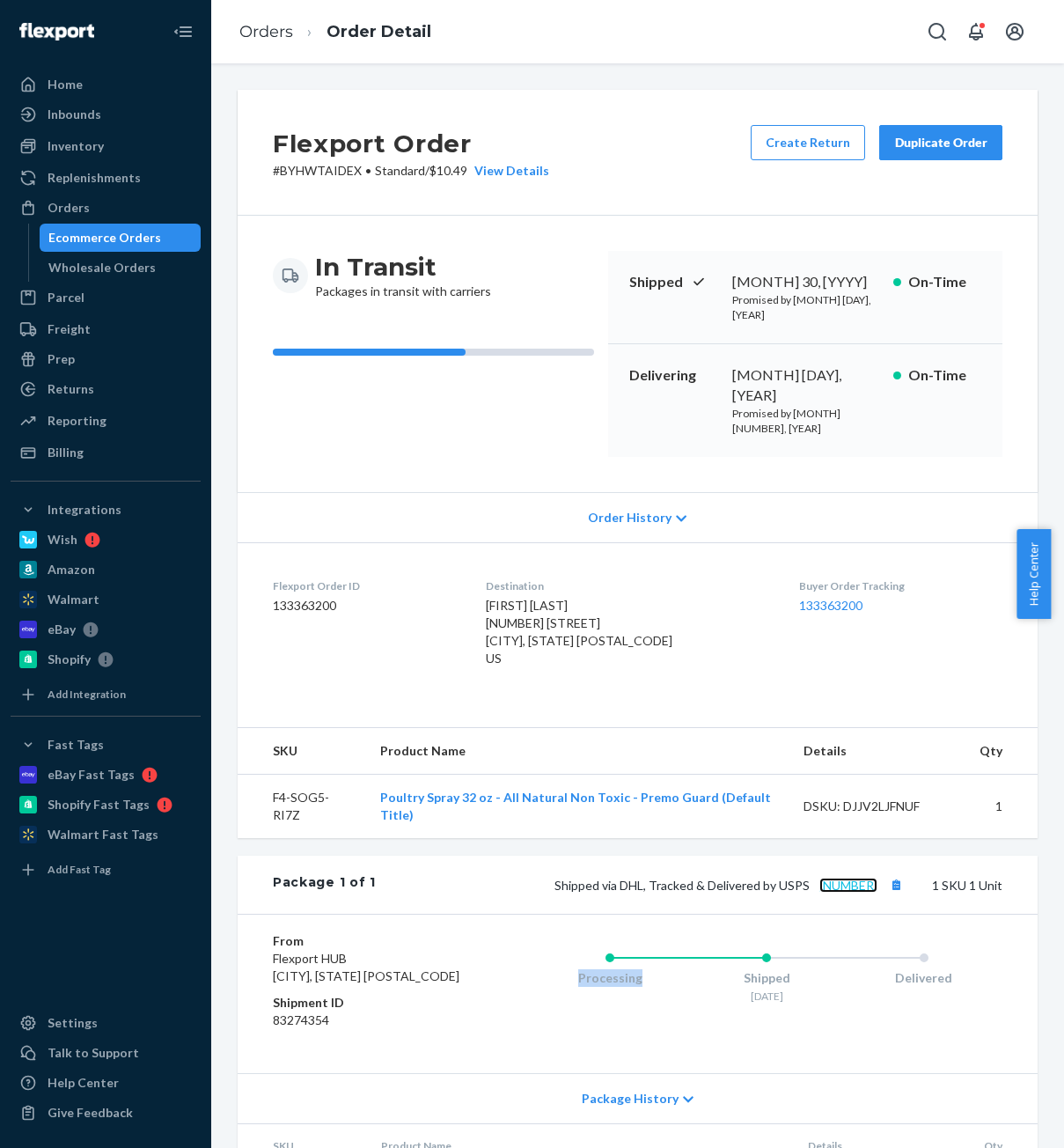 copy on "Shipped via DHL, Tracked & Delivered by USPS [NUMBER]" 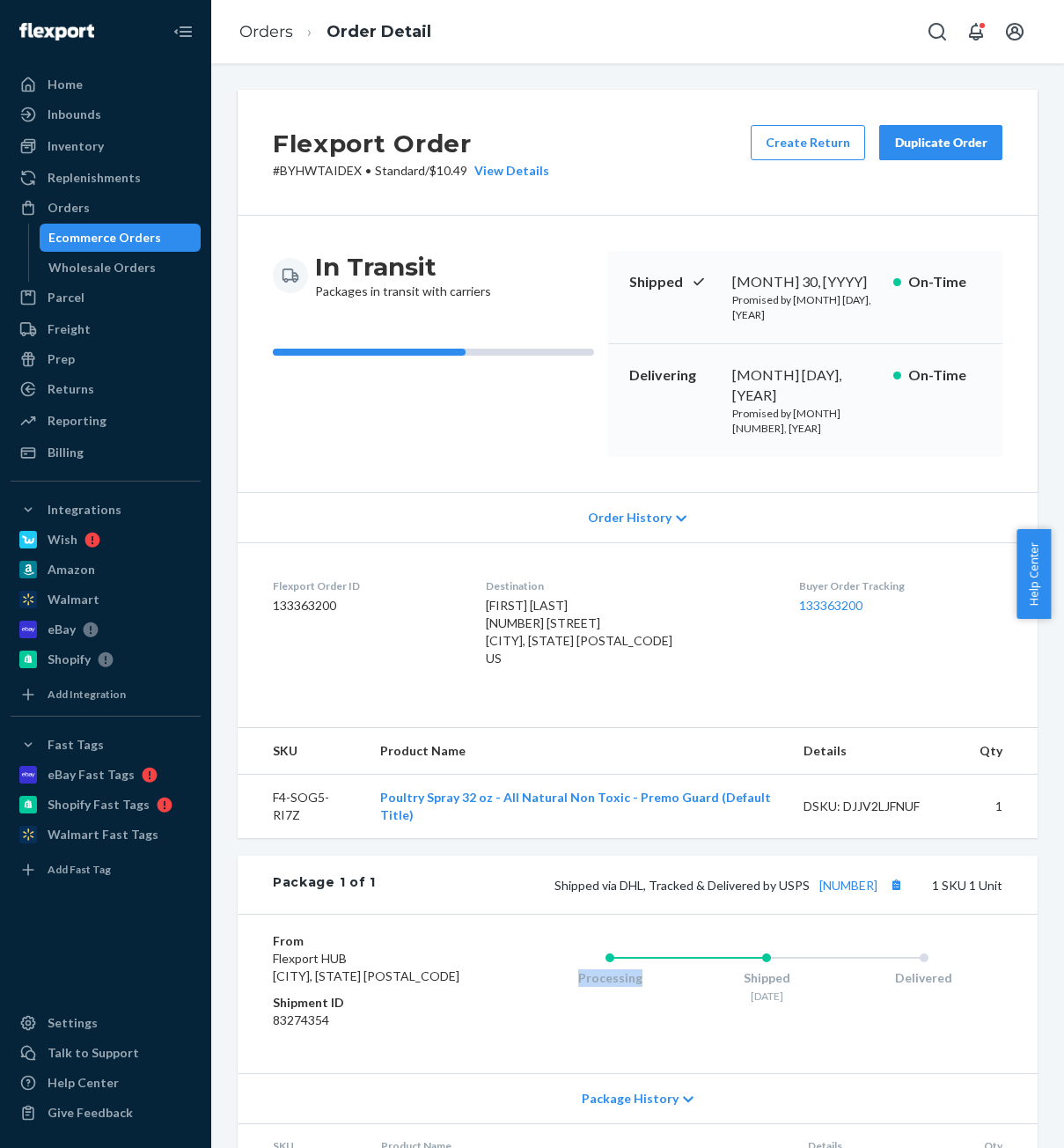 click on "From Flexport HUB
[CITY], [STATE] [ZIP] Shipment ID [NUMBER] Processing Shipped 7/30 Delivered" at bounding box center (637, 993) 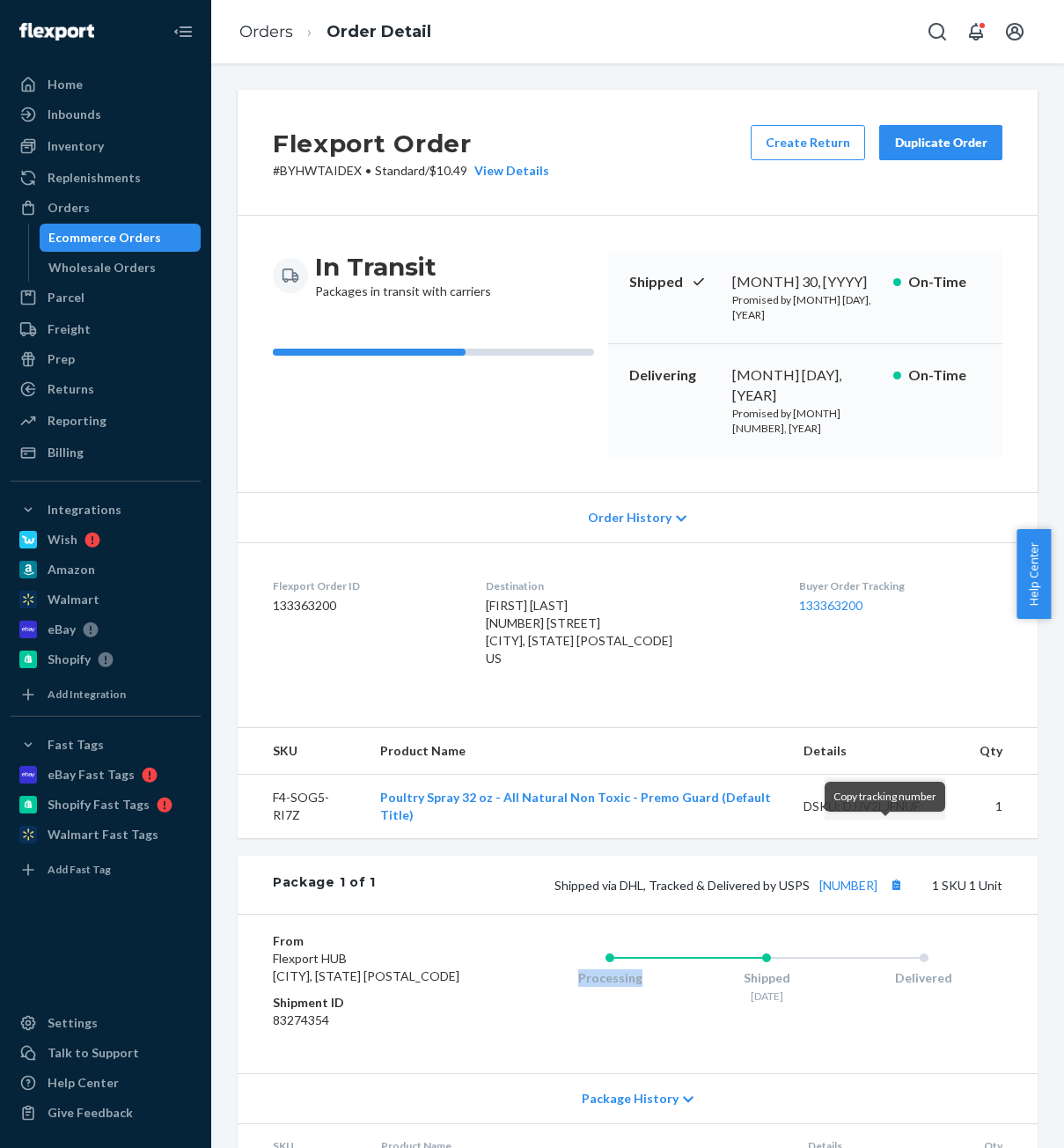 drag, startPoint x: 434, startPoint y: 833, endPoint x: 856, endPoint y: 846, distance: 422.2002 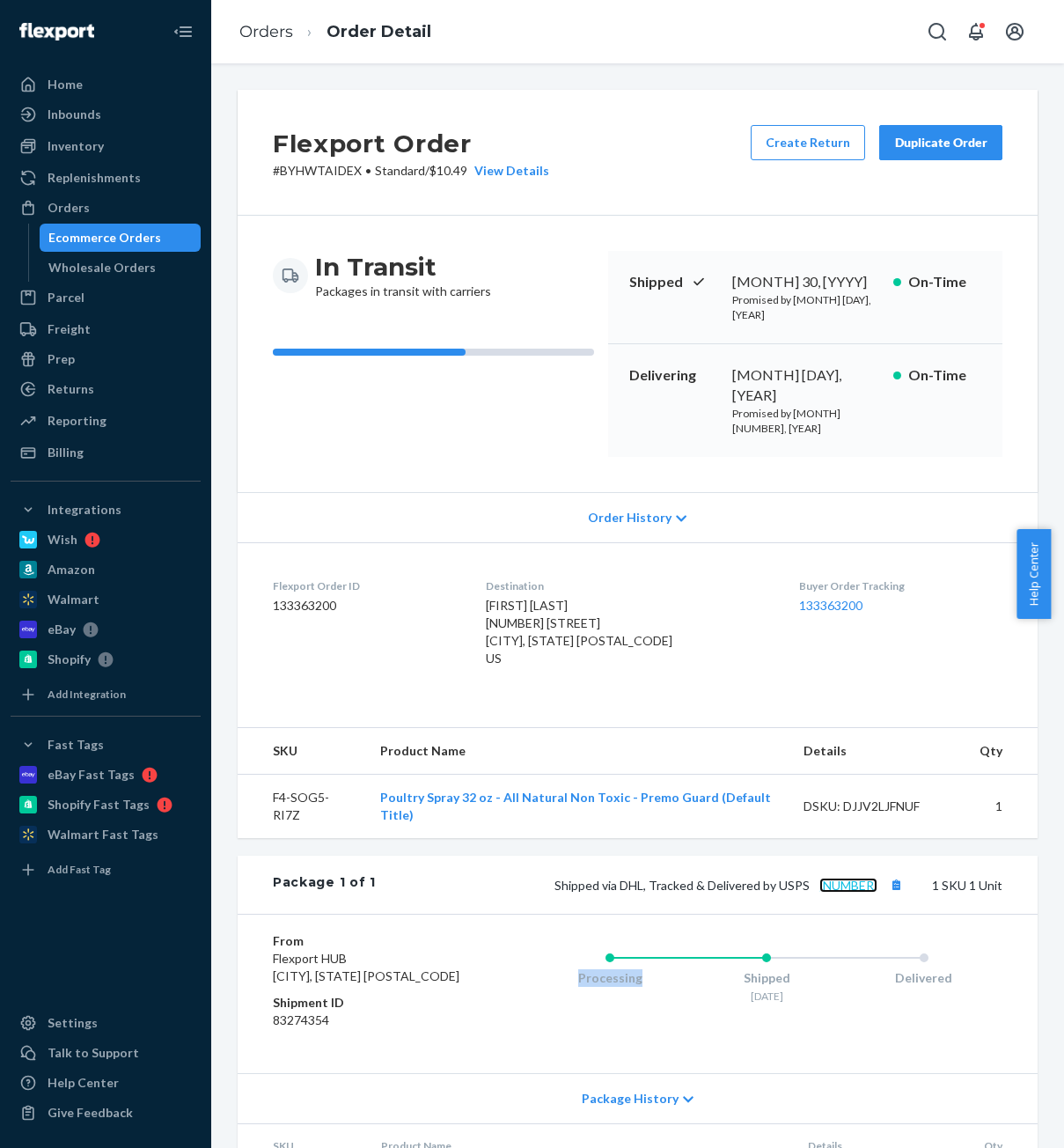 copy on "Shipped via DHL, Tracked & Delivered by USPS [NUMBER]" 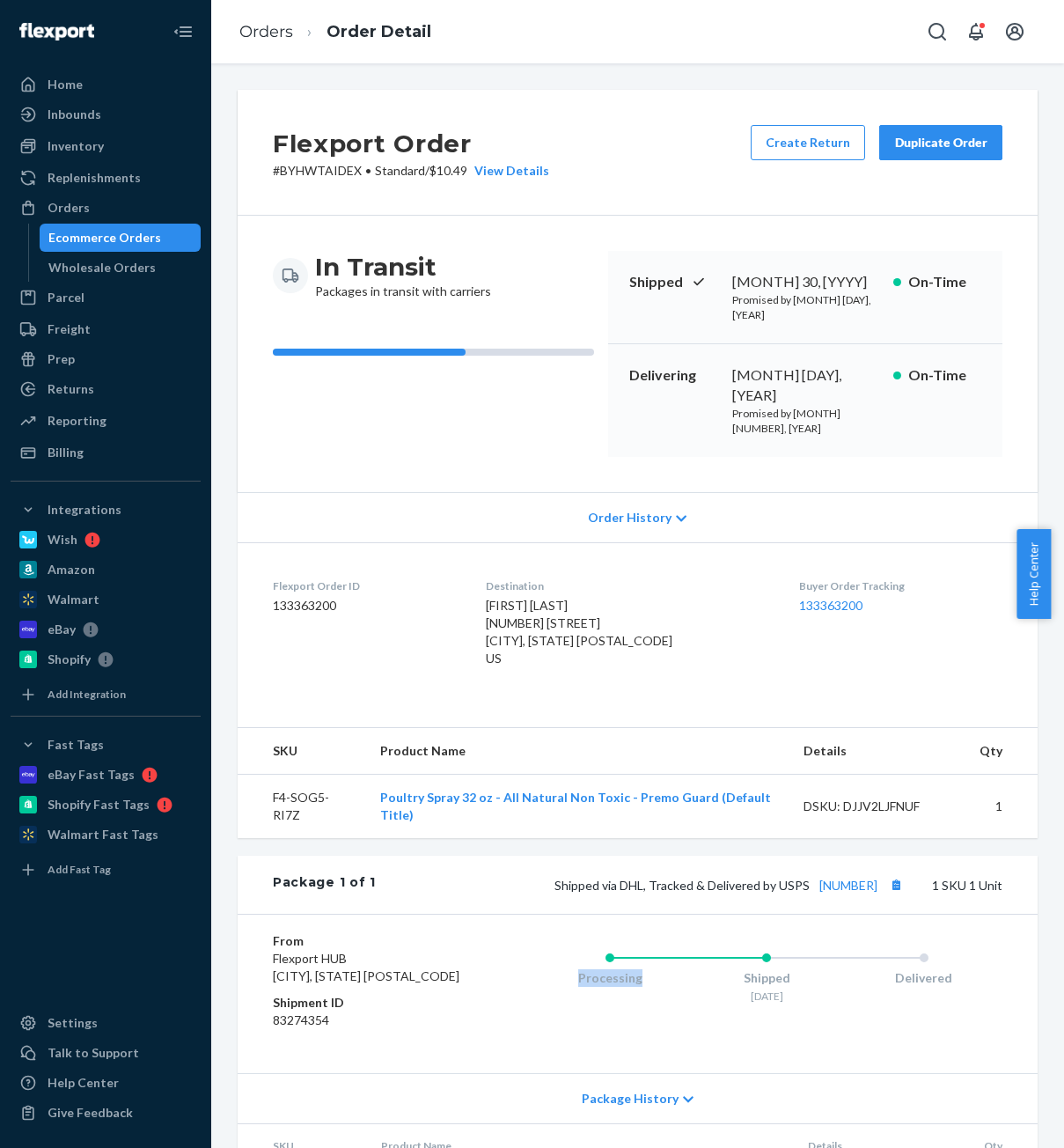 click on "Ecommerce Orders" at bounding box center [105, 238] 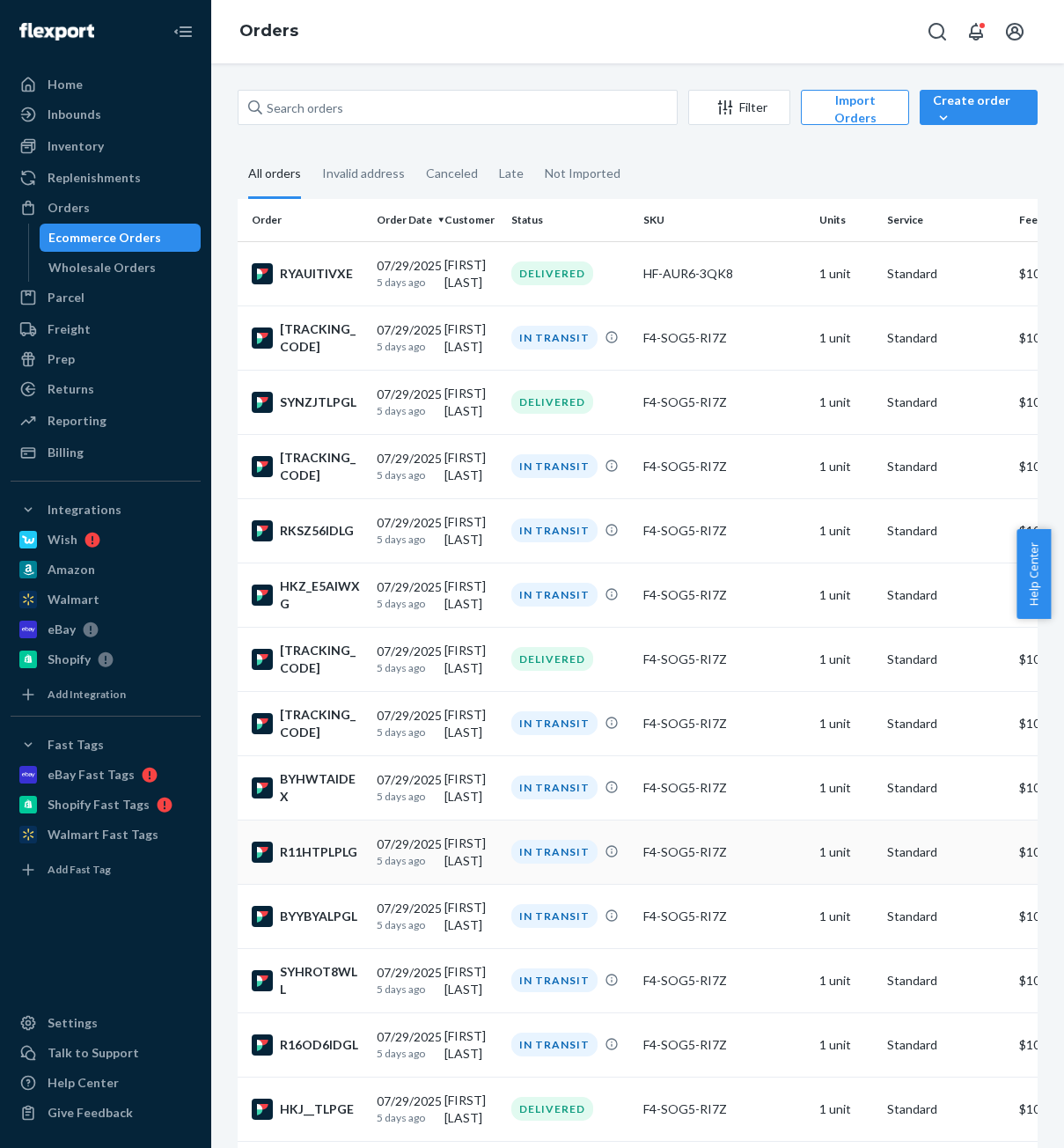 click on "[DATE] [TIME] ago" at bounding box center [403, 851] 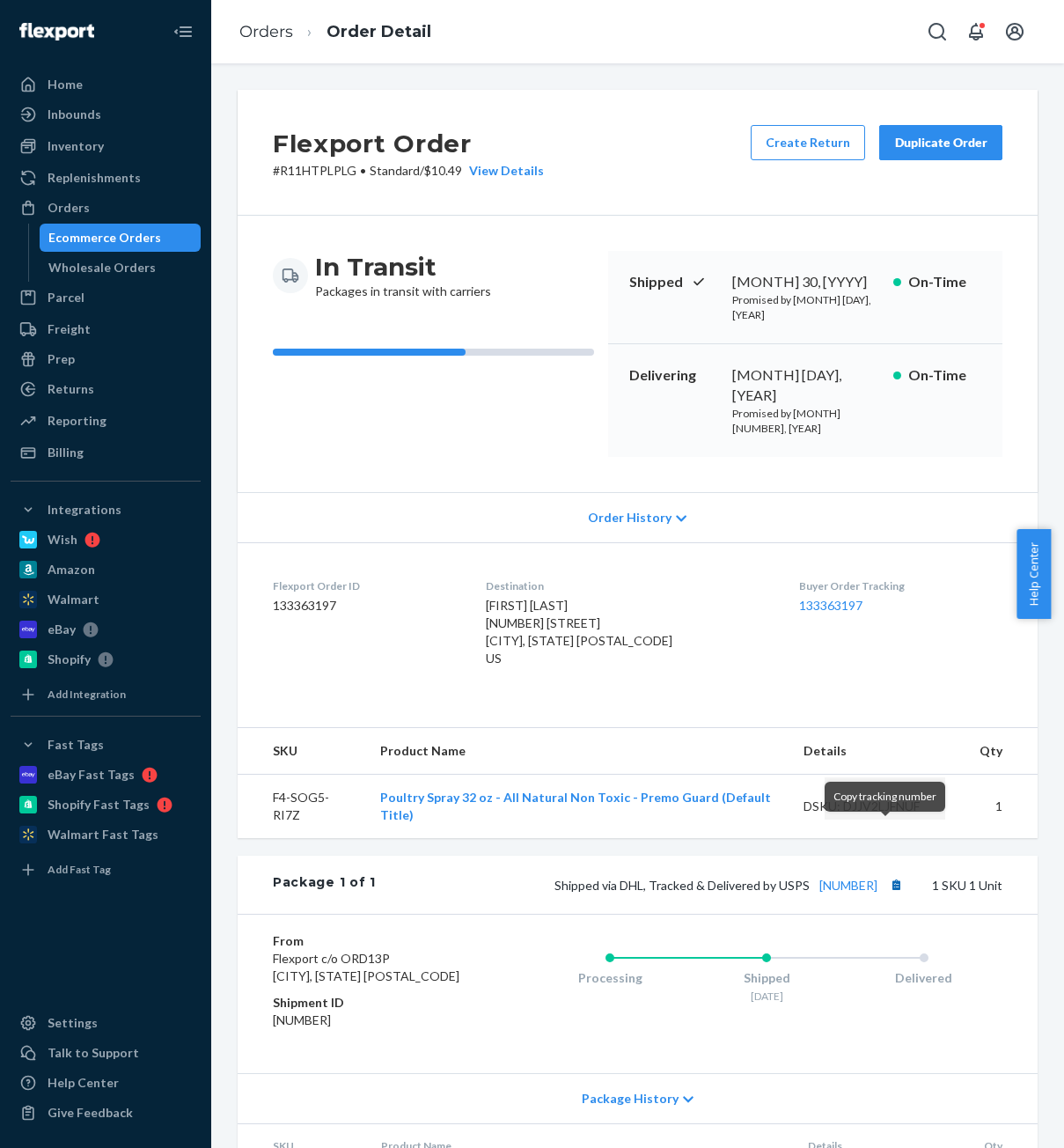 drag, startPoint x: 442, startPoint y: 829, endPoint x: 875, endPoint y: 837, distance: 433.0739 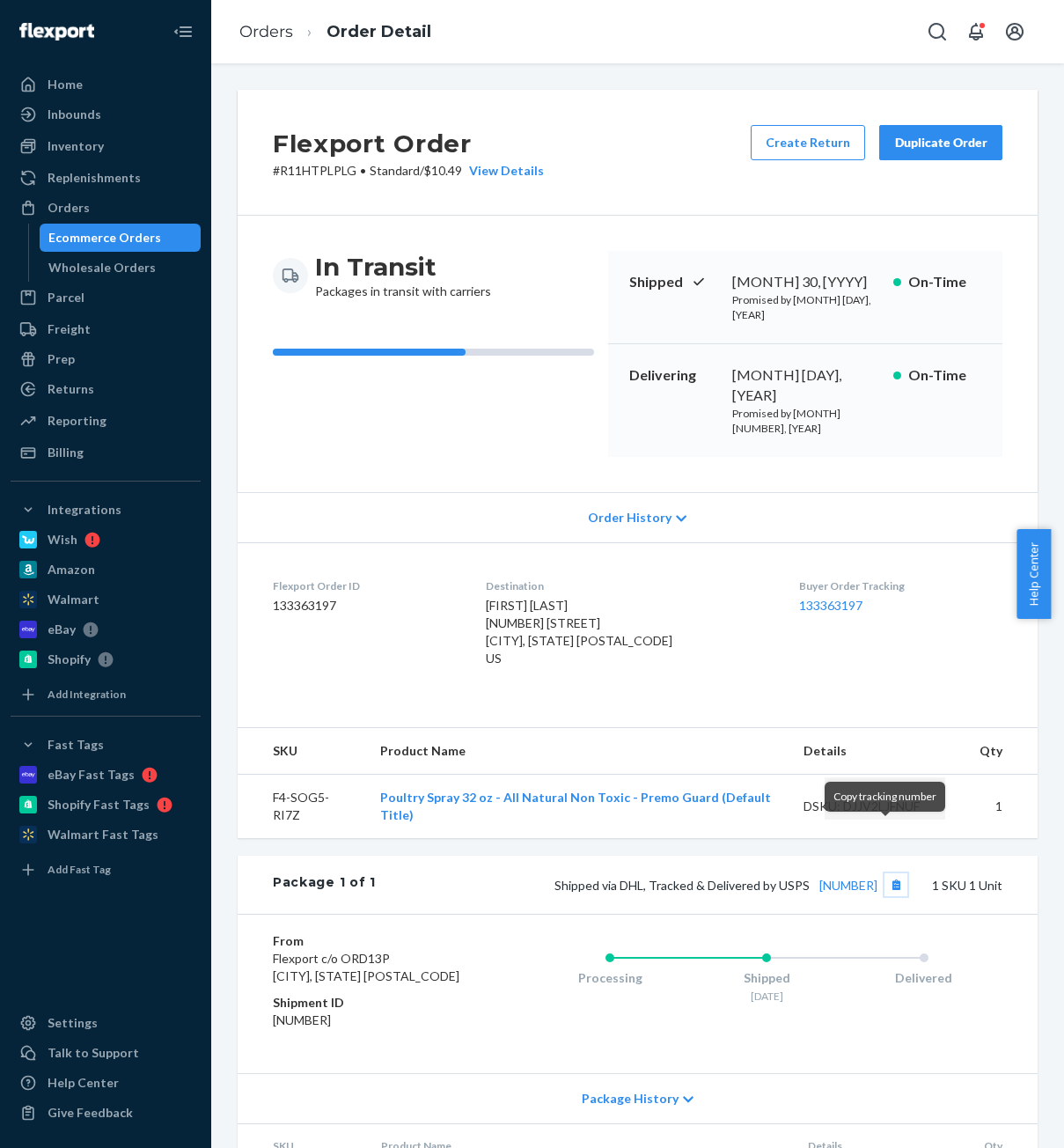 click at bounding box center [896, 885] 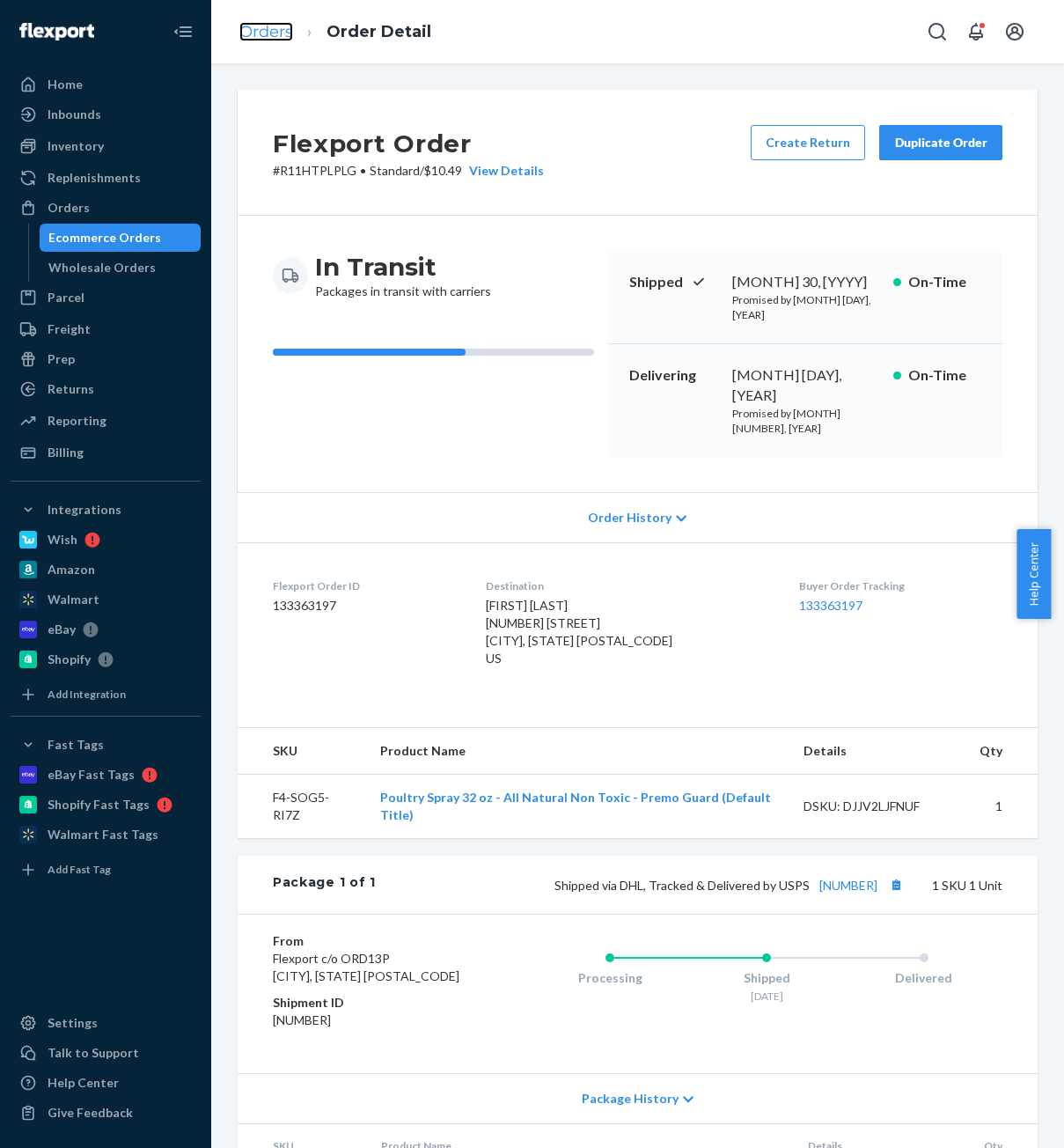 click on "Orders" at bounding box center (266, 32) 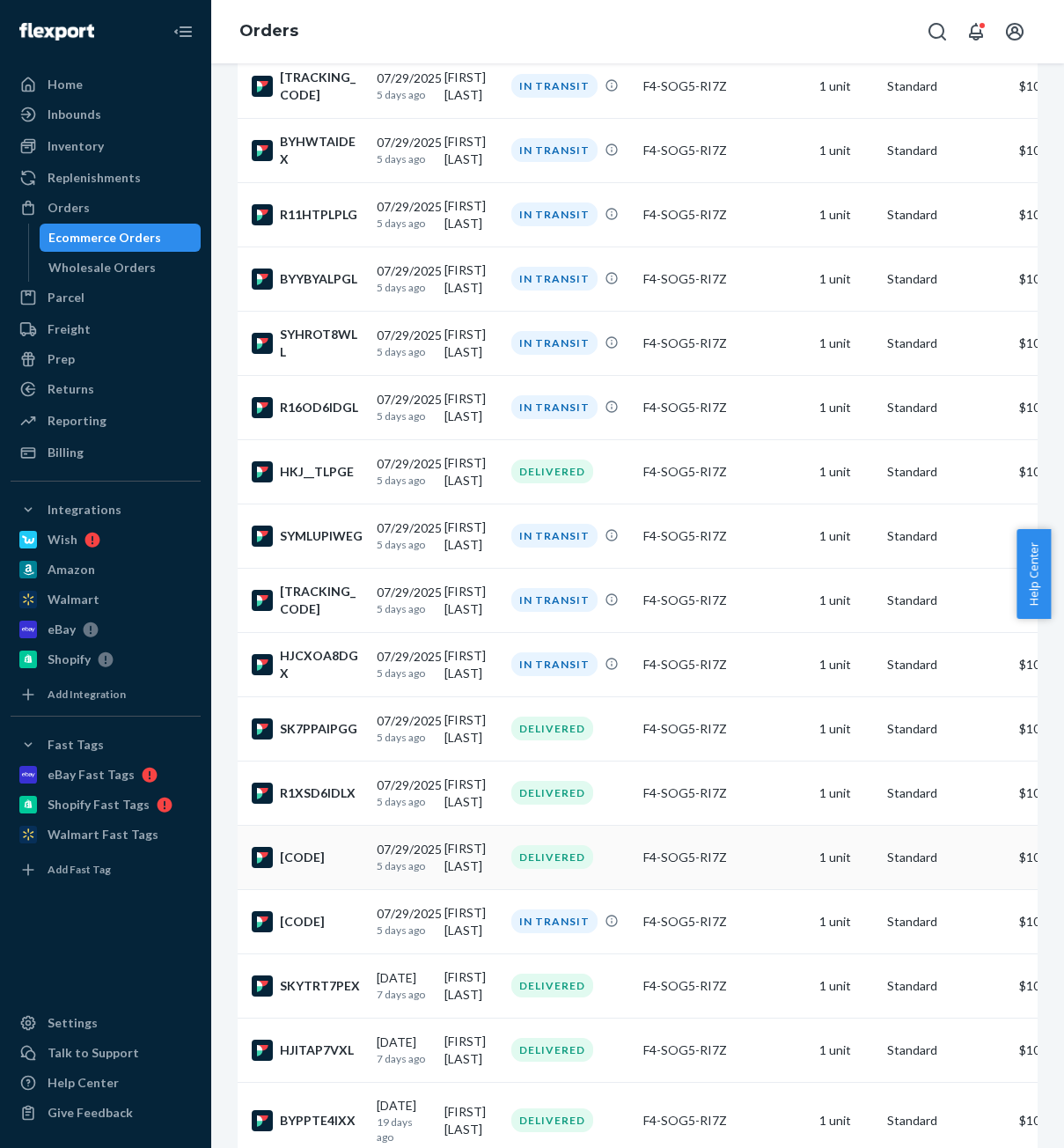 scroll, scrollTop: 632, scrollLeft: 0, axis: vertical 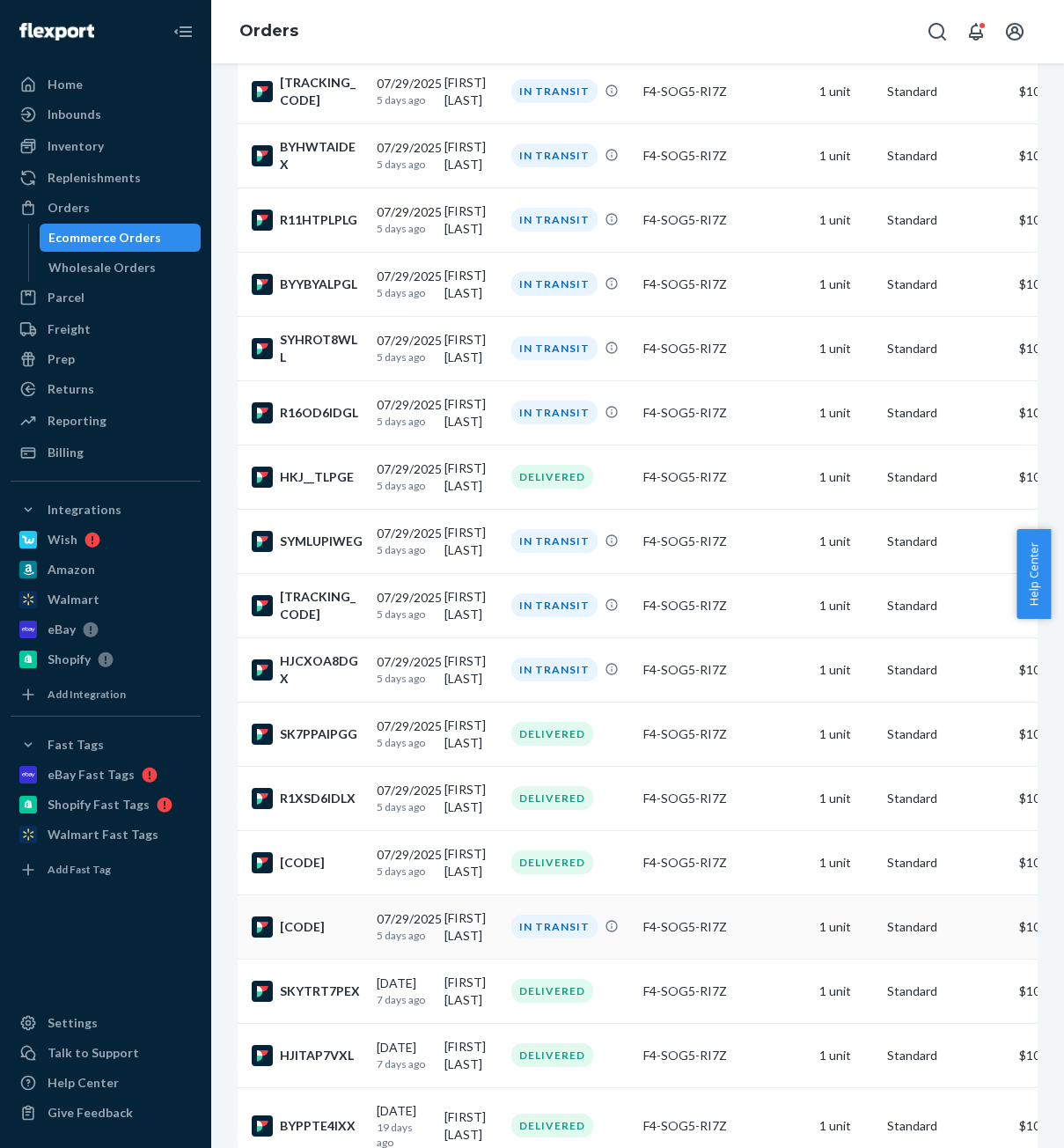 click on "[DATE] [TIME] ago" at bounding box center [403, 926] 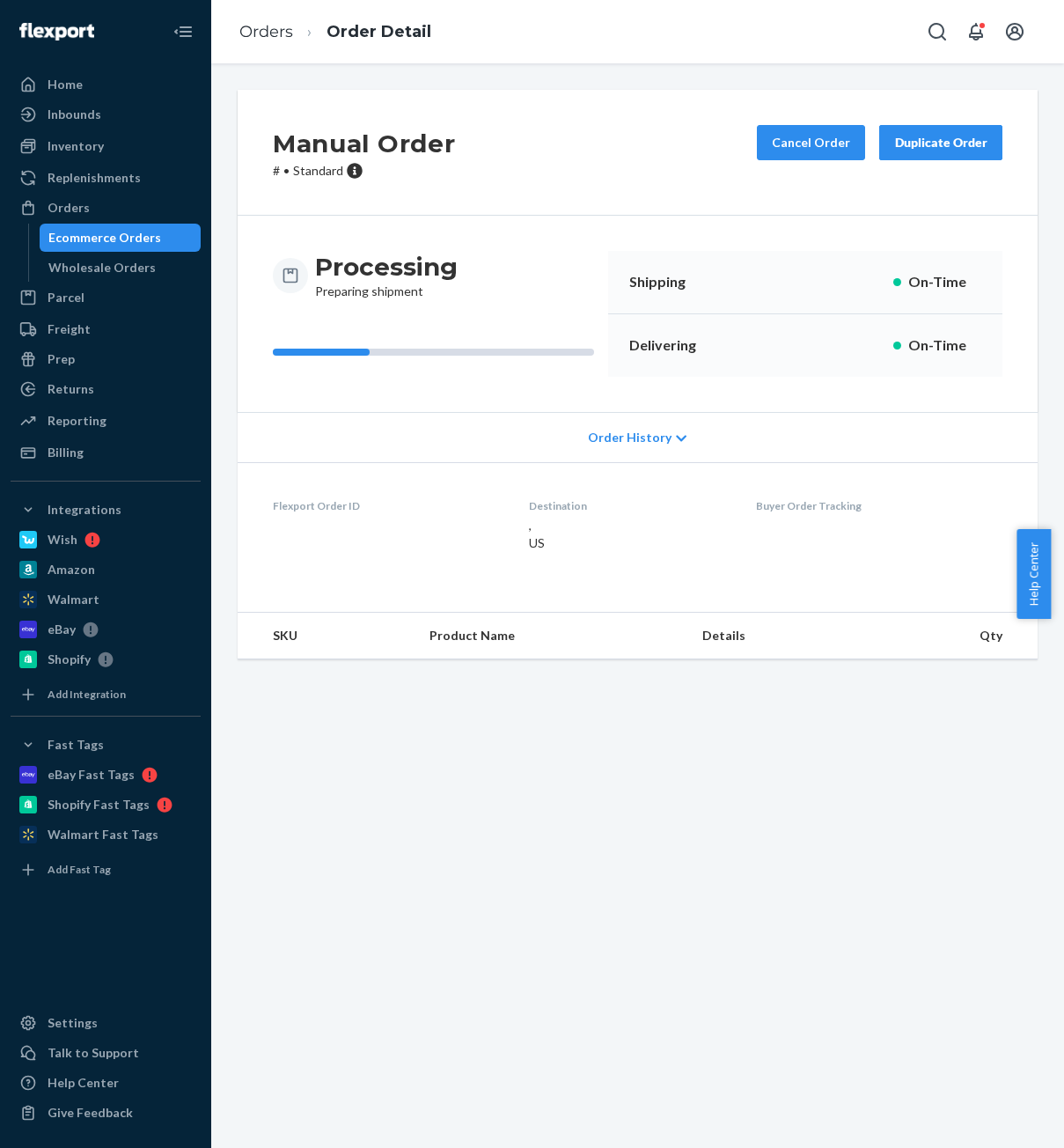 scroll, scrollTop: 0, scrollLeft: 0, axis: both 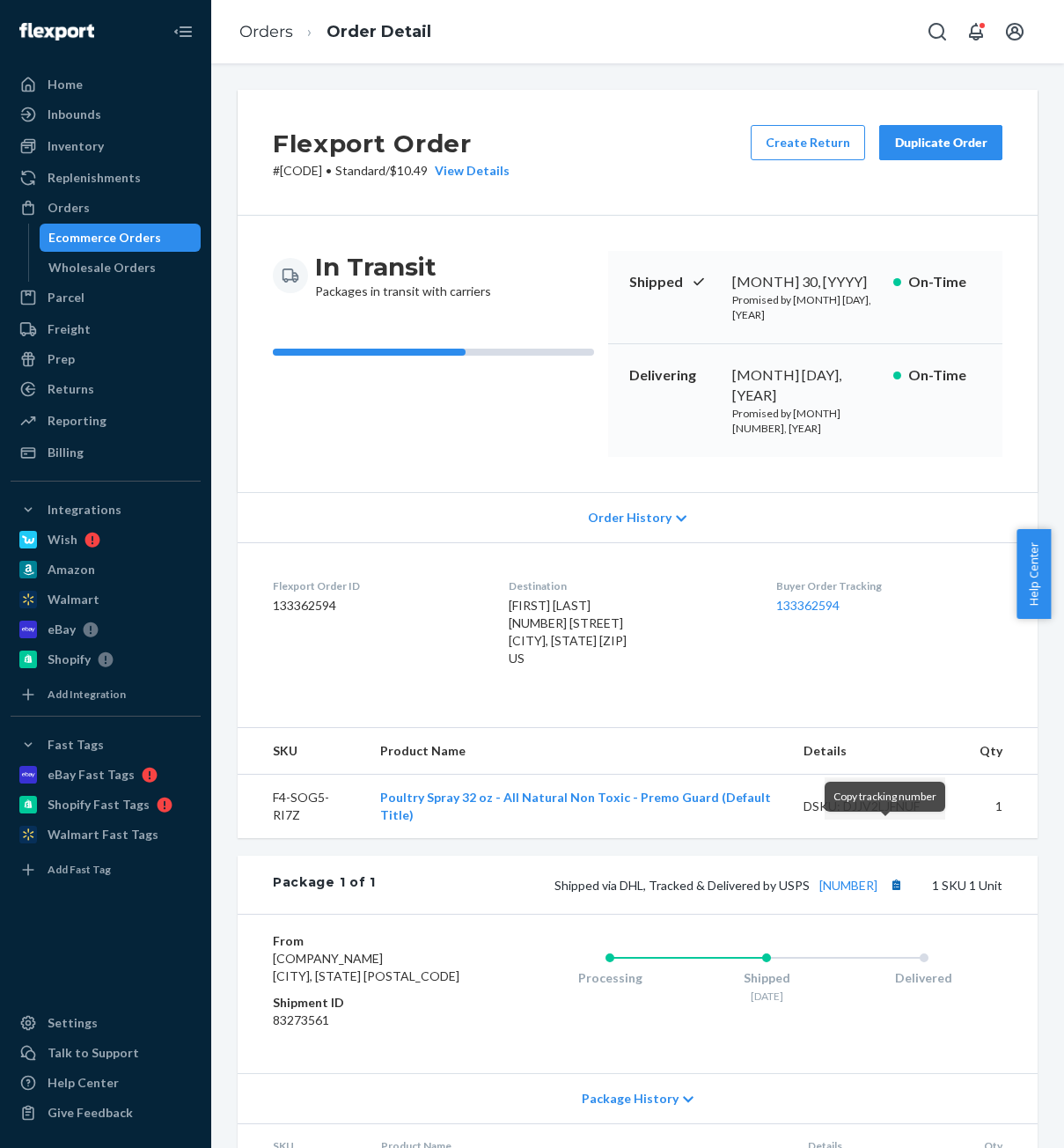 drag, startPoint x: 449, startPoint y: 835, endPoint x: 876, endPoint y: 839, distance: 427.01873 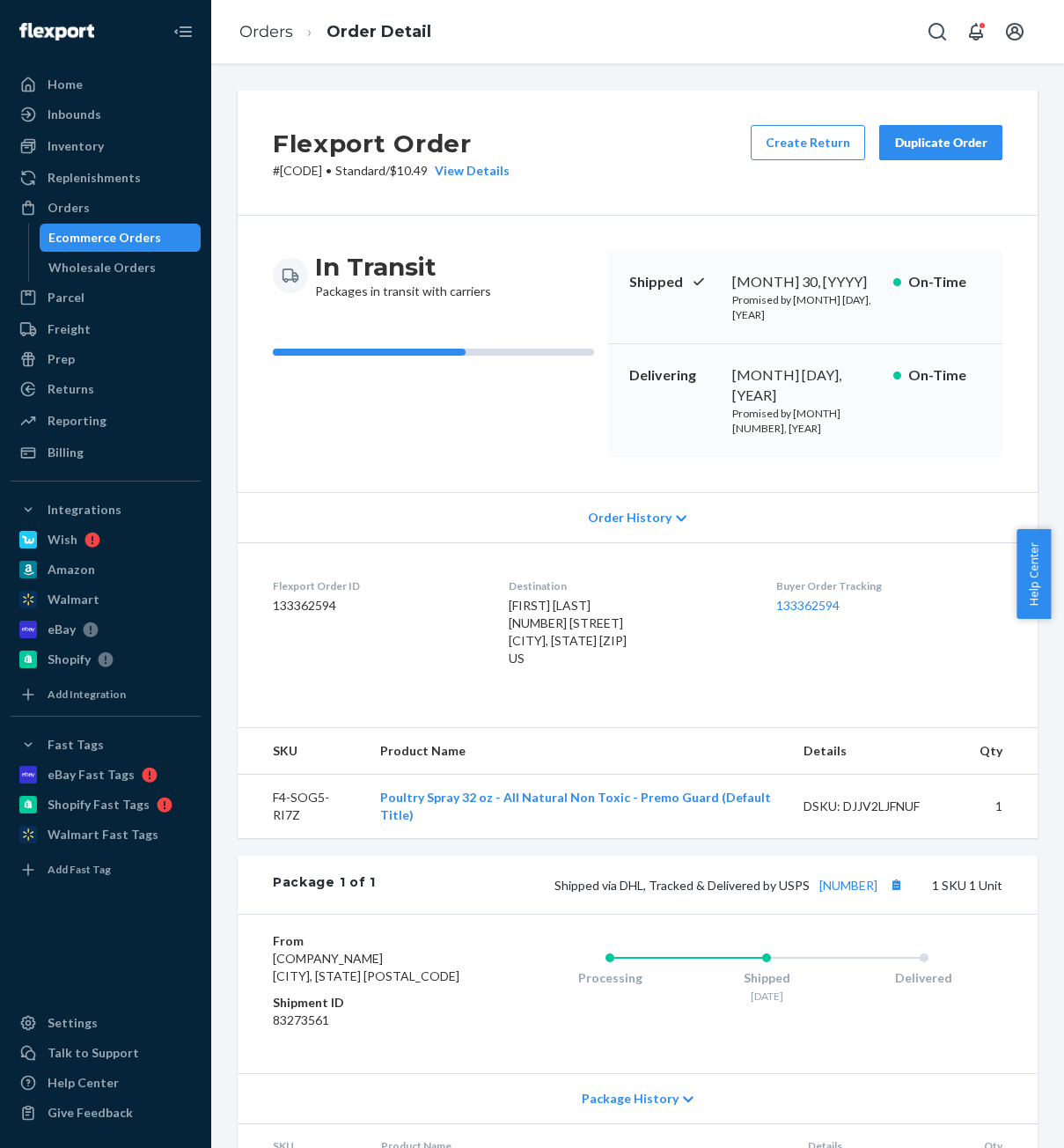 click on "Ecommerce Orders" at bounding box center [105, 238] 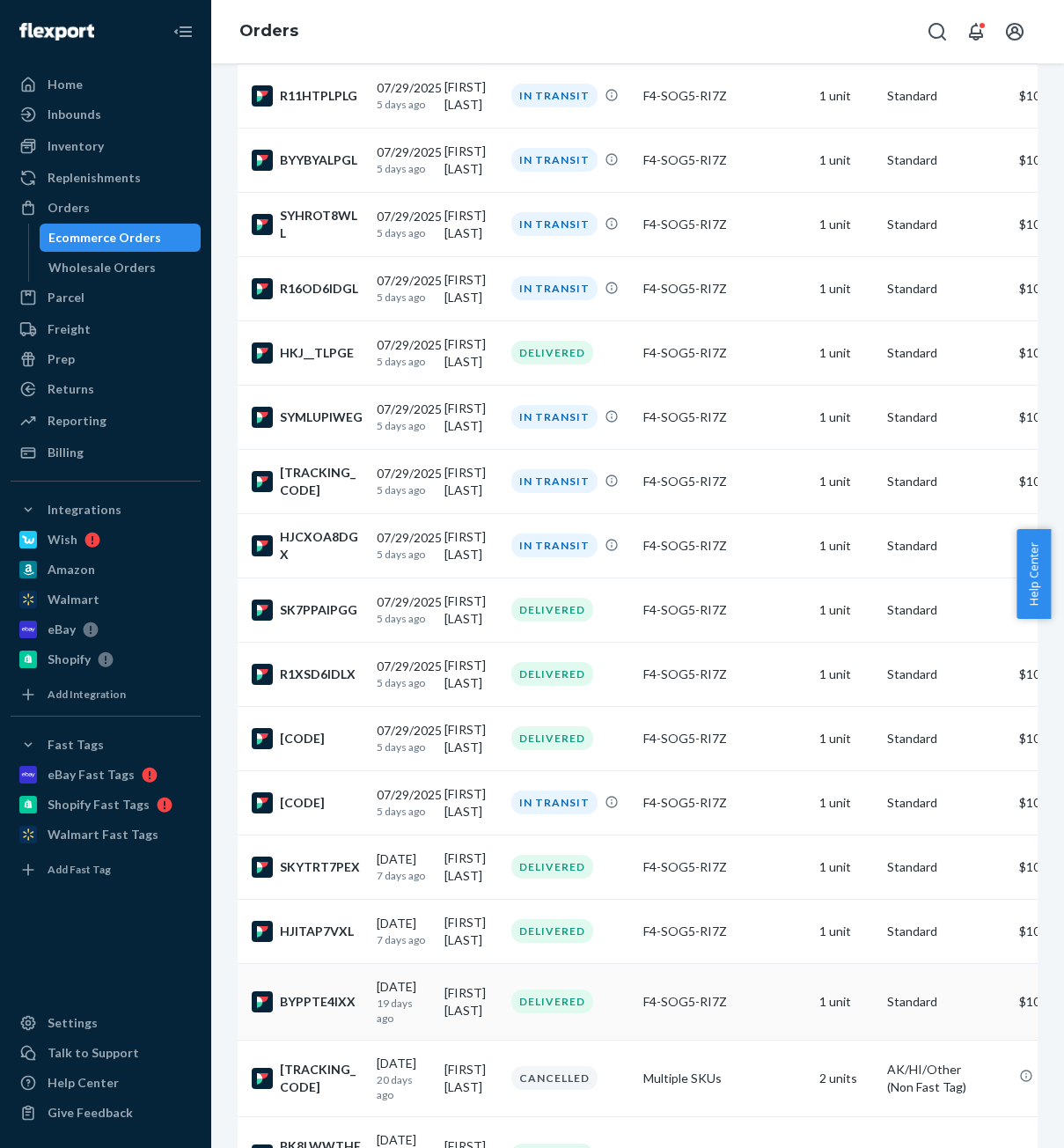 scroll, scrollTop: 0, scrollLeft: 0, axis: both 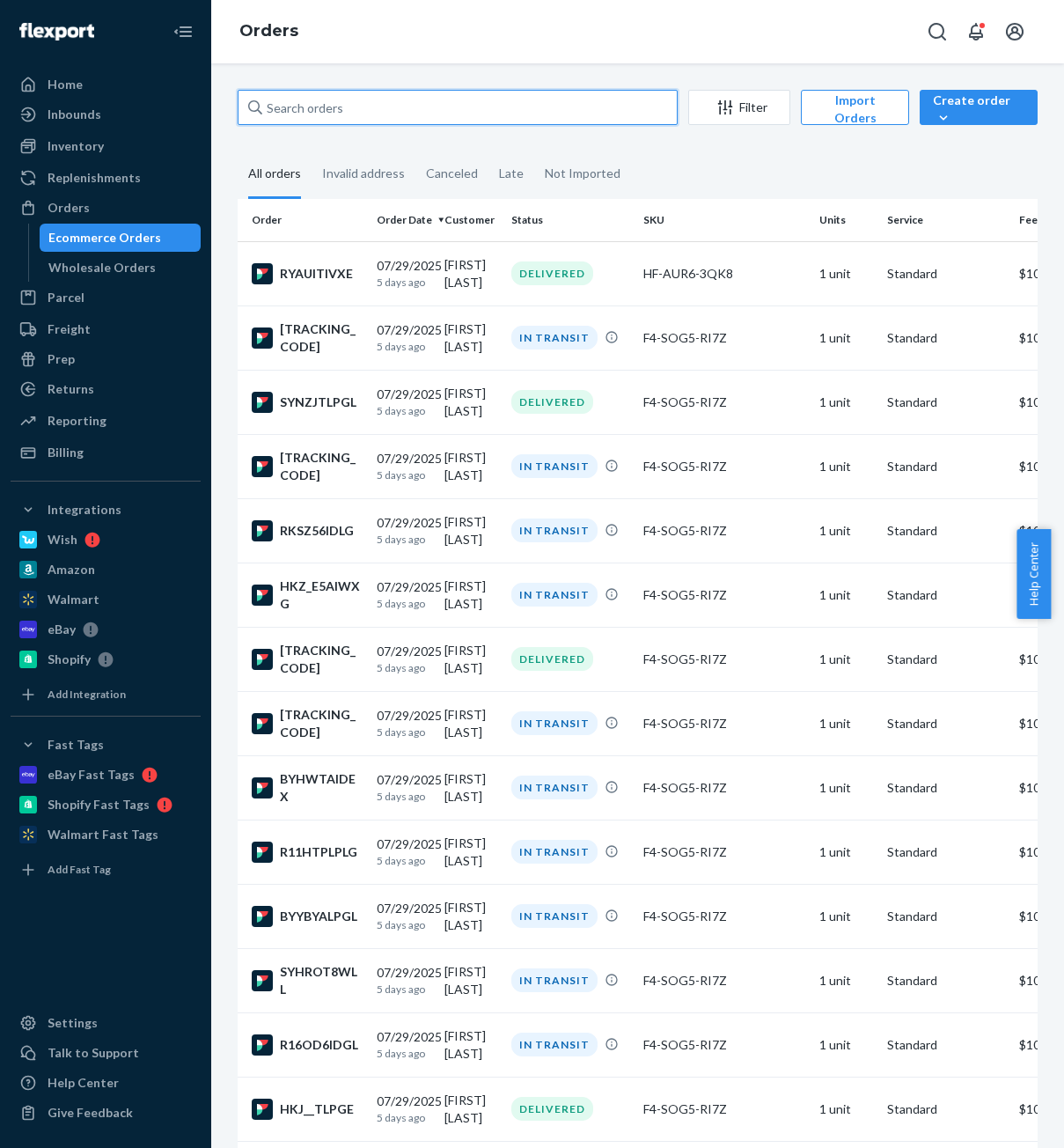 click at bounding box center (458, 107) 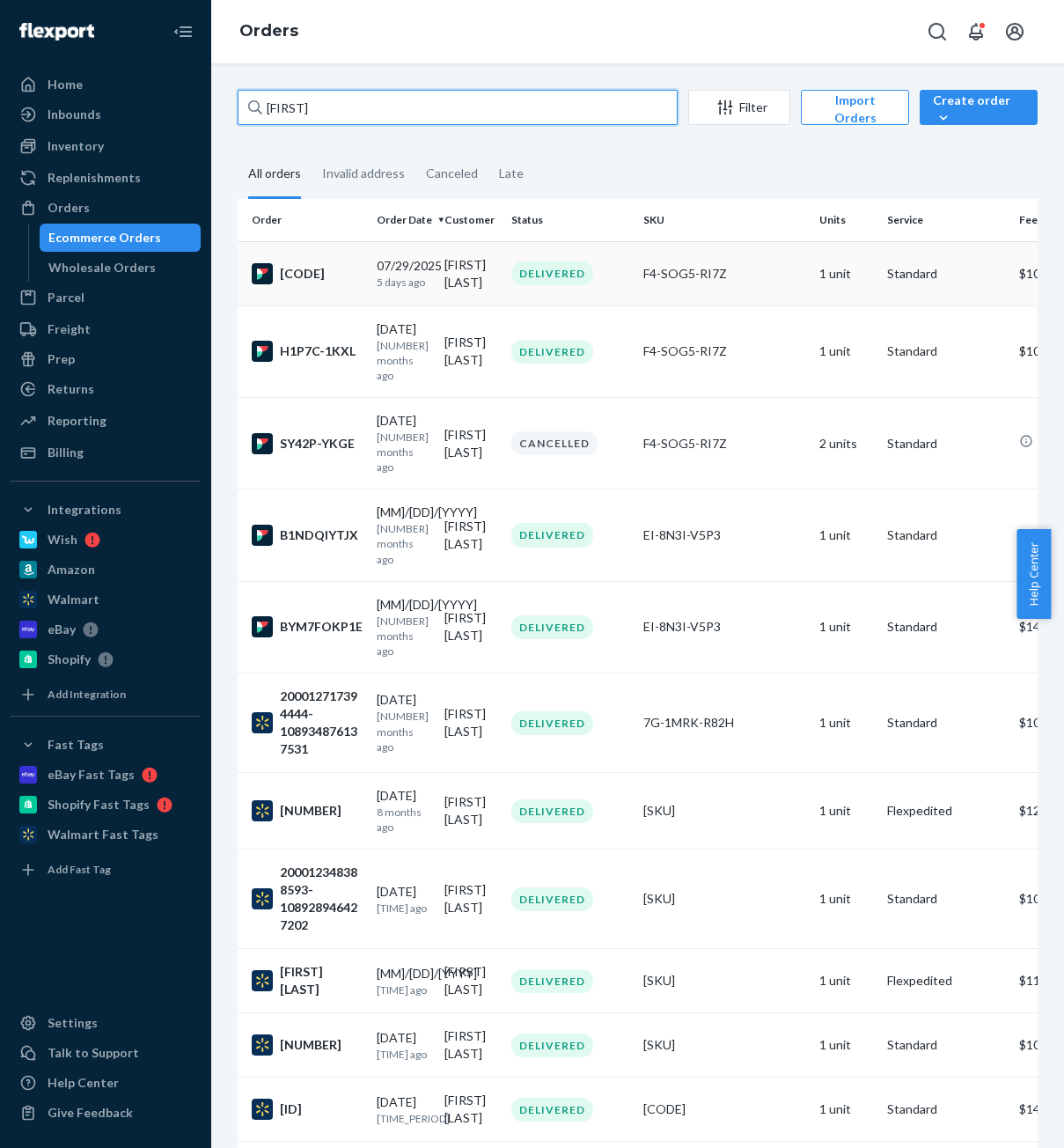 type on "[FIRST]" 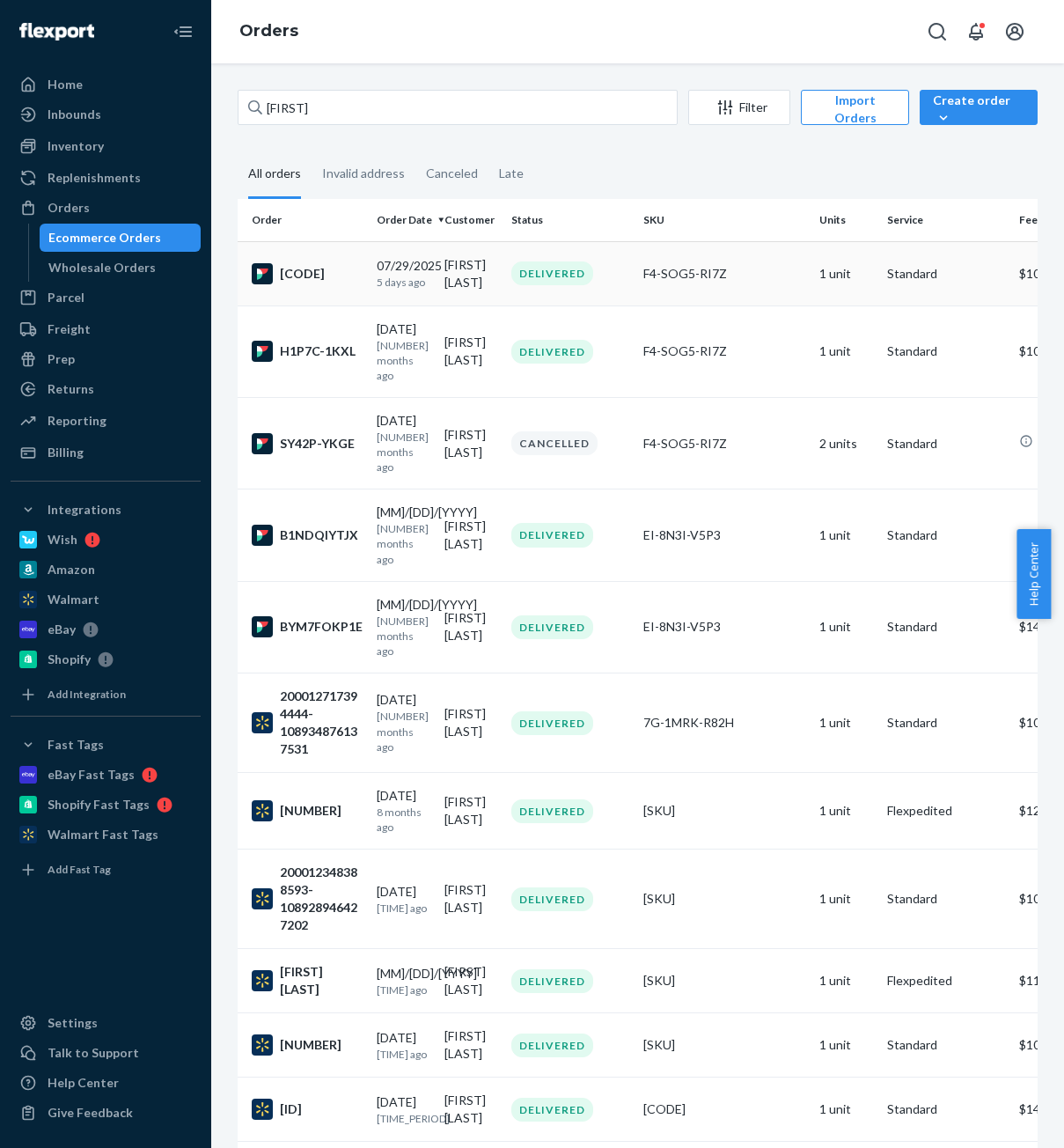 click on "5 days ago" at bounding box center (403, 282) 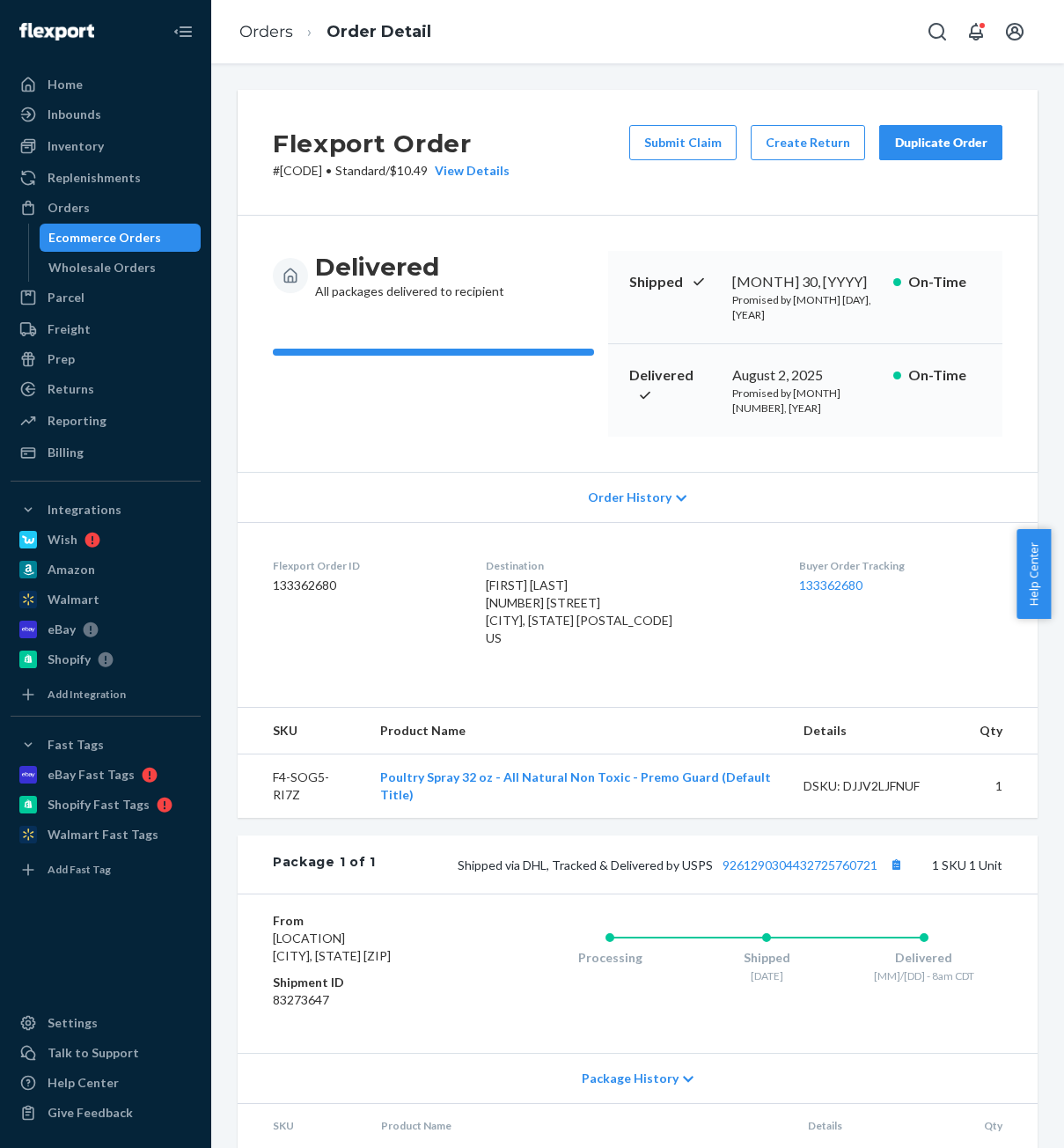 click on "Shipped via DHL, Tracked & Delivered by USPS   [TRACKING] 1   SKU   1   Unit" at bounding box center [689, 865] 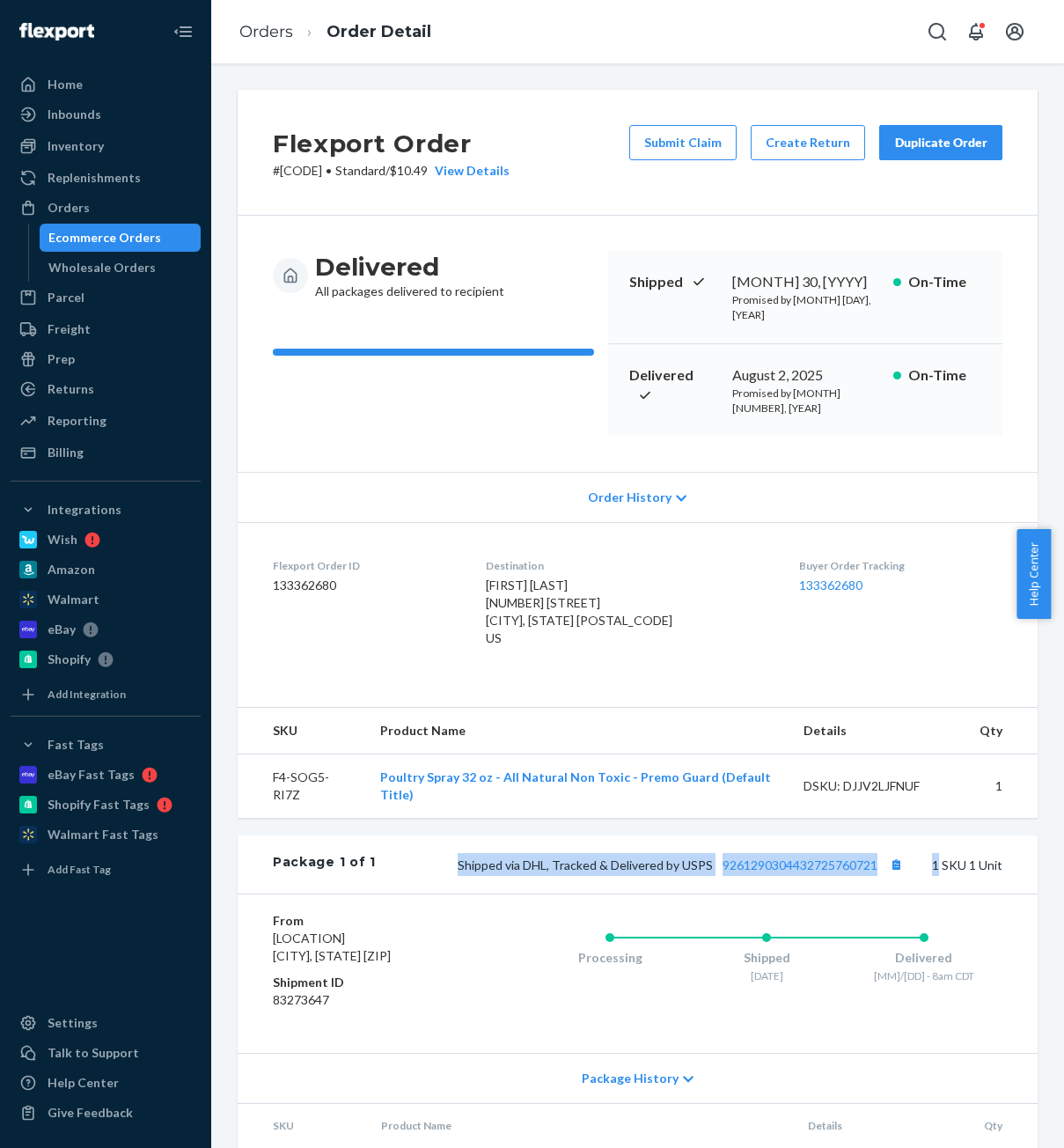 drag, startPoint x: 442, startPoint y: 837, endPoint x: 710, endPoint y: 821, distance: 268.4772 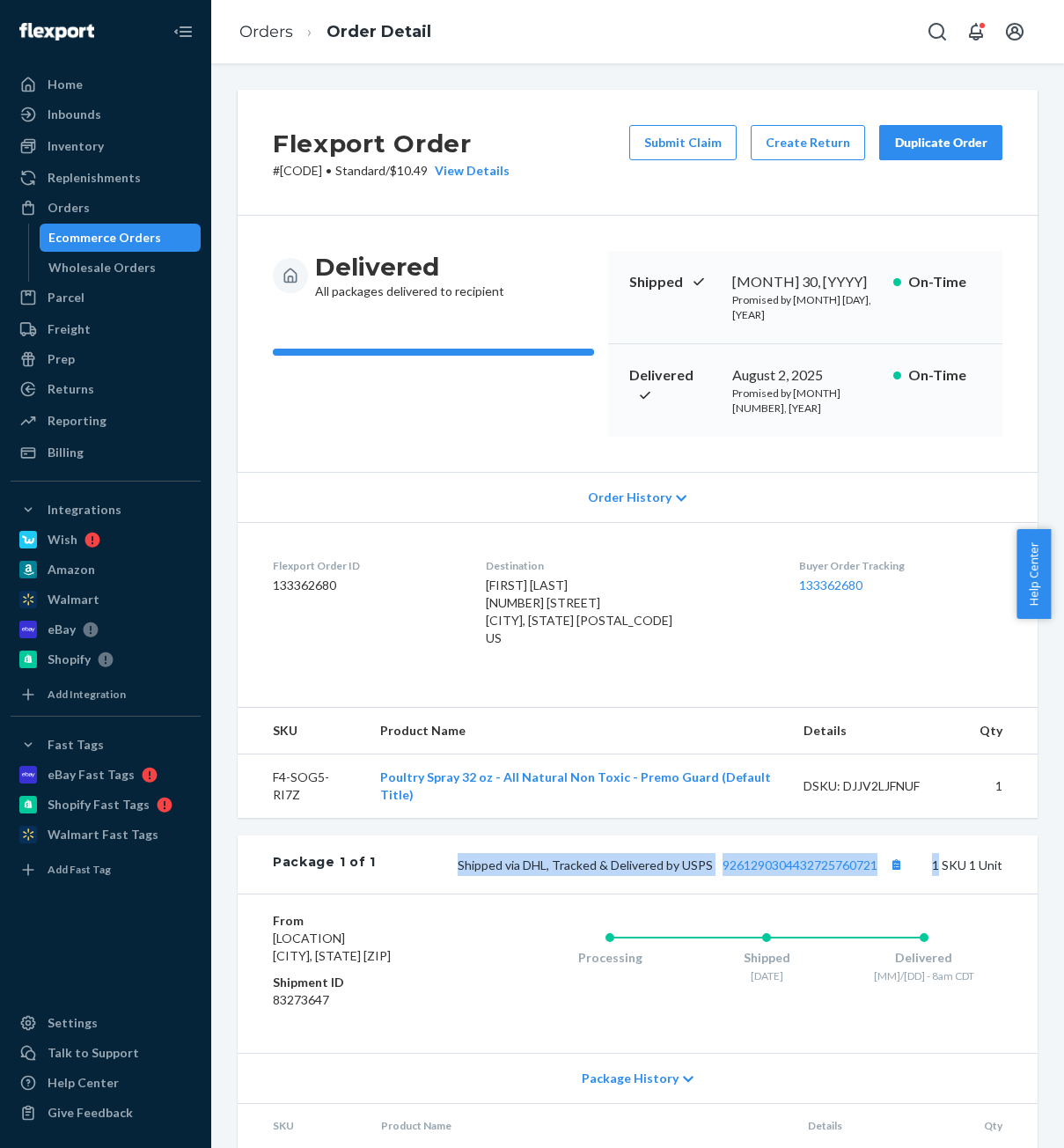 click on "Package 1 of 1 Shipped via DHL, Tracked & Delivered by USPS   [TRACKING] 1   SKU   1   Unit" at bounding box center (637, 865) 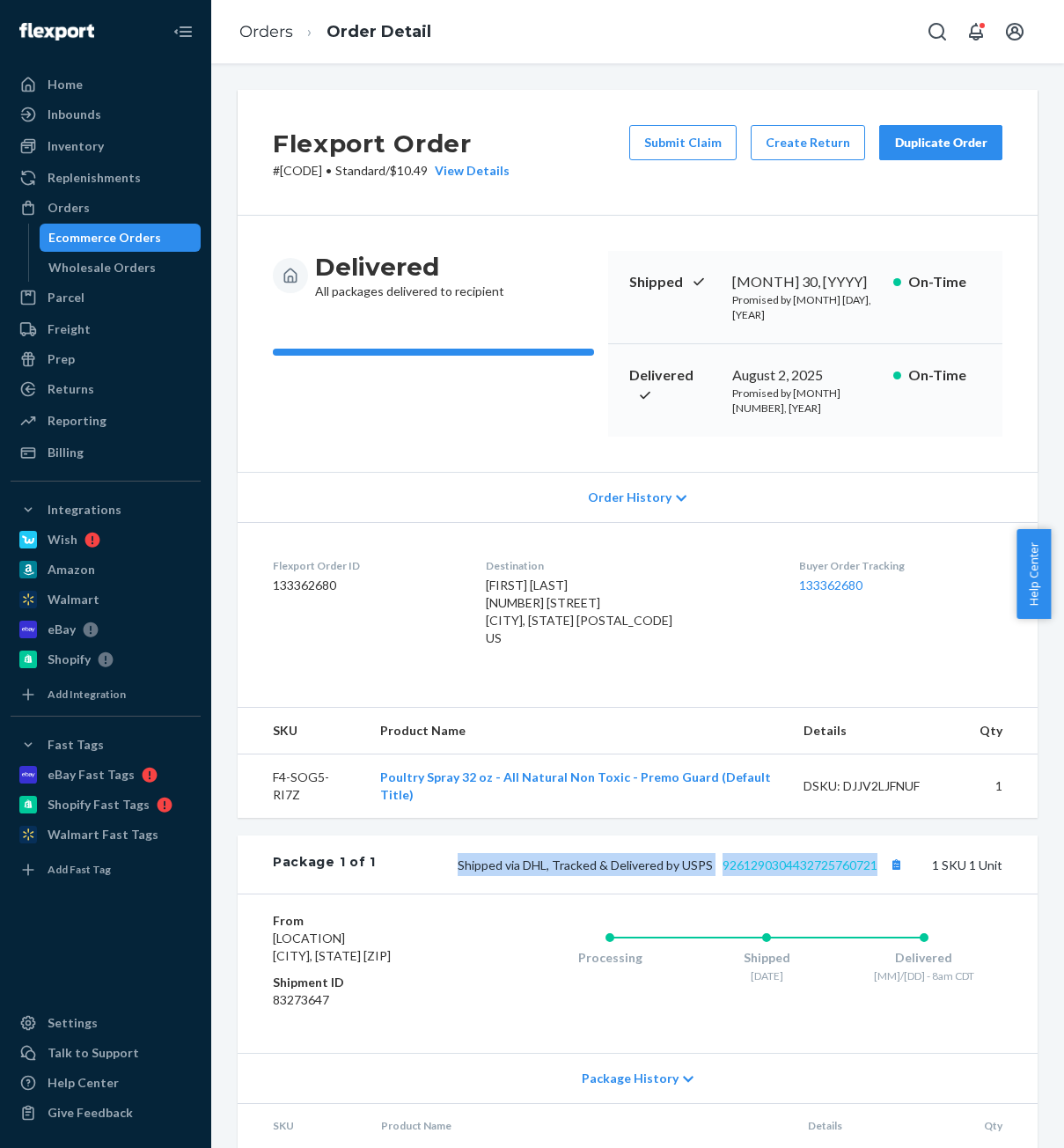 drag, startPoint x: 429, startPoint y: 842, endPoint x: 864, endPoint y: 839, distance: 435.0103 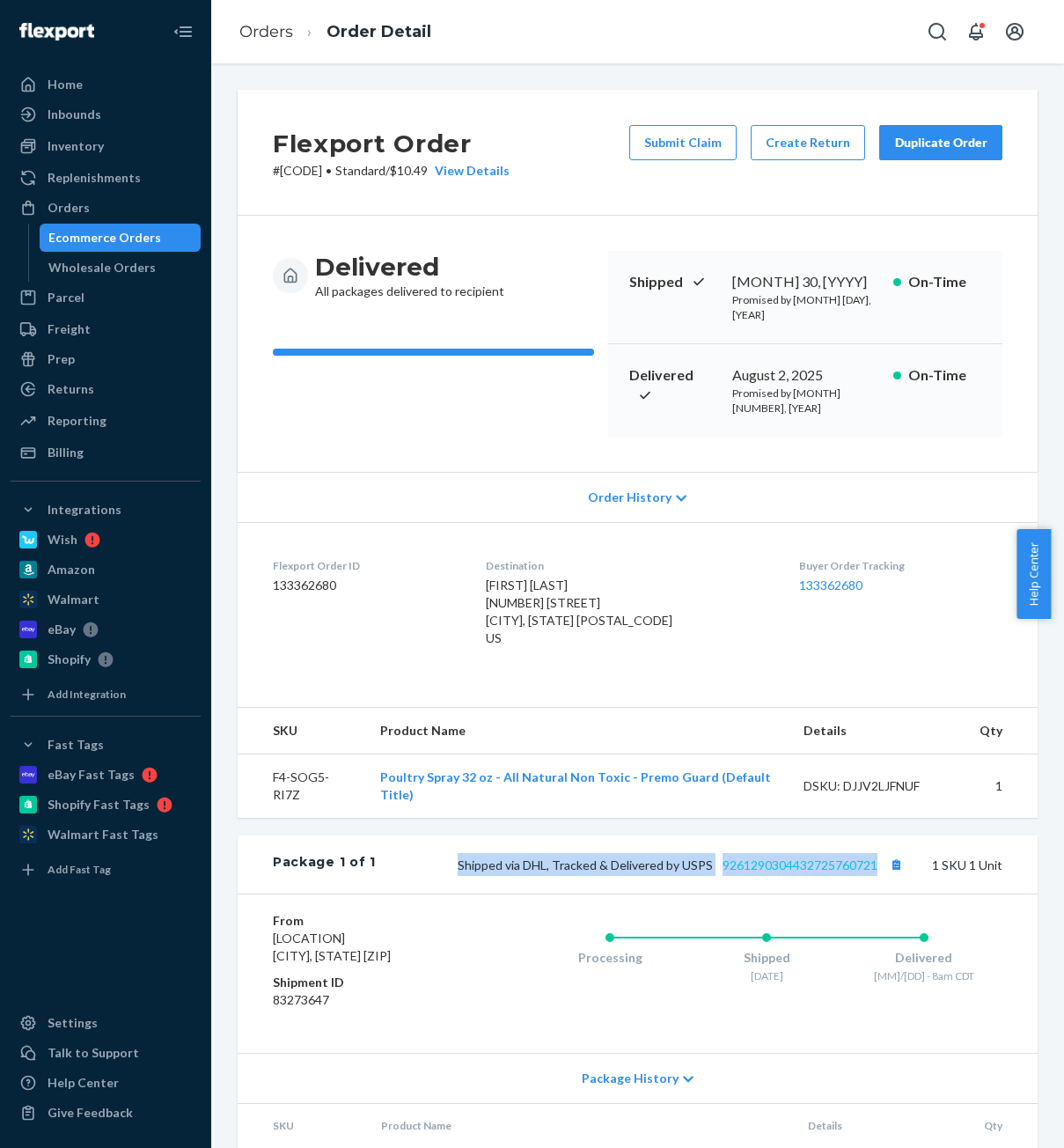 click on "Shipped via DHL, Tracked & Delivered by USPS   [TRACKING] 1   SKU   1   Unit" at bounding box center (689, 865) 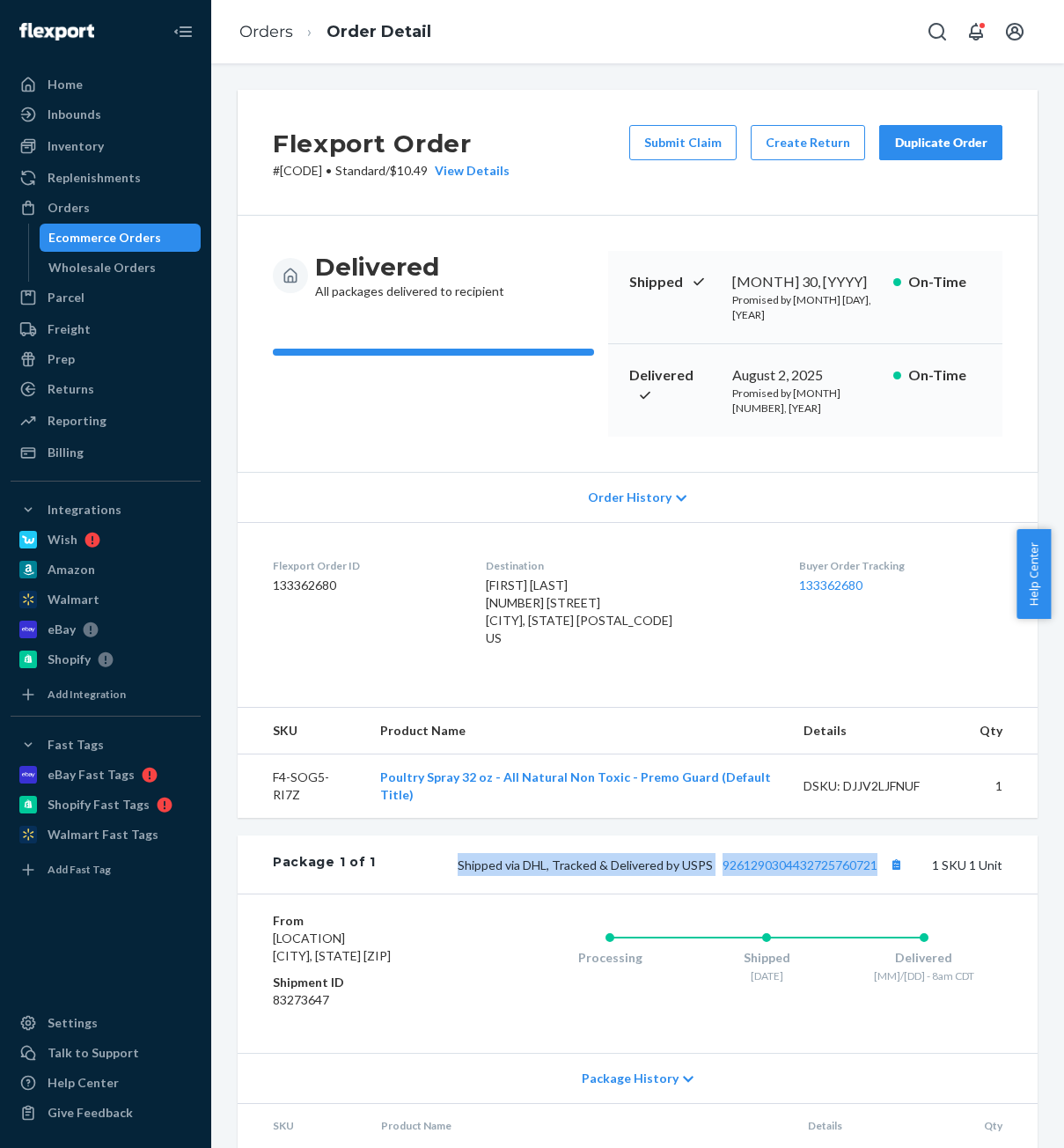 drag, startPoint x: 97, startPoint y: 245, endPoint x: 11, endPoint y: 242, distance: 86.05231 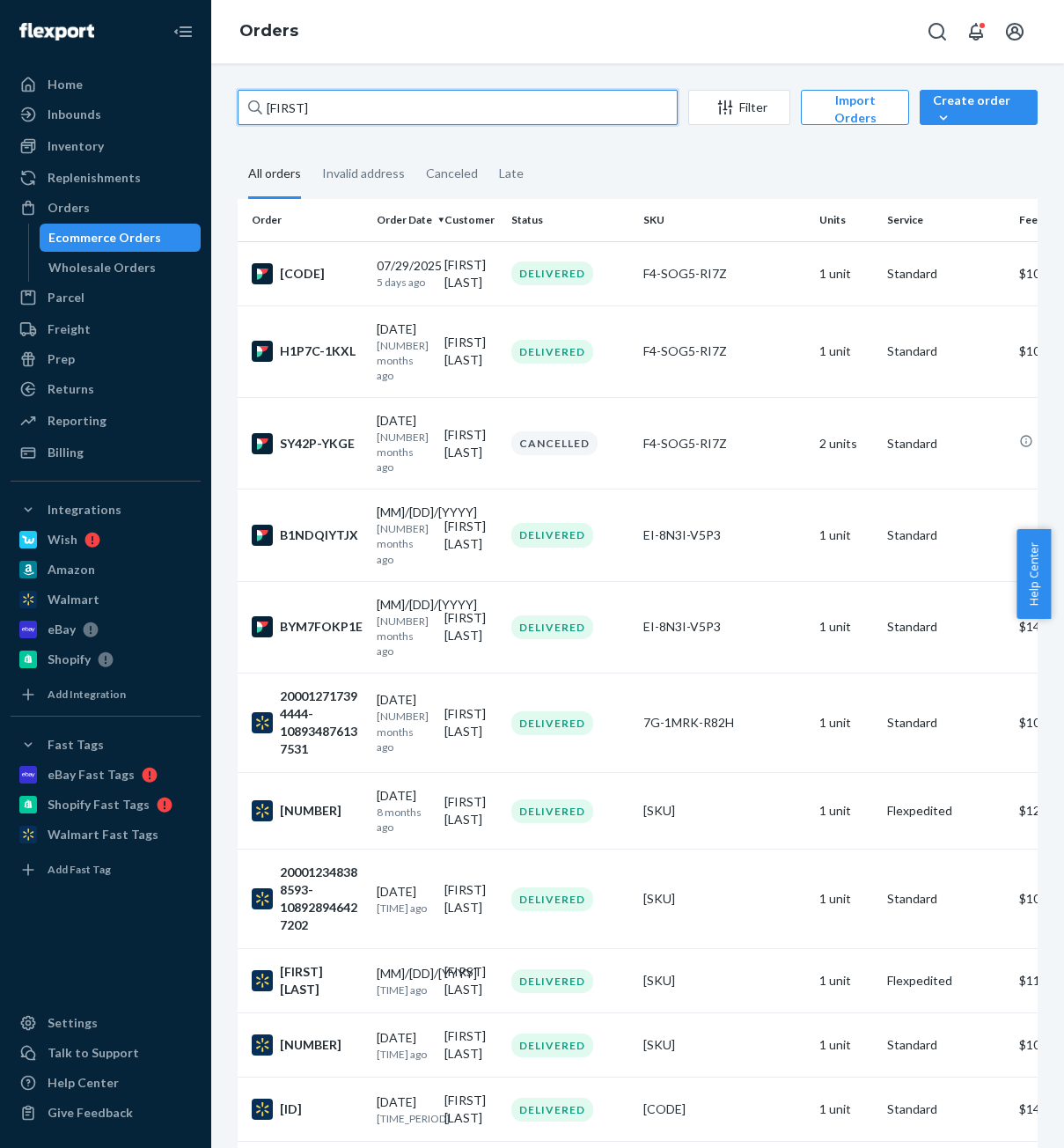 drag, startPoint x: 297, startPoint y: 99, endPoint x: 214, endPoint y: 107, distance: 83.38465 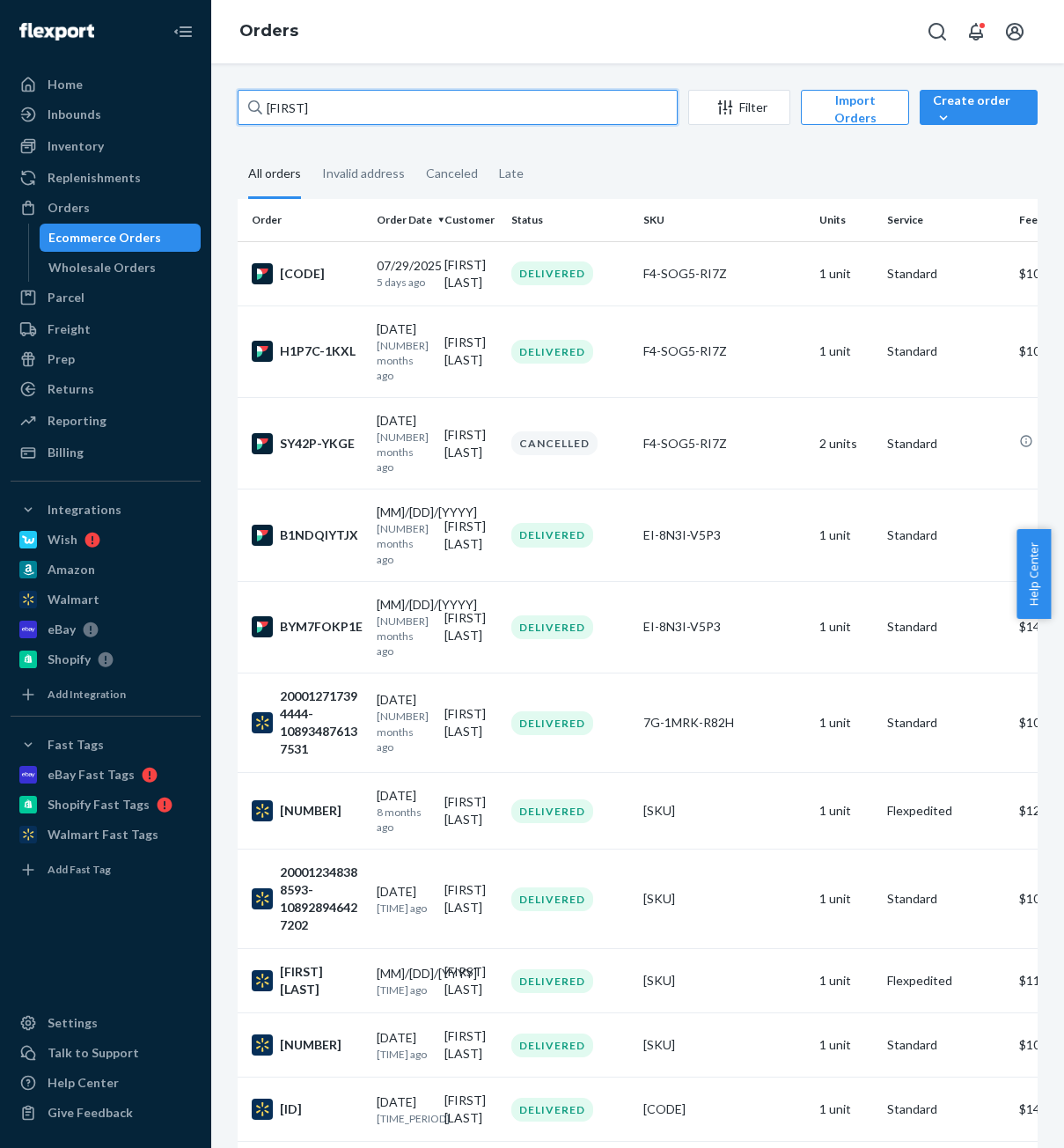 click on "07/29/2025 5 days ago [FIRST] [LAST] DELIVERED F4-SOG5-RI7Z 1 unit Standard $10.49 H1P7C-1KXL 04/17/2025 3 months ago [FIRST] [LAST] DELIVERED F4-SOG5-RI7Z 1 unit Standard $10.49 SY42P-YKGE 04/17/2025 3 months ago [FIRST] [LAST]  CANCELLED F4-SOG5-RI7Z 2 units Standard B1NDQIYTJX 04/01/2025 4 months ago [FIRST] [LAST] DELIVERED EI-8N3I-V5P3 1 unit Standard $14.09 BYM7FOKP1E 04/01/2025 4 months ago [FIRST] [LAST]  DELIVERED EI-8N3I-V5P3 1 unit Standard $14.09 200012717394444-108934876137531 12/12/2024 7 months ago [FIRST] [LAST] DELIVERED 7G-1MRK-R82H 1 unit Standard $10.02 200012572172042-108932853515455 11/22/2024 8 months ago [FIRST] [LAST] DELIVERED XK-HHD7-J0UM 1 unit Flexpedited $12.05 200012348388593-108928946427202 10/14/2024 9 months ago [FIRST] [LAST] DELIVERED XK-HHD7-J0UM 1 unit Standard $10.32 200012235500429-108928320836827 1" at bounding box center [637, 606] 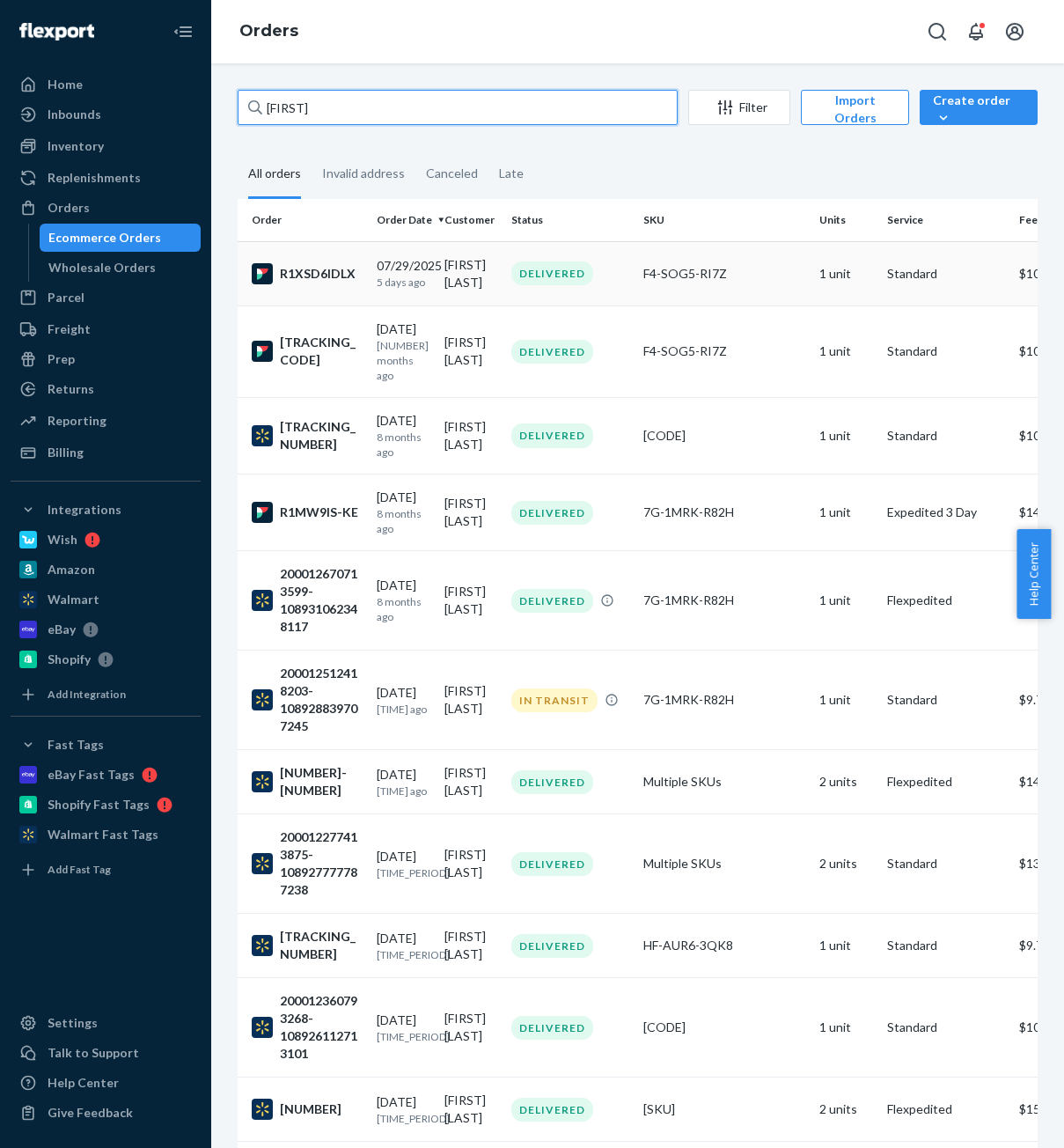 type on "[FIRST]" 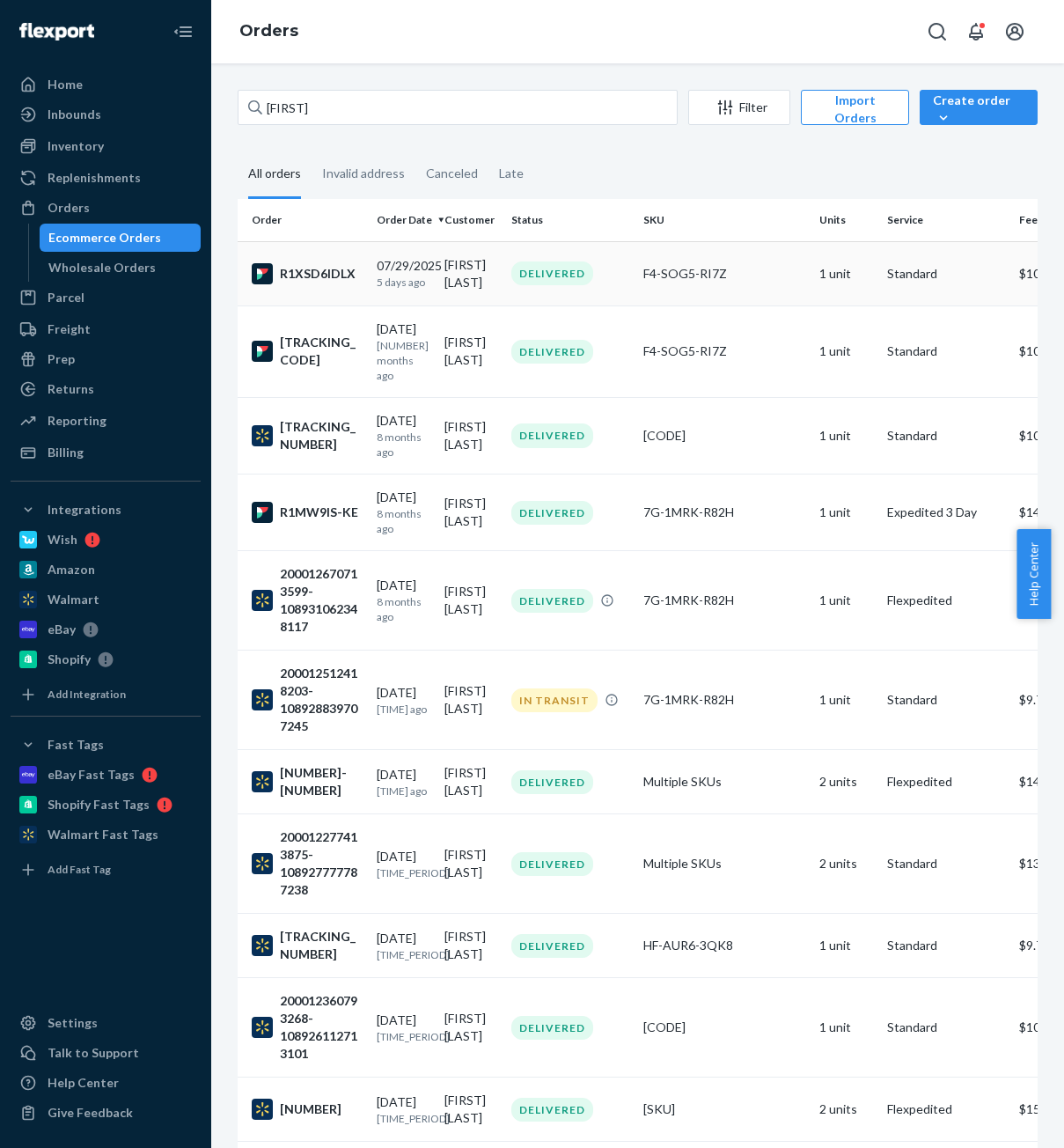 click on "5 days ago" at bounding box center [403, 282] 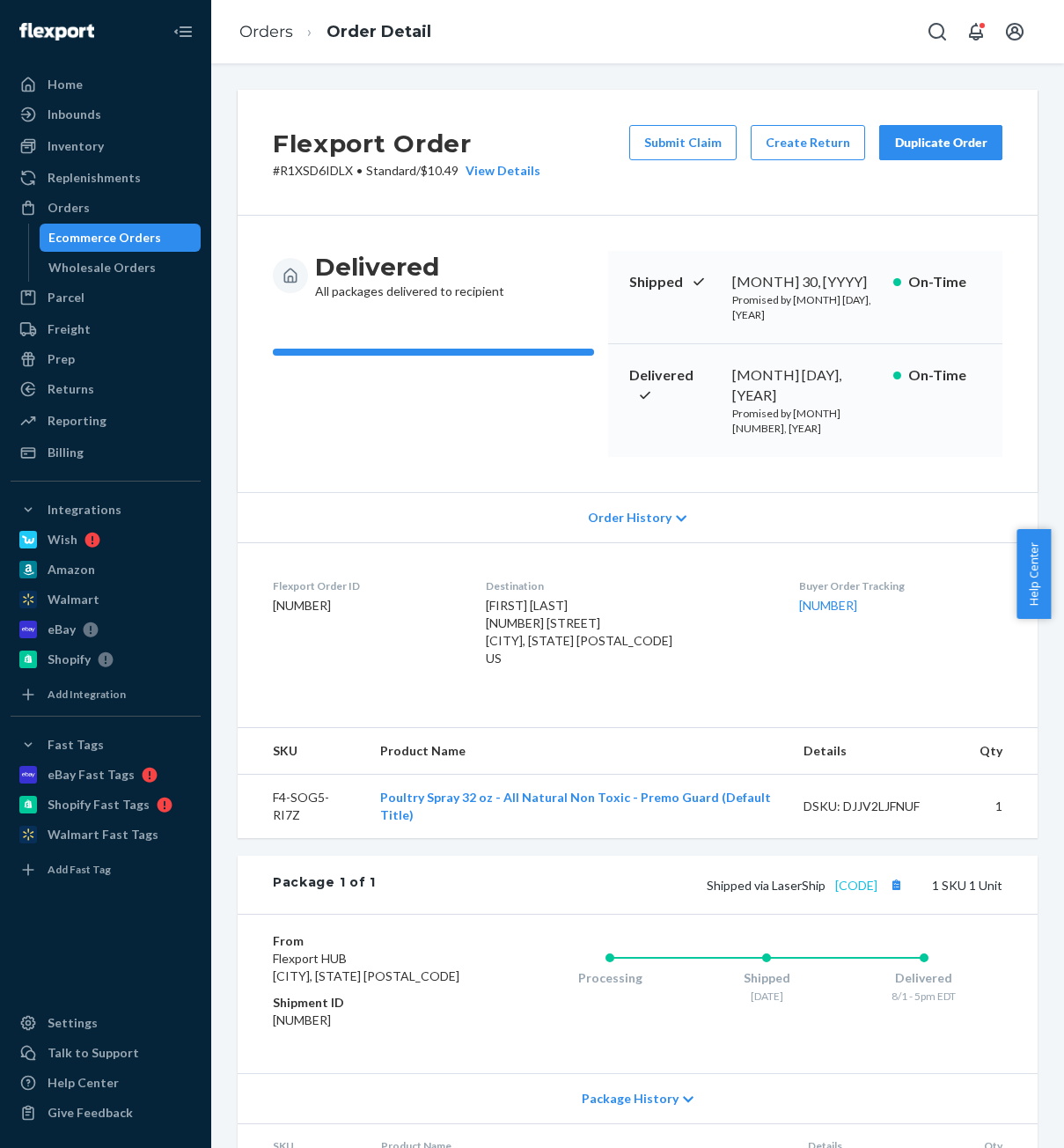 drag, startPoint x: 605, startPoint y: 844, endPoint x: 858, endPoint y: 843, distance: 253.00198 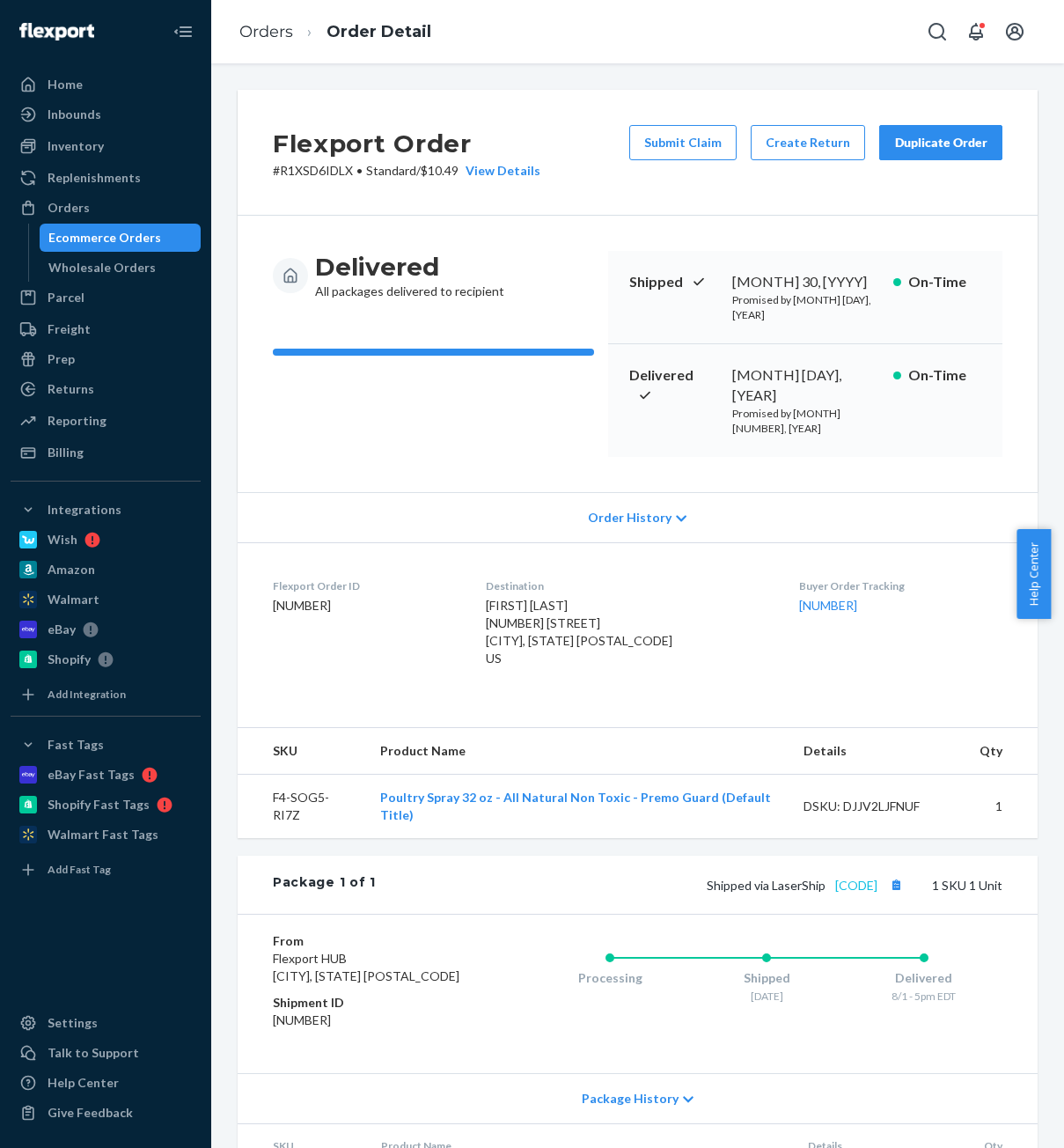click on "Shipped via LaserShip   1LSCYM1005AAXPW 1   SKU   1   Unit" at bounding box center (689, 885) 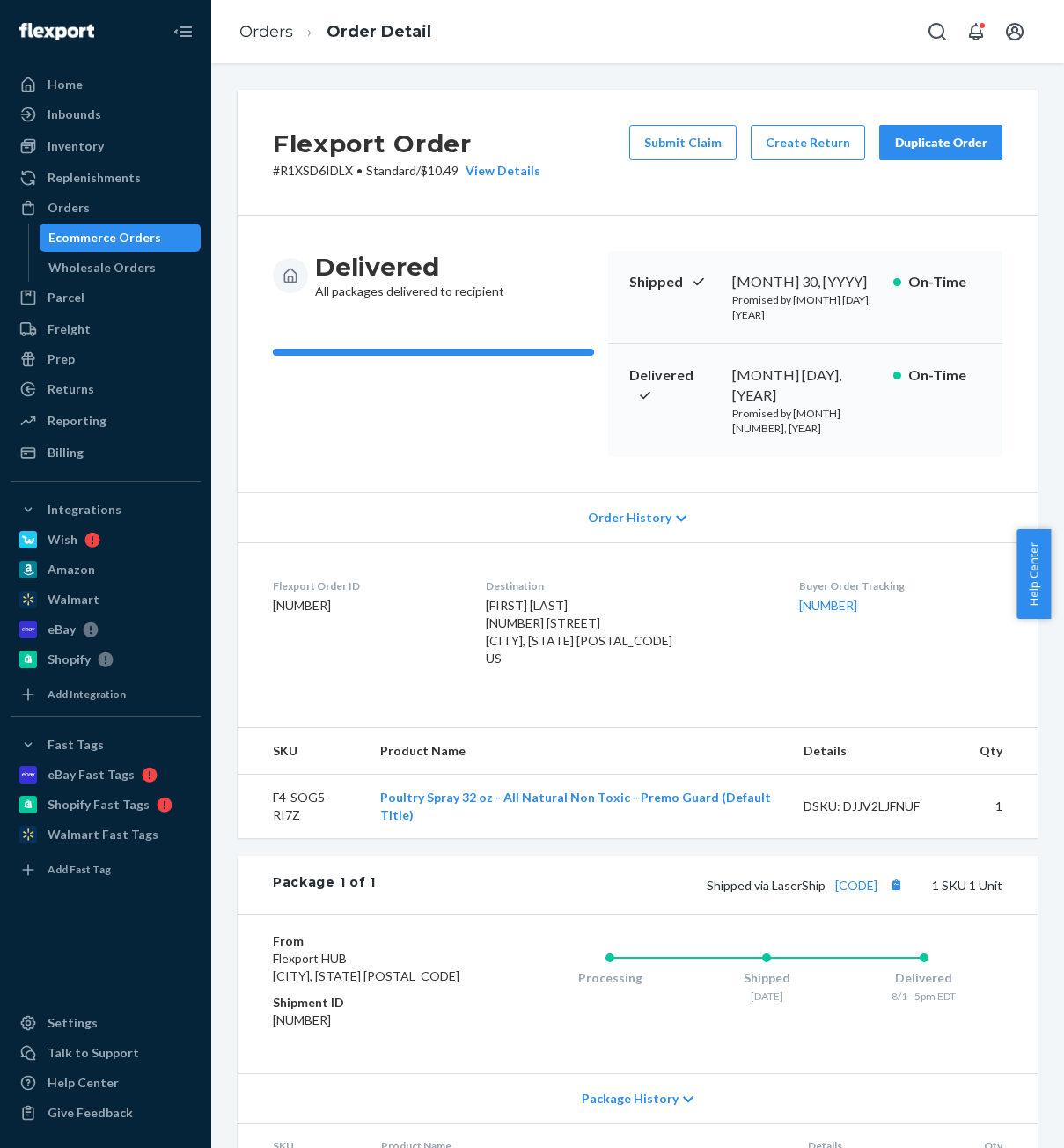 drag, startPoint x: 556, startPoint y: 845, endPoint x: 592, endPoint y: 843, distance: 36.055513 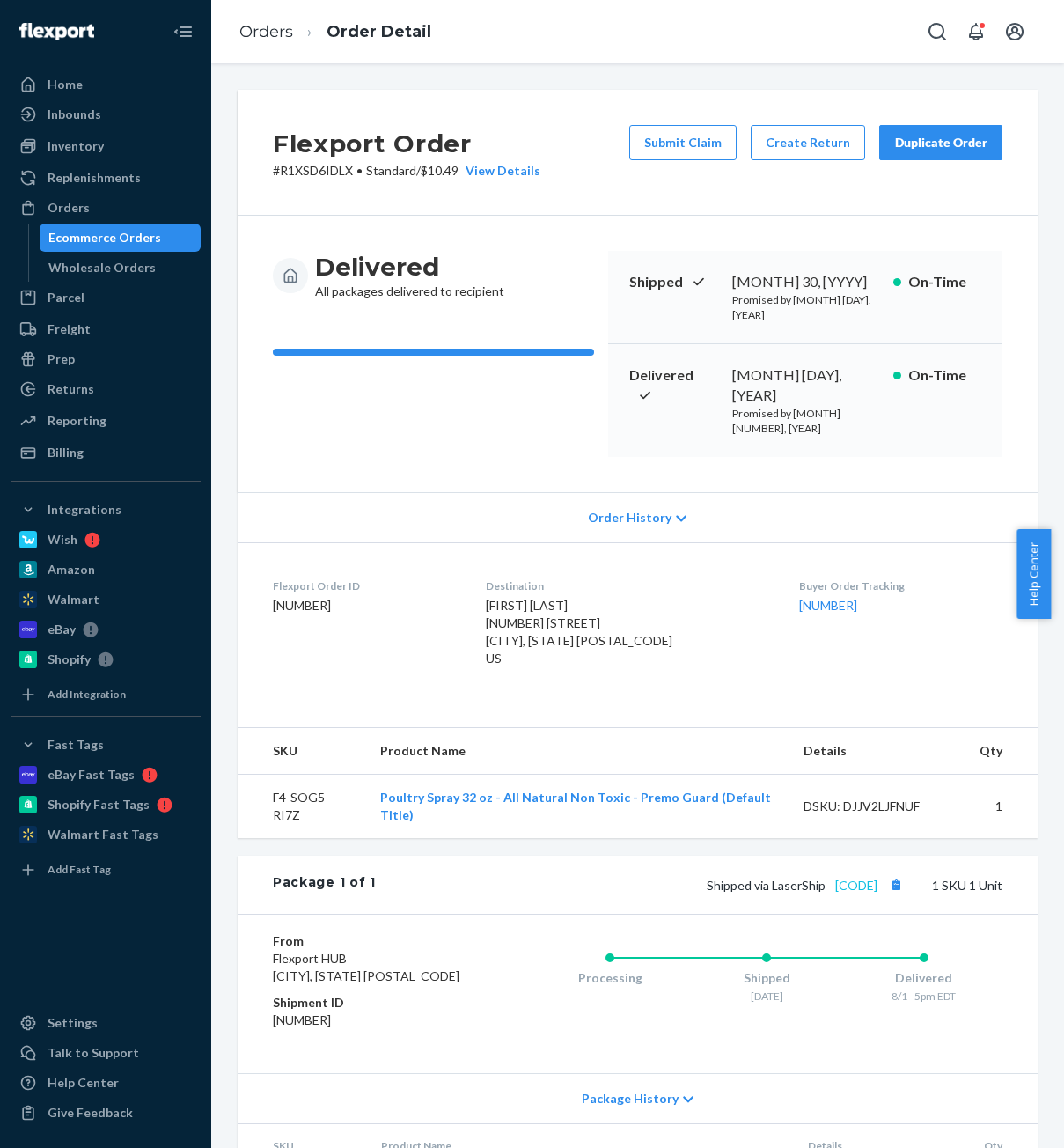 drag, startPoint x: 600, startPoint y: 843, endPoint x: 854, endPoint y: 842, distance: 254.00197 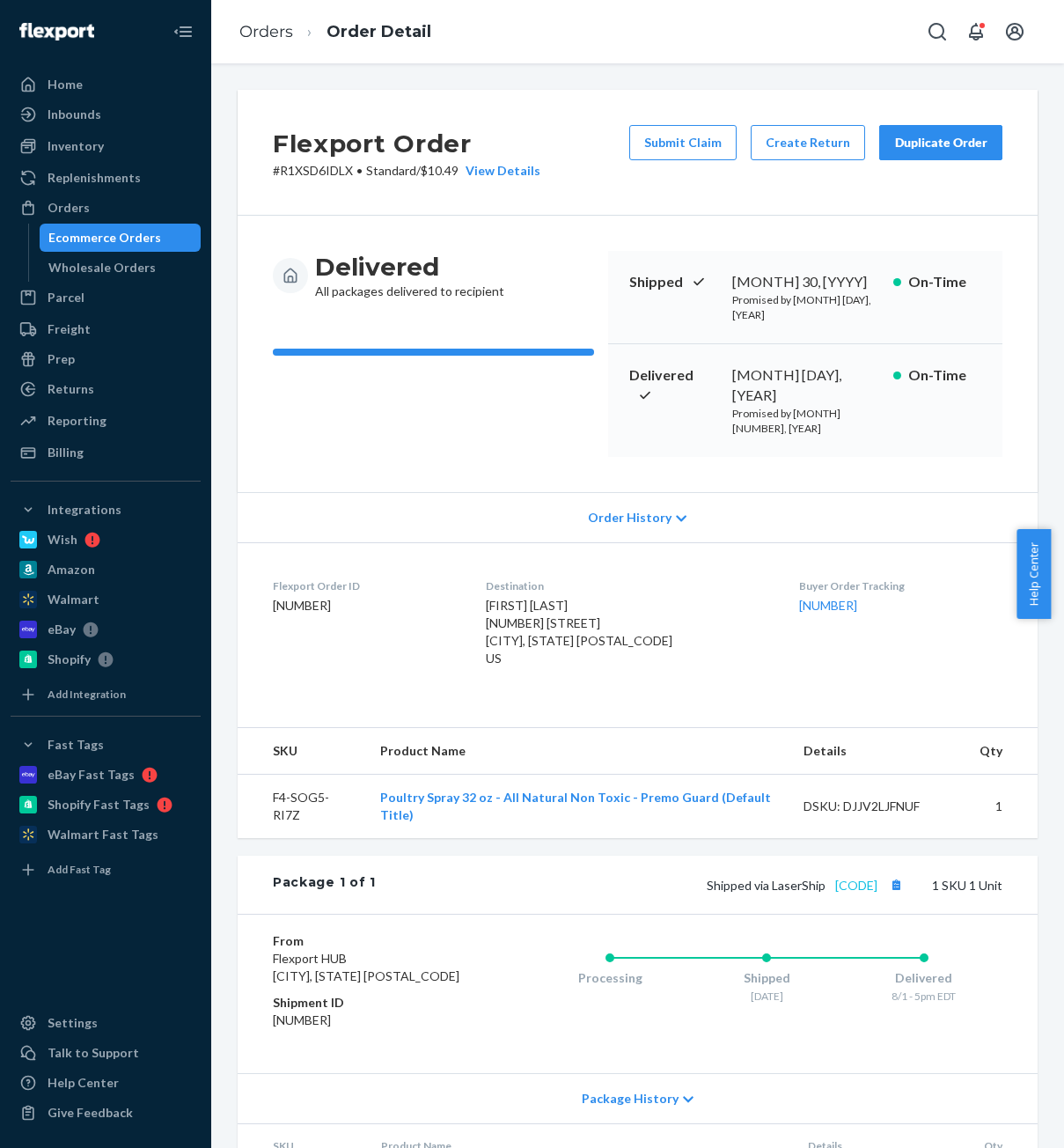 click on "Shipped via LaserShip   1LSCYM1005AAXPW 1   SKU   1   Unit" at bounding box center [689, 885] 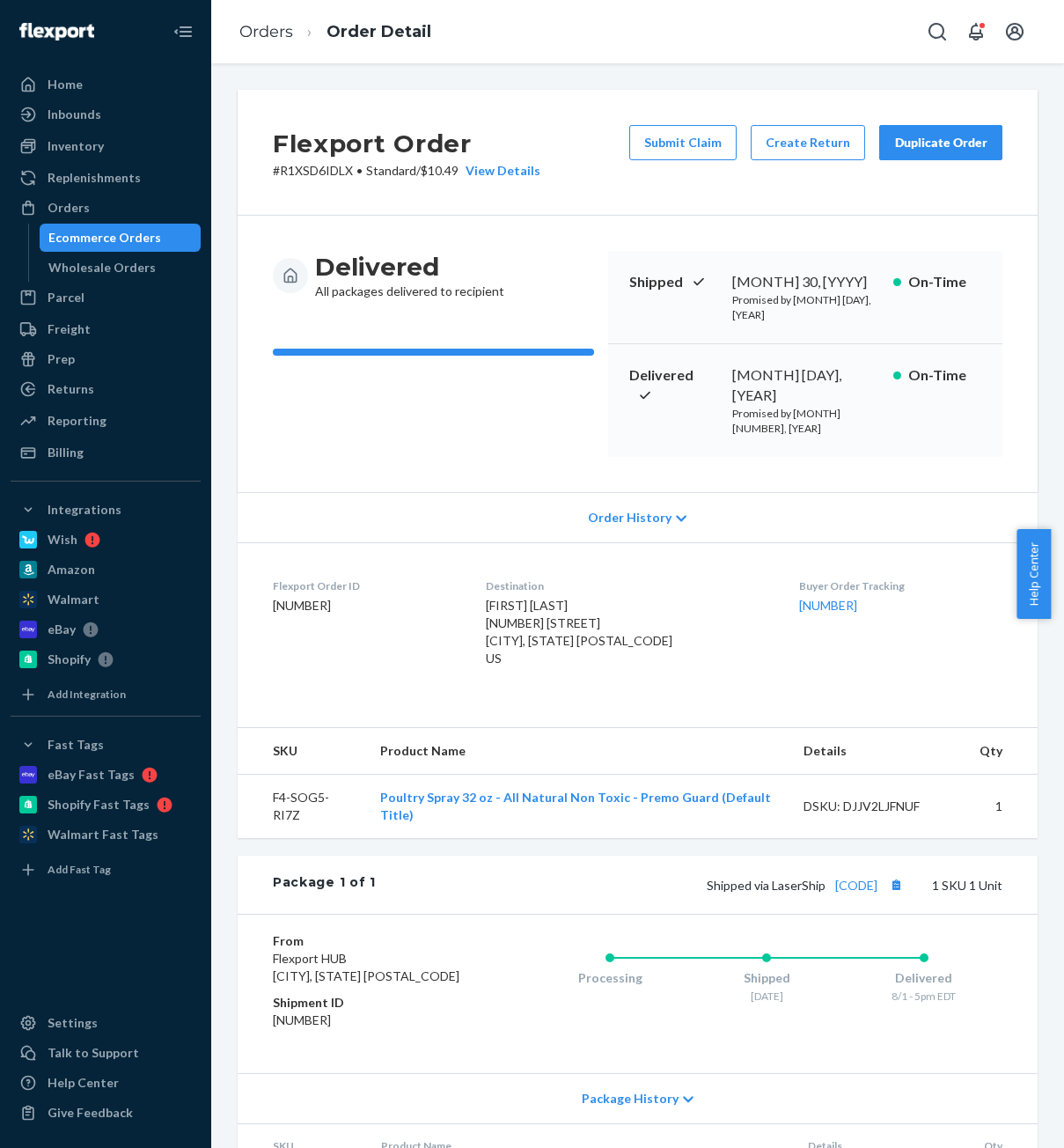 drag, startPoint x: 92, startPoint y: 234, endPoint x: 282, endPoint y: 505, distance: 330.96979 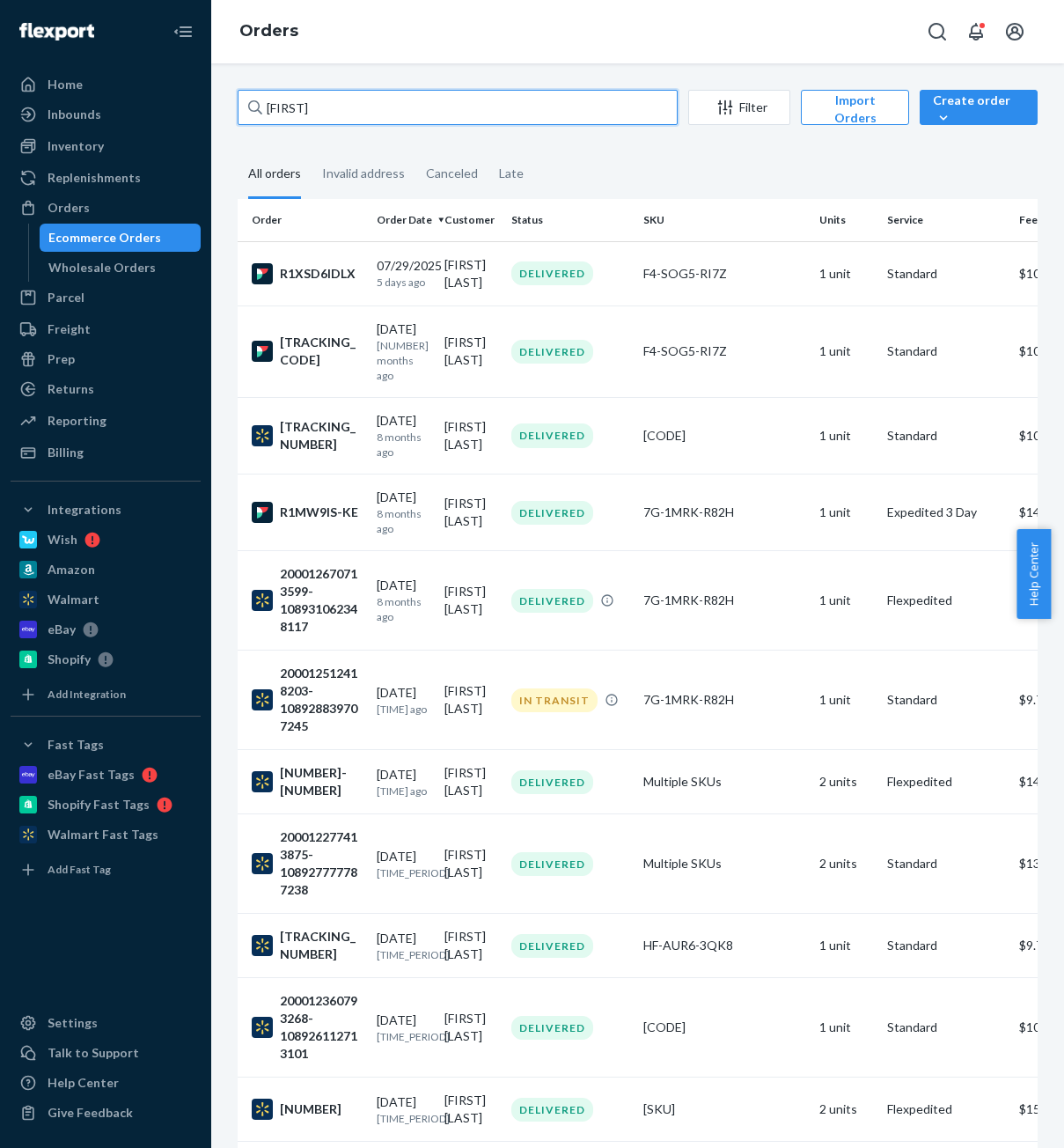 drag, startPoint x: 301, startPoint y: 106, endPoint x: 233, endPoint y: 110, distance: 68.11755 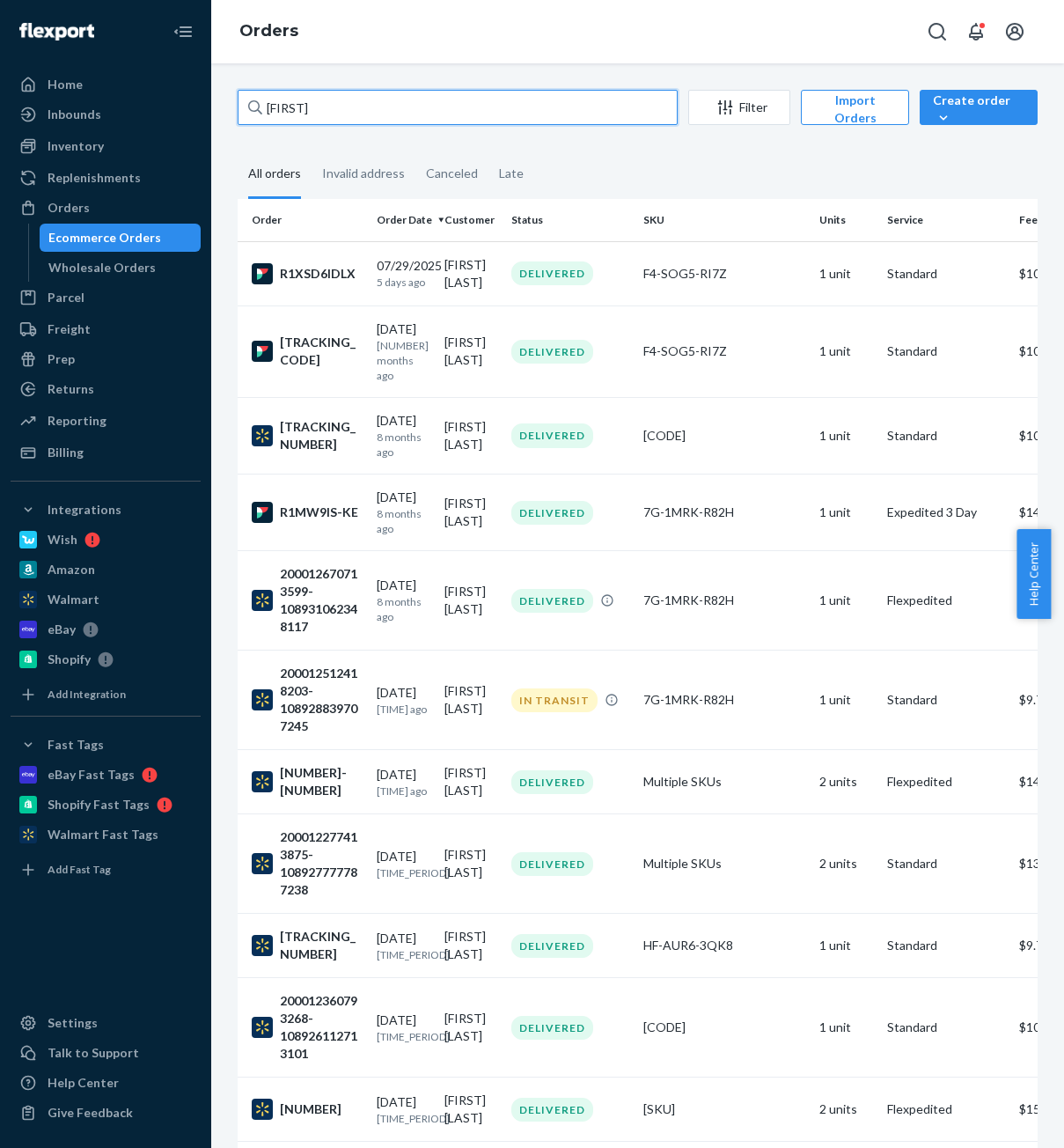 click on "Invalid address Canceled Late Order Order Date Customer Status SKU Units Service Fee [ID] [DATE] [TIME] ago [FIRST] [LAST] DELIVERED [ID] [NUMBER] unit Standard [ID] [DATE] [TIME] ago [FIRST] [LAST] DELIVERED [ID] [NUMBER] unit Standard [ID] [DATE] [TIME] ago [FIRST] [LAST] IN TRANSIT [ID] [NUMBER] unit Standard [ID] [DATE] [TIME] ago [FIRST] [LAST] DELIVERED [ID] [NUMBER] unit Expedited [TIME] [ID] [DATE] [TIME] ago [FIRST] [LAST] DELIVERED [ID] [NUMBER] unit Flexpedited [ID] [DATE] [TIME] ago [FIRST] [LAST] IN TRANSIT [ID] [NUMBER] unit Standard [ID] [DATE] [TIME] ago [FIRST] [LAST] DELIVERED Multiple SKUs [NUMBER] units Flexpedited [ID] [DATE] [TIME] ago [FIRST] [LAST] DELIVERED Multiple SKUs [NUMBER] units Standard" at bounding box center (637, 2204) 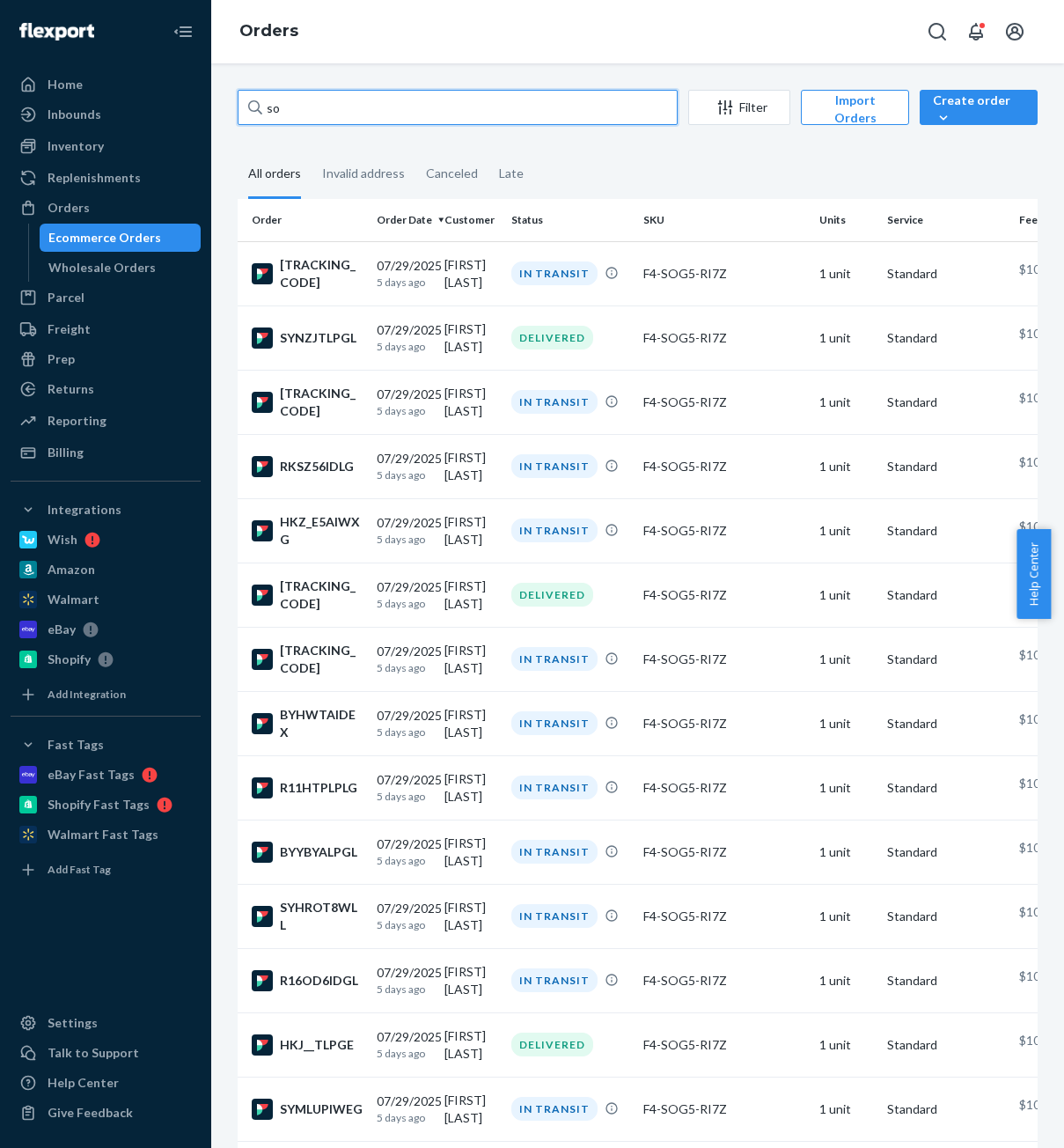 type on "s" 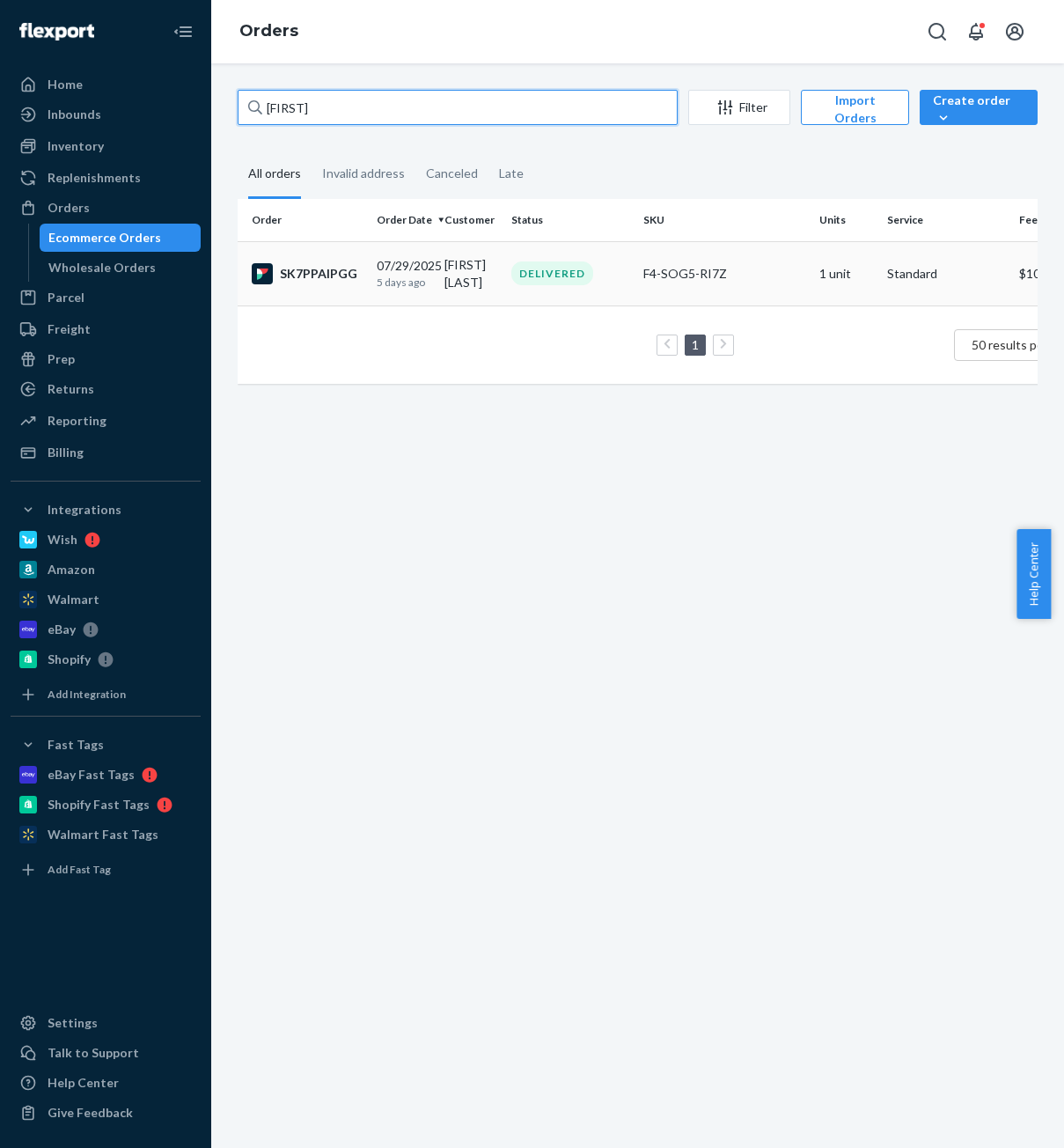 type on "[FIRST]" 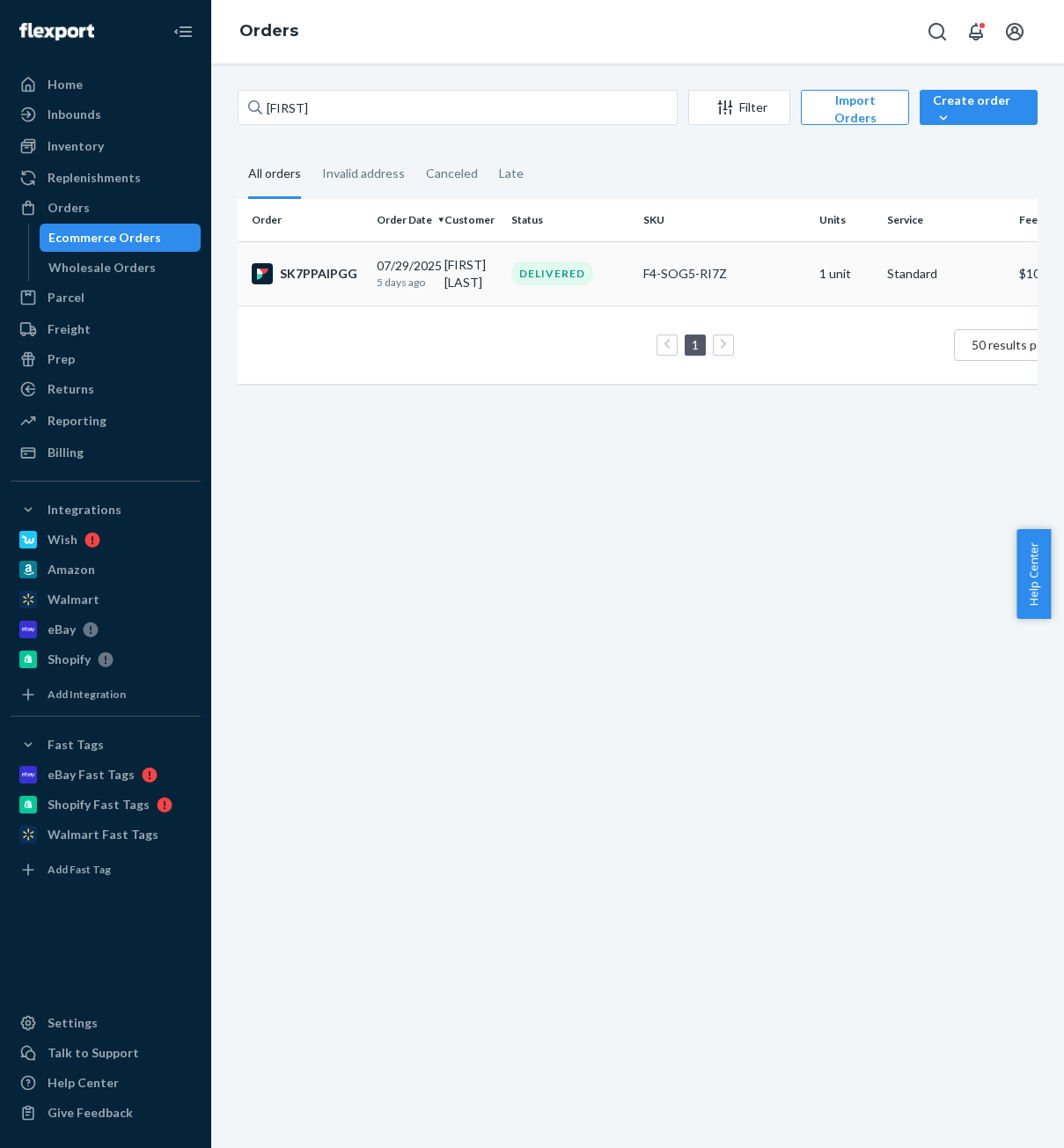 click on "[FIRST] [LAST]" at bounding box center [471, 273] 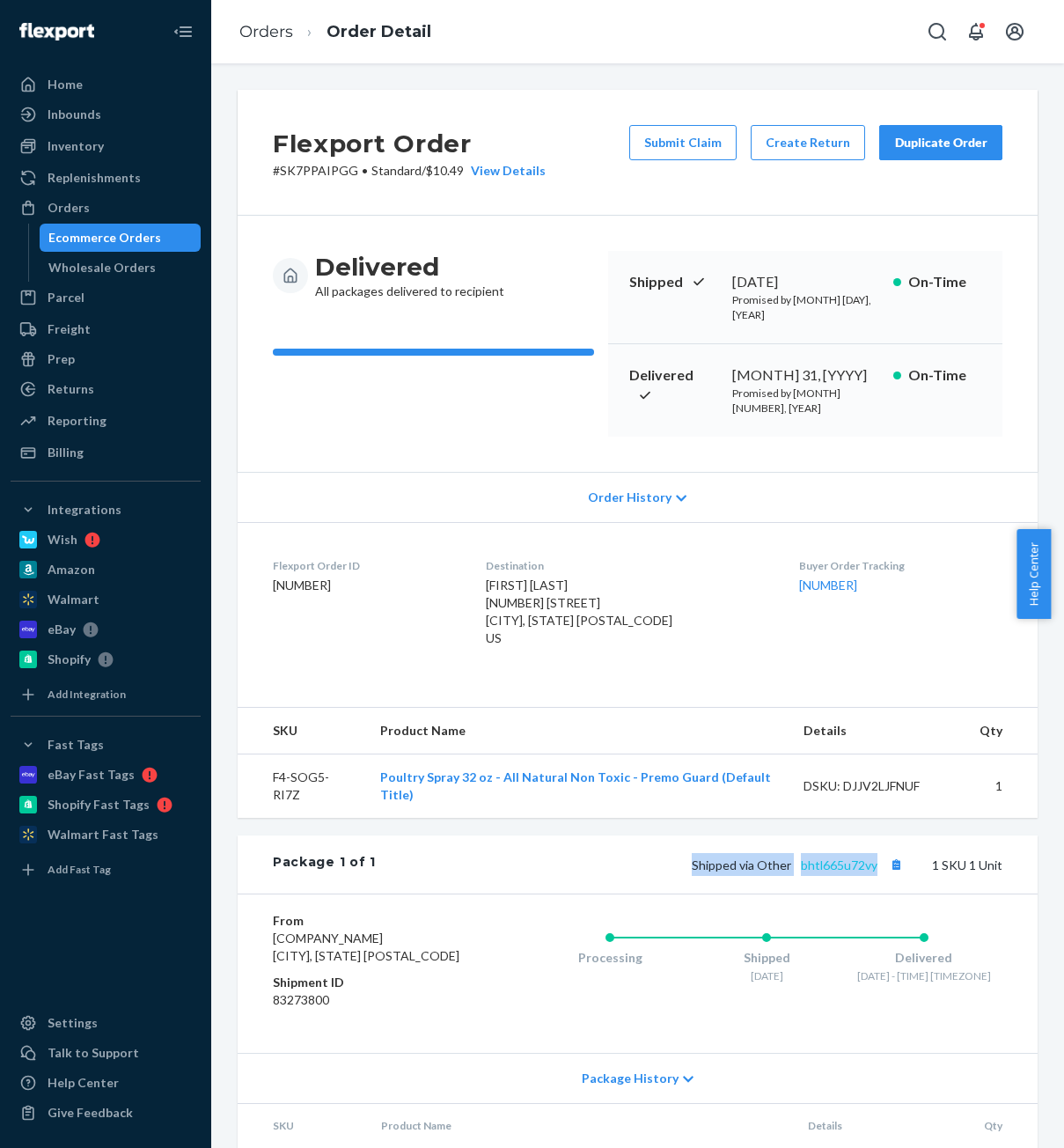 drag, startPoint x: 669, startPoint y: 841, endPoint x: 857, endPoint y: 835, distance: 188.09572 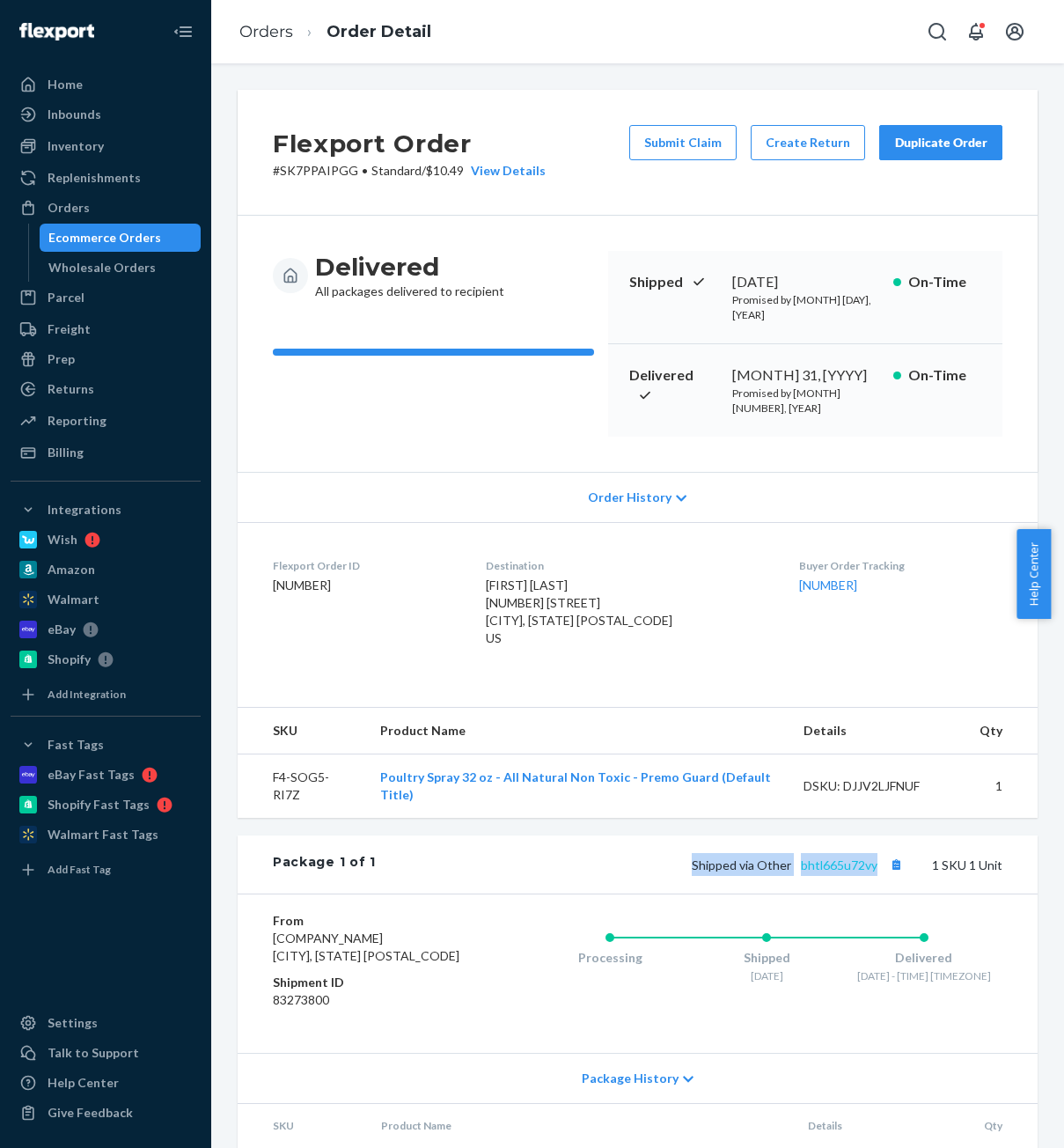 click on "Shipped via Other   [TRACKING] 1   SKU   1   Unit" at bounding box center (689, 865) 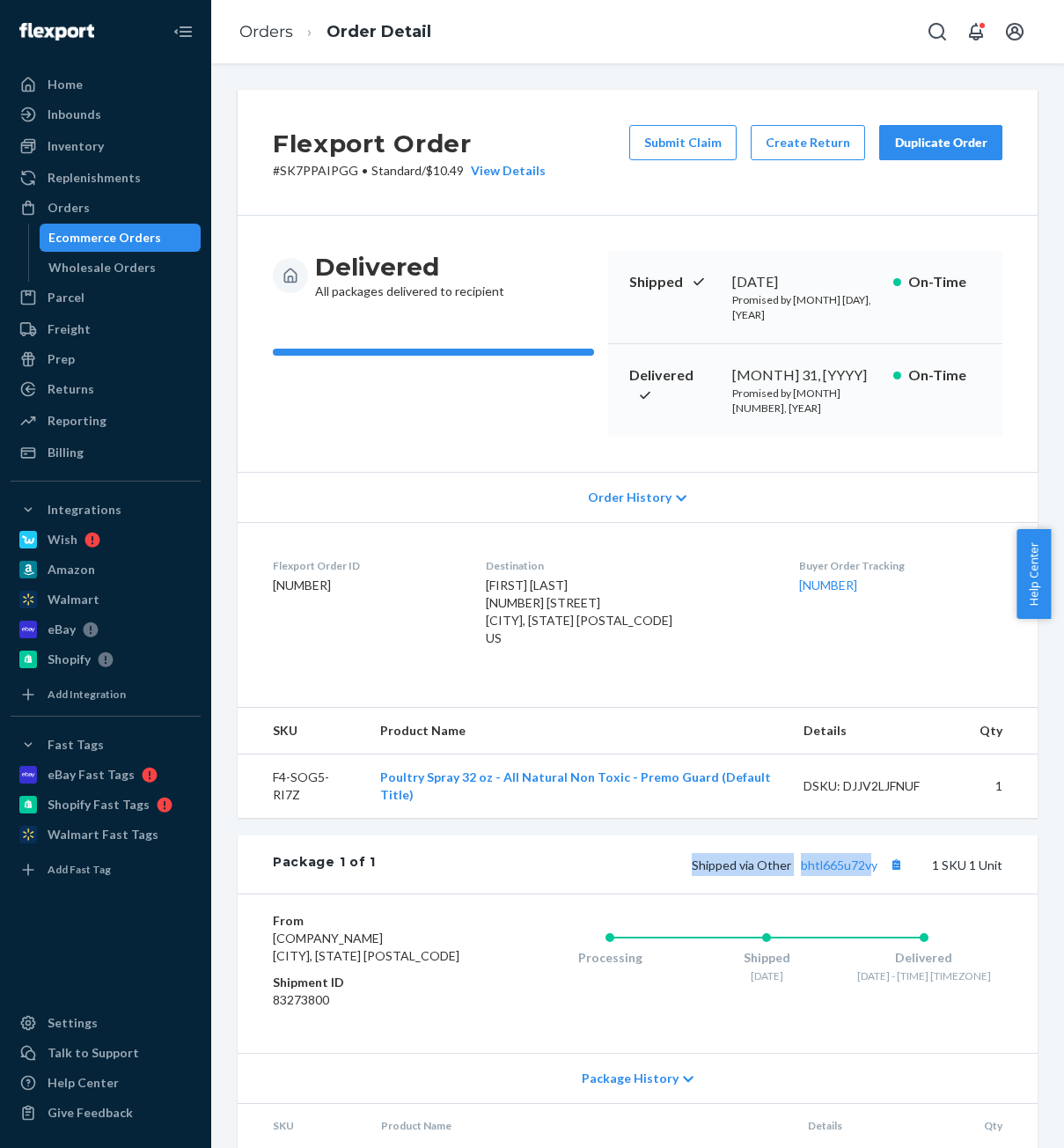 drag, startPoint x: 857, startPoint y: 835, endPoint x: 636, endPoint y: 839, distance: 221.0362 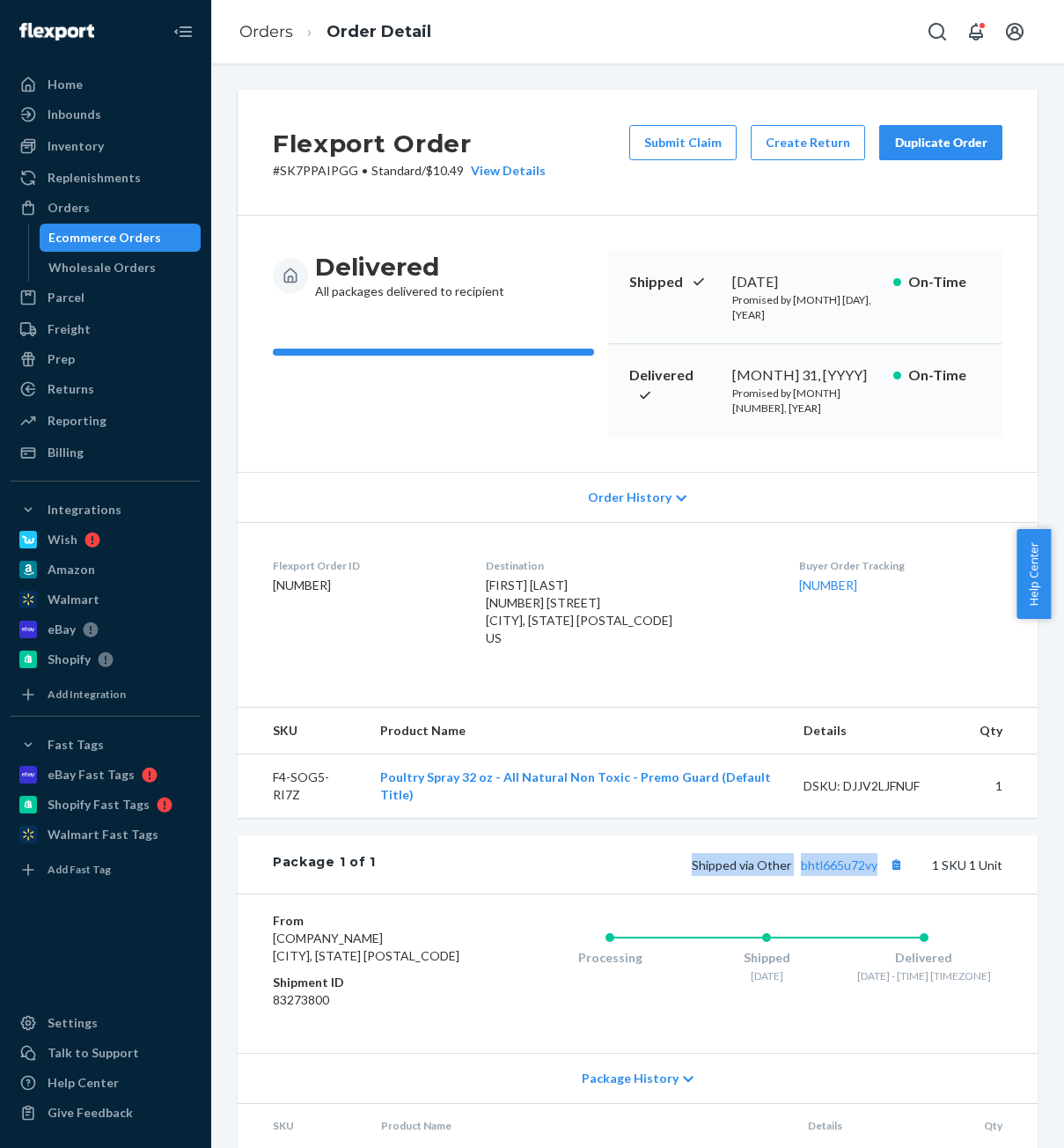 drag, startPoint x: 647, startPoint y: 839, endPoint x: 867, endPoint y: 844, distance: 220.05681 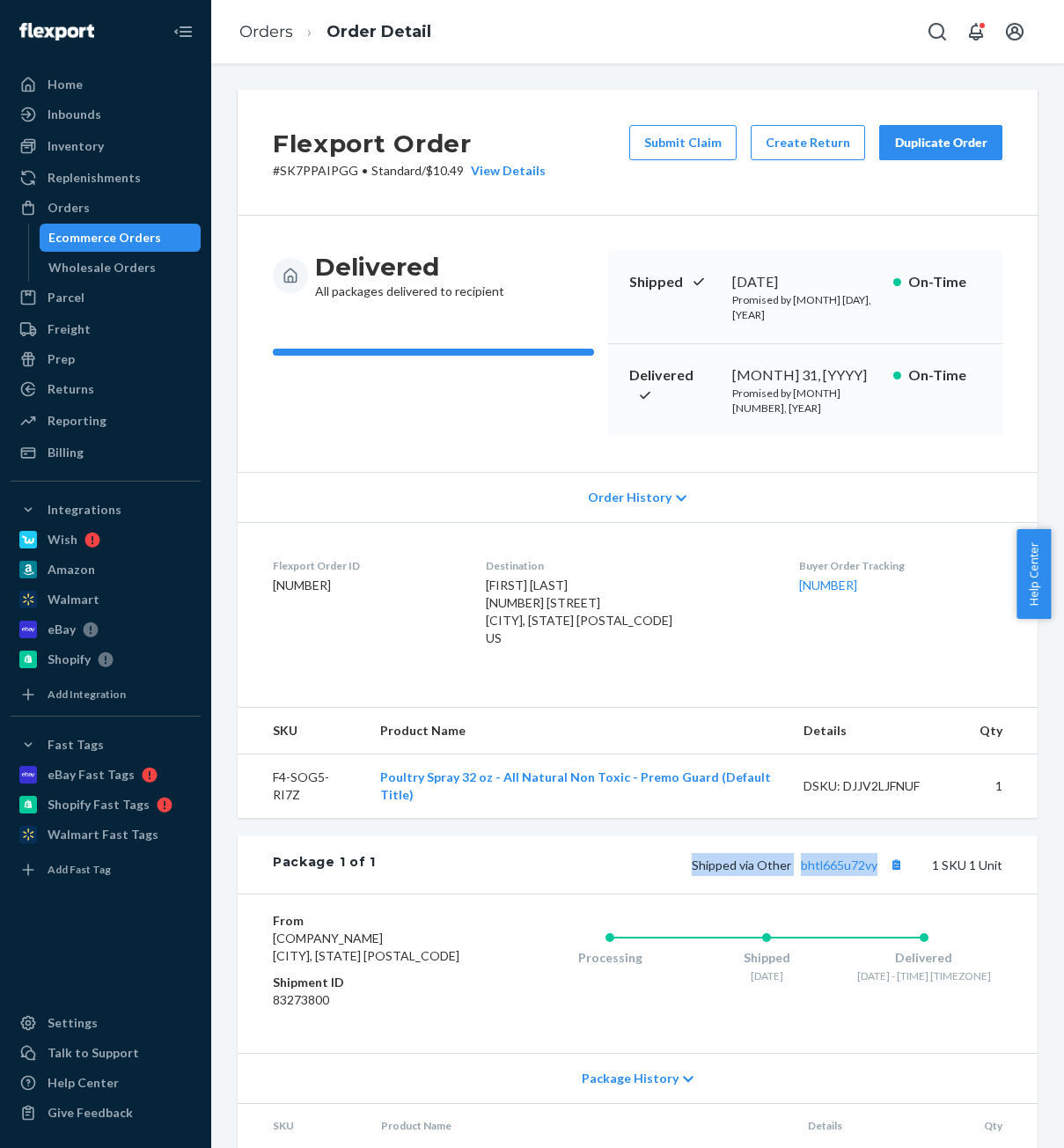 click on "Shipped via Other   [TRACKING] 1   SKU   1   Unit" at bounding box center (689, 865) 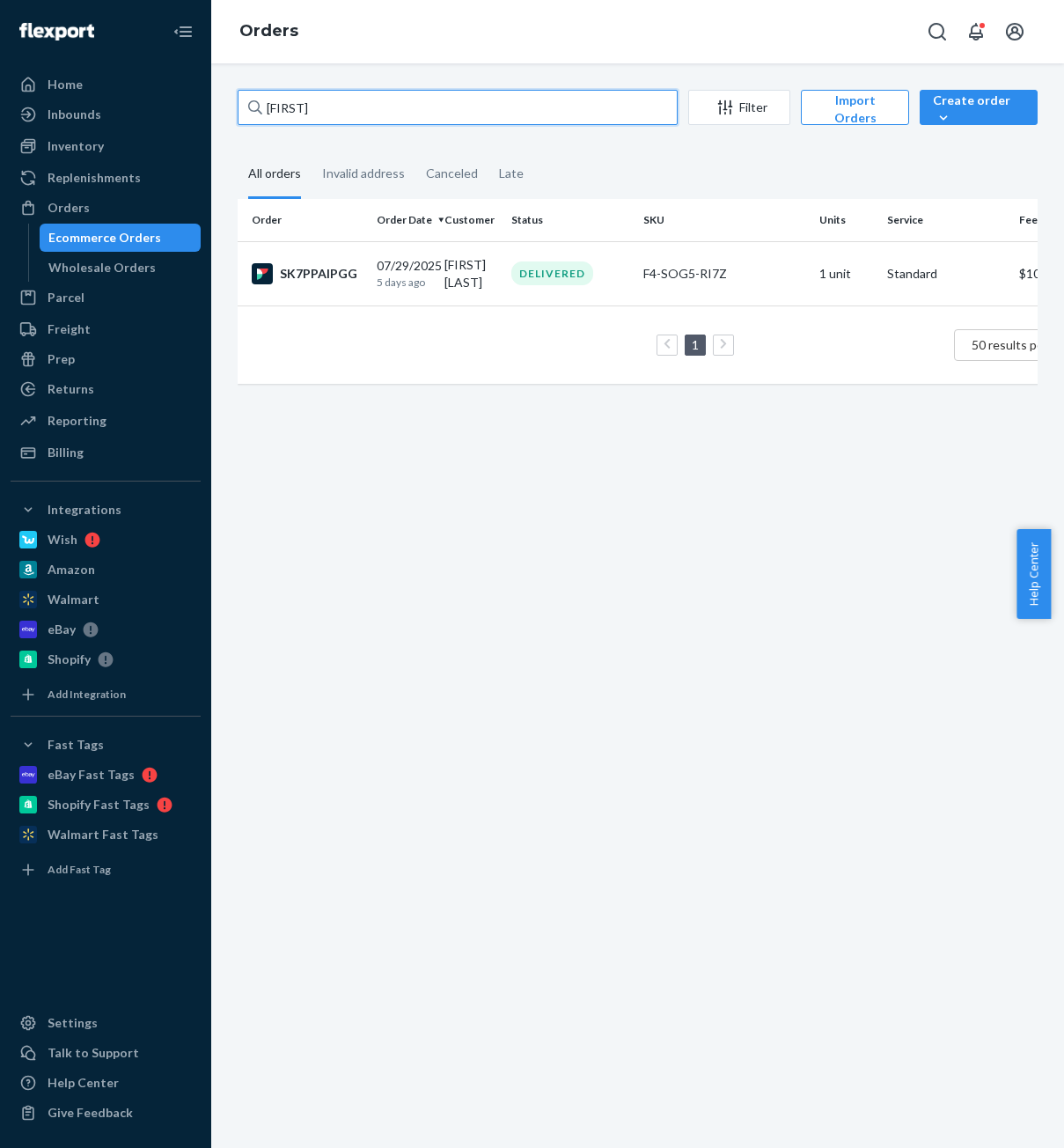 click on "[FIRST]" at bounding box center (458, 107) 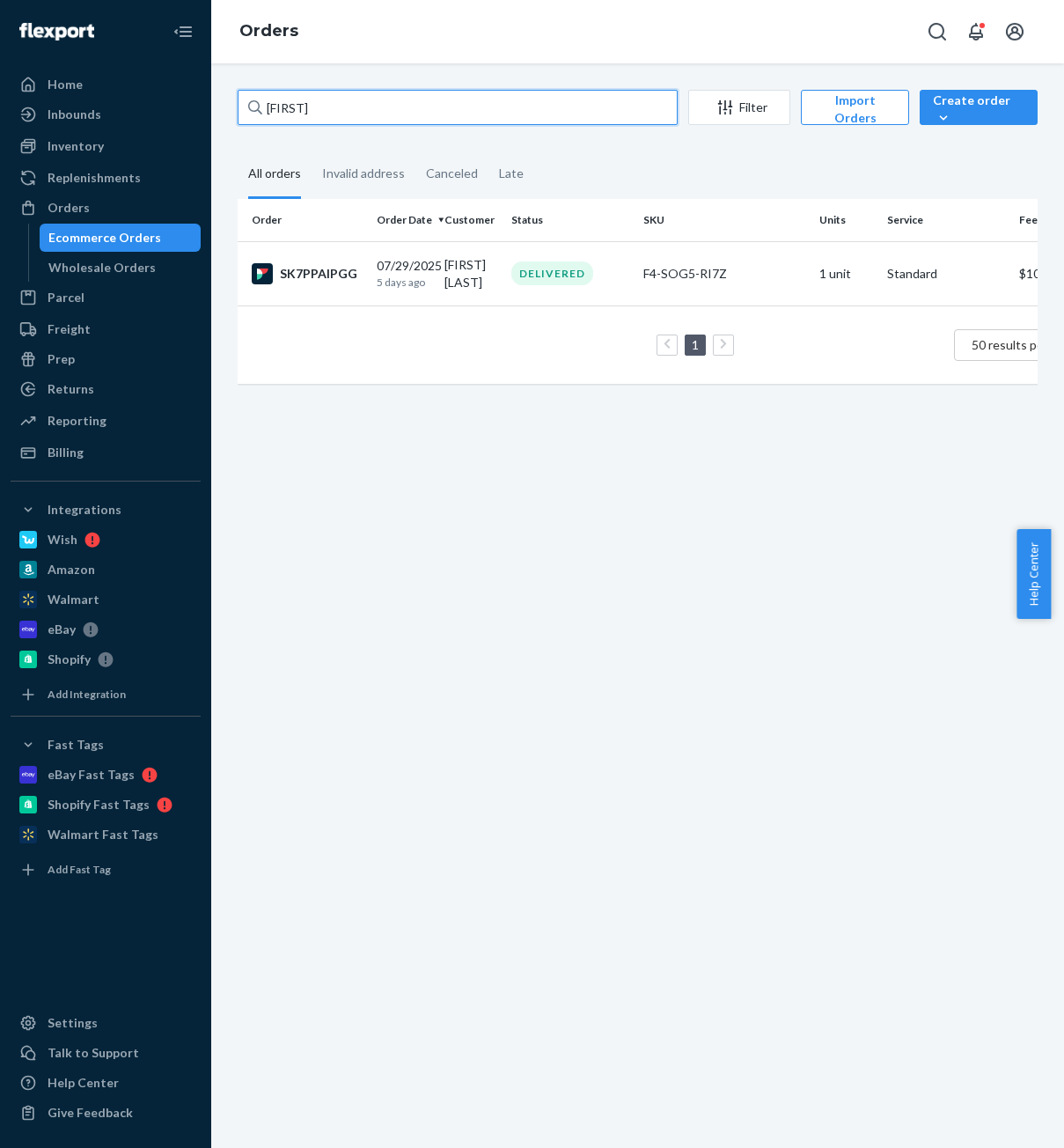 drag, startPoint x: 377, startPoint y: 107, endPoint x: 213, endPoint y: 110, distance: 164.02744 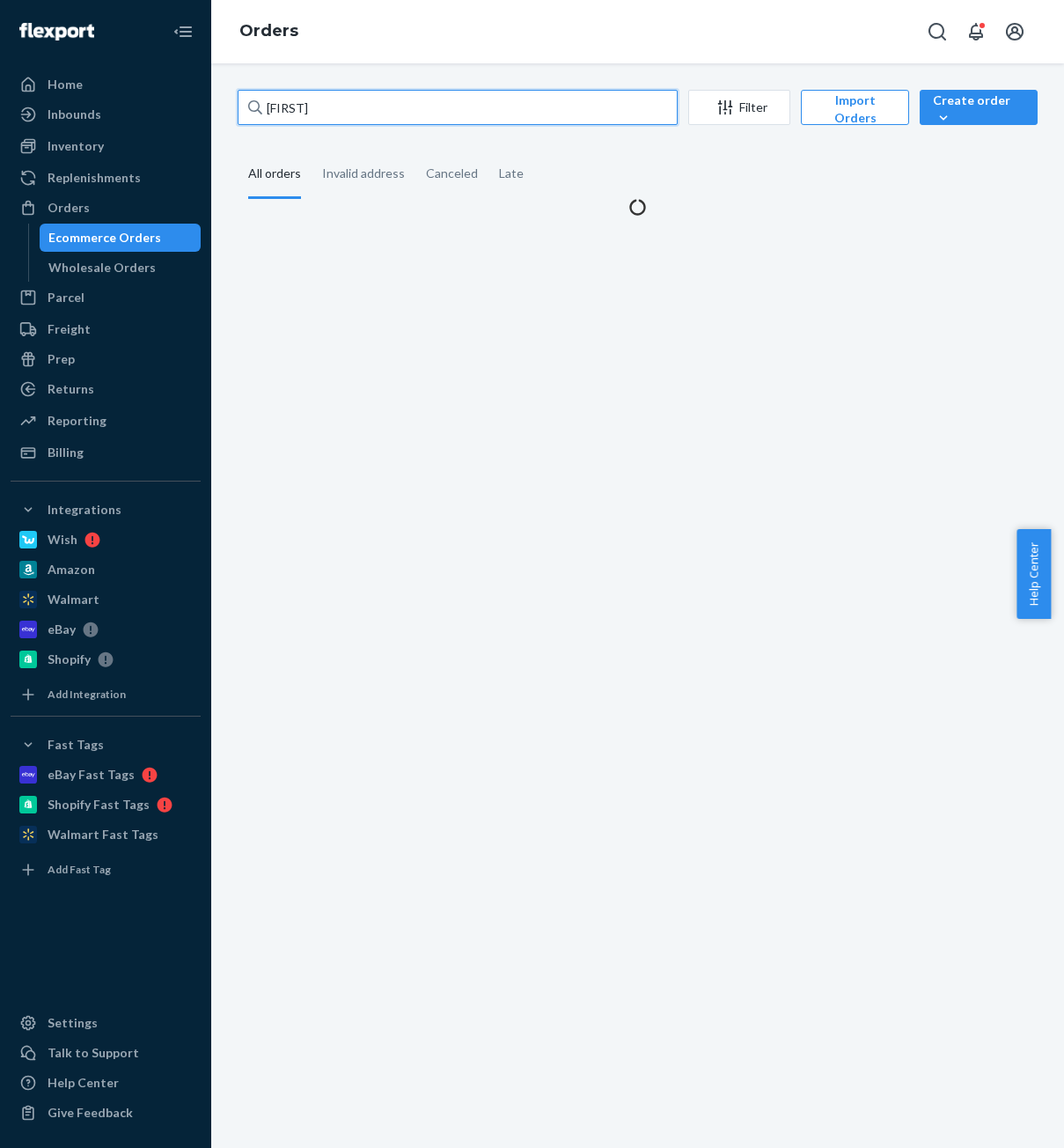 type on "[FIRST]" 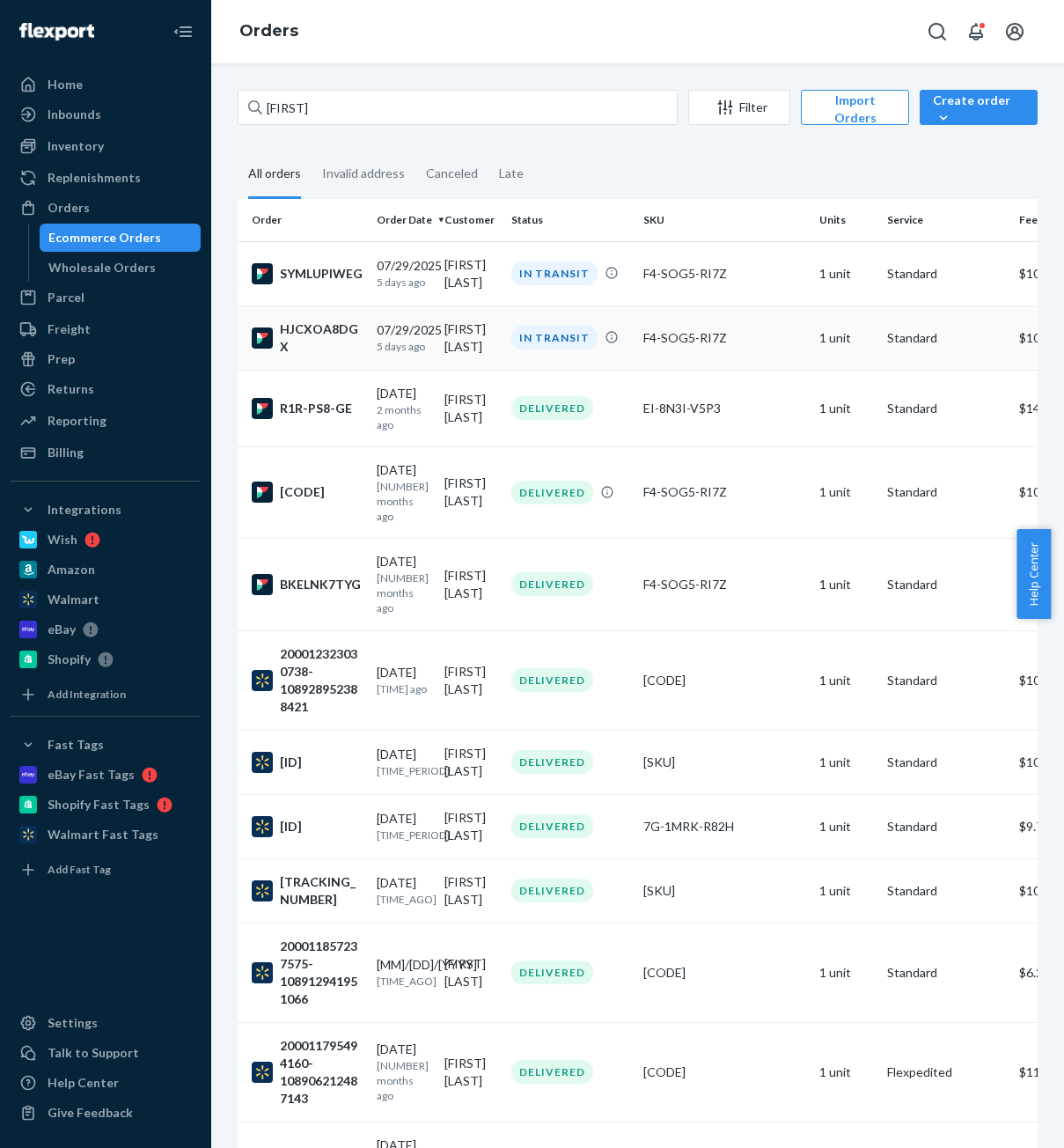 click on "5 days ago" at bounding box center [403, 346] 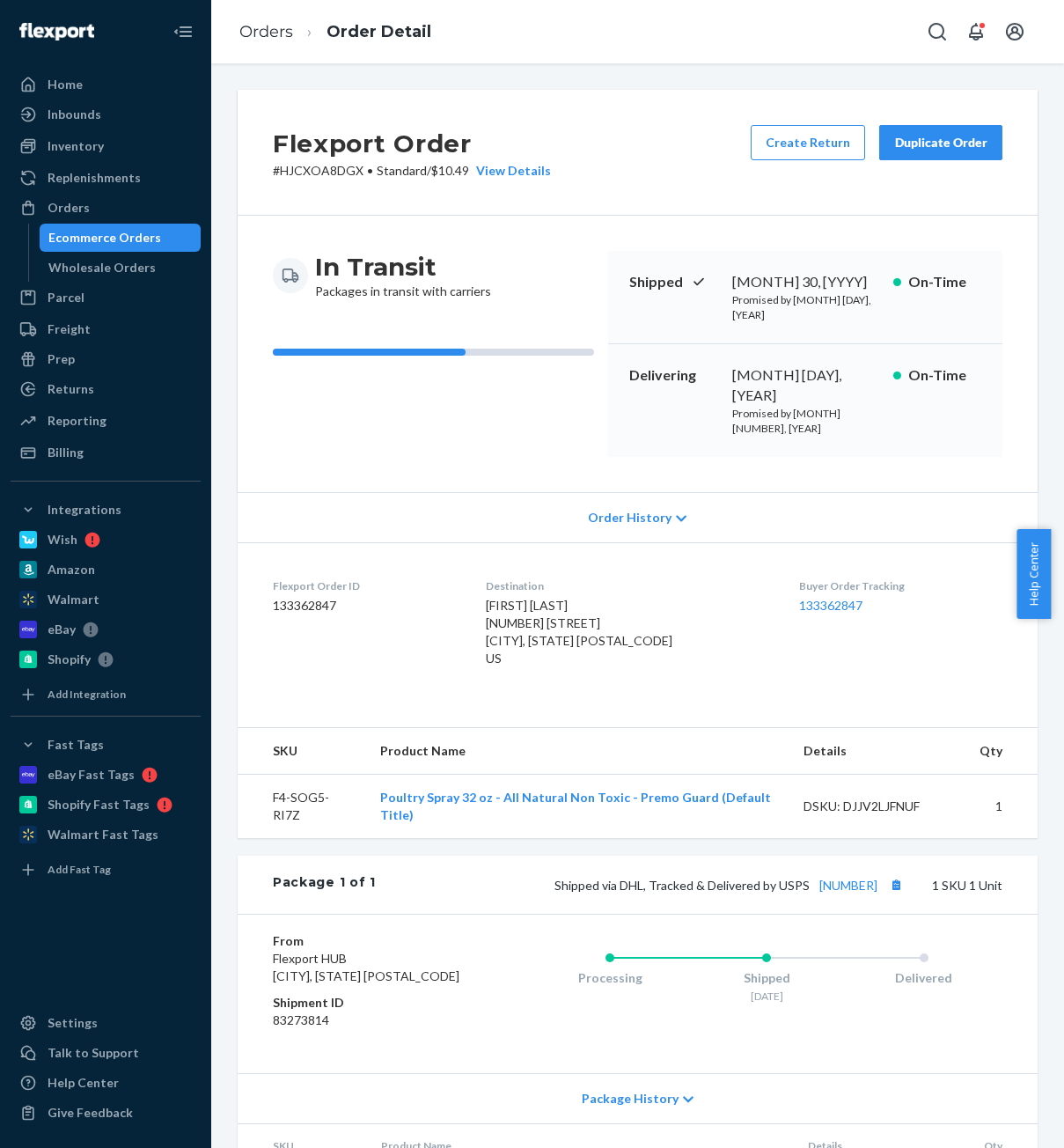 click on "Shipped via DHL, Tracked & Delivered by USPS   [NUMBER] [NUMBER]   SKU   [NUMBER]   Unit" at bounding box center (689, 885) 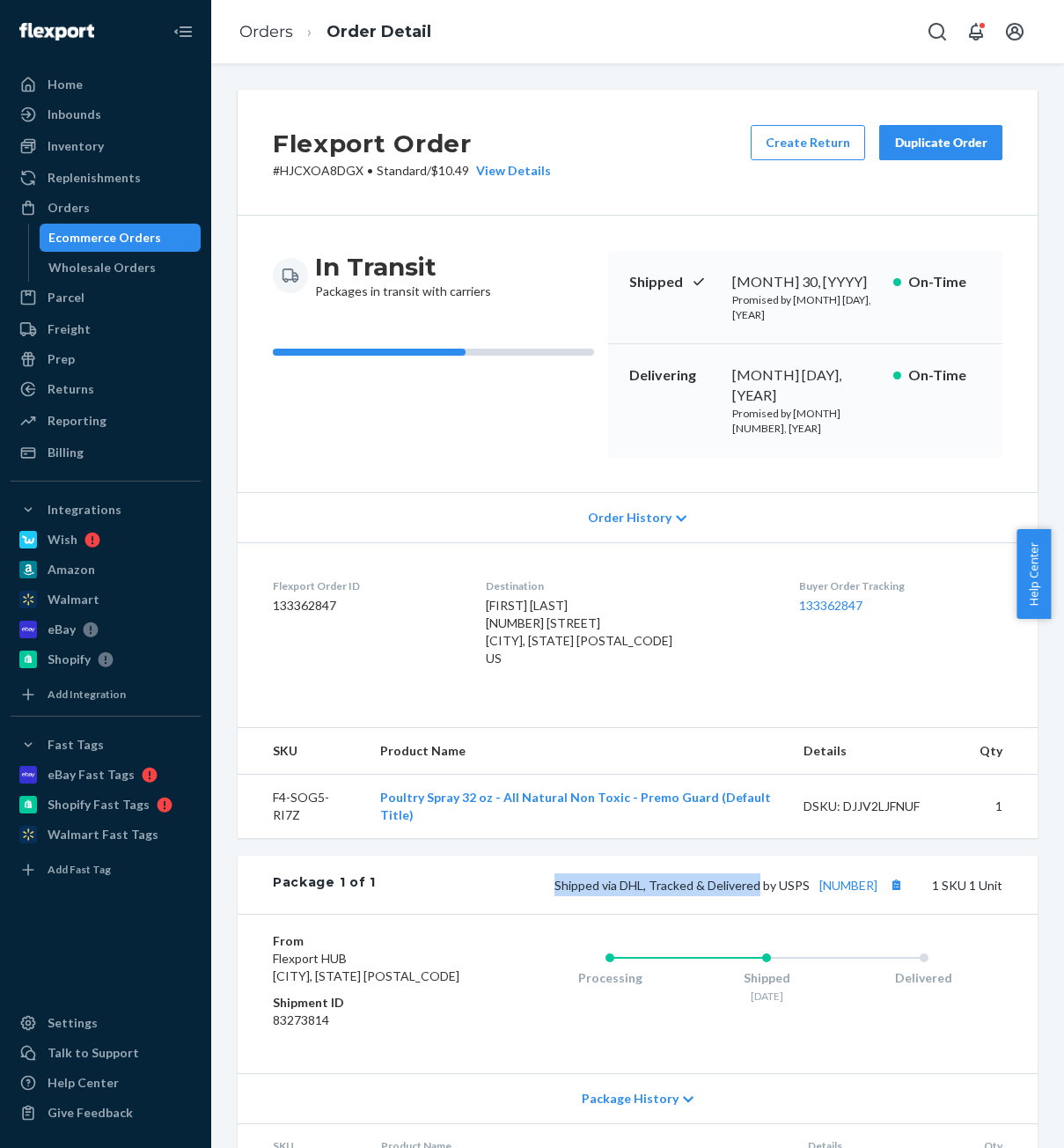 drag, startPoint x: 445, startPoint y: 839, endPoint x: 495, endPoint y: 833, distance: 50.358713 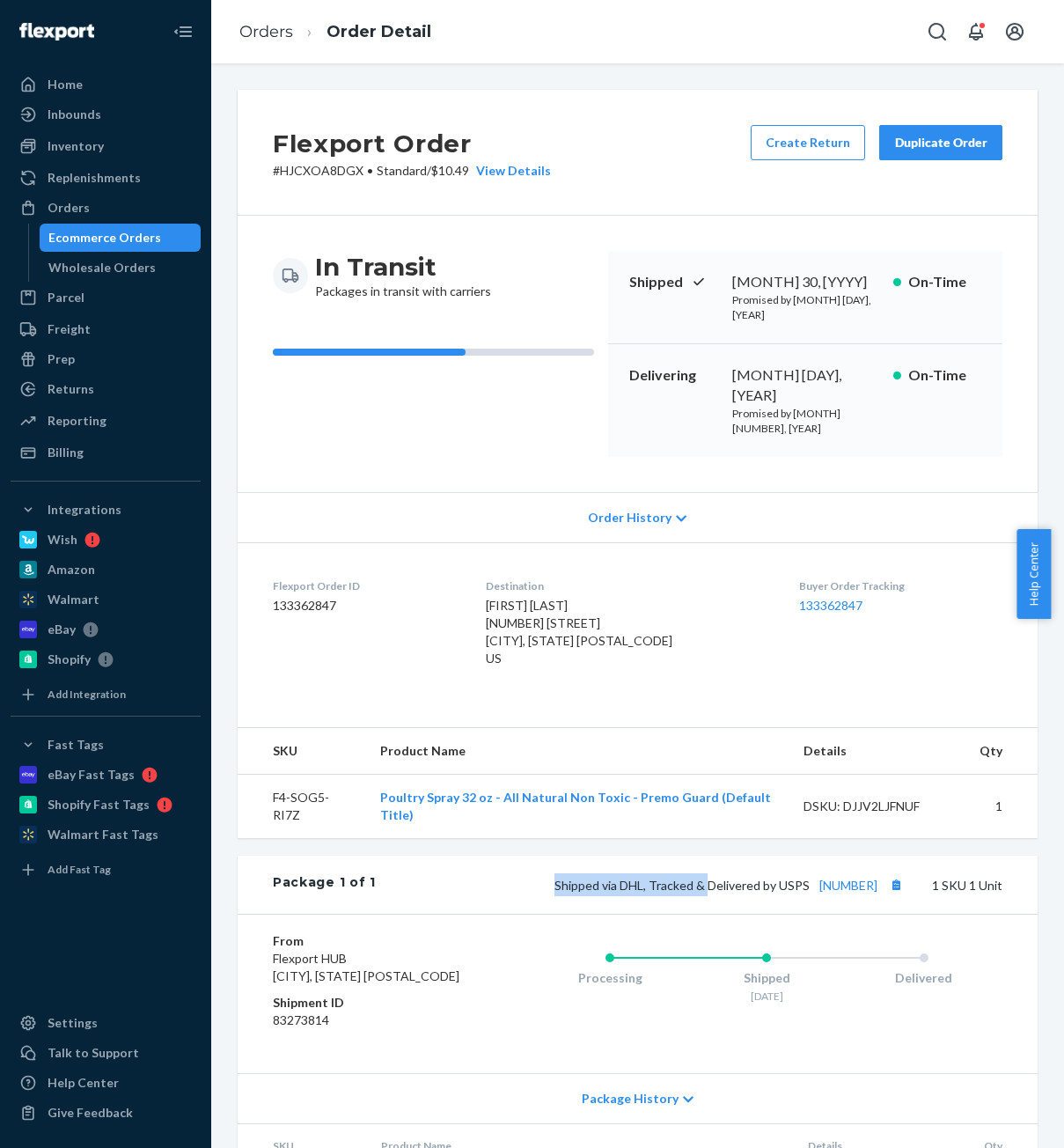 click on "Shipped via DHL, Tracked & Delivered by USPS   [NUMBER] [NUMBER]   SKU   [NUMBER]   Unit" at bounding box center (689, 885) 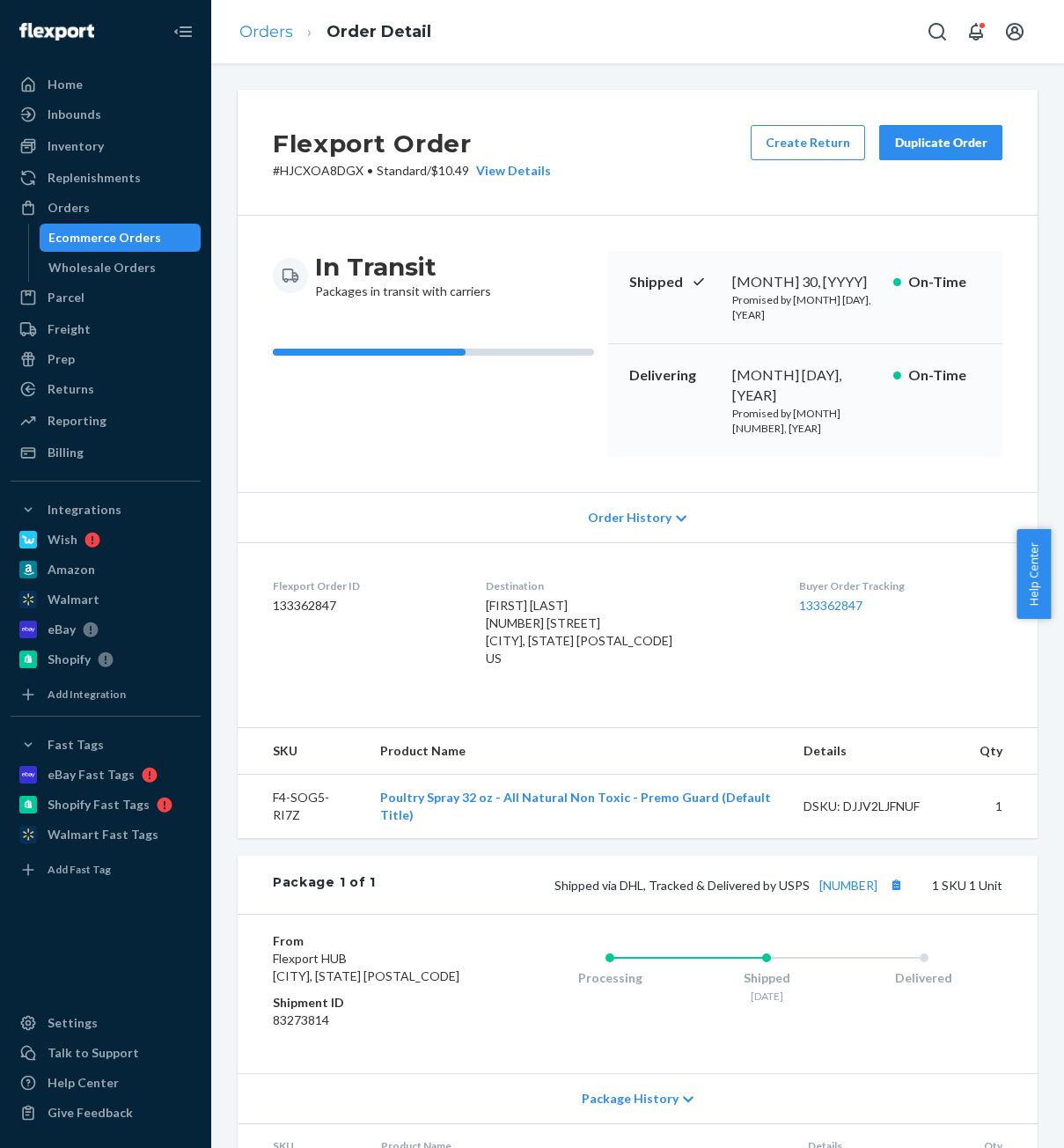 drag, startPoint x: 279, startPoint y: 18, endPoint x: 273, endPoint y: 29, distance: 12.529964 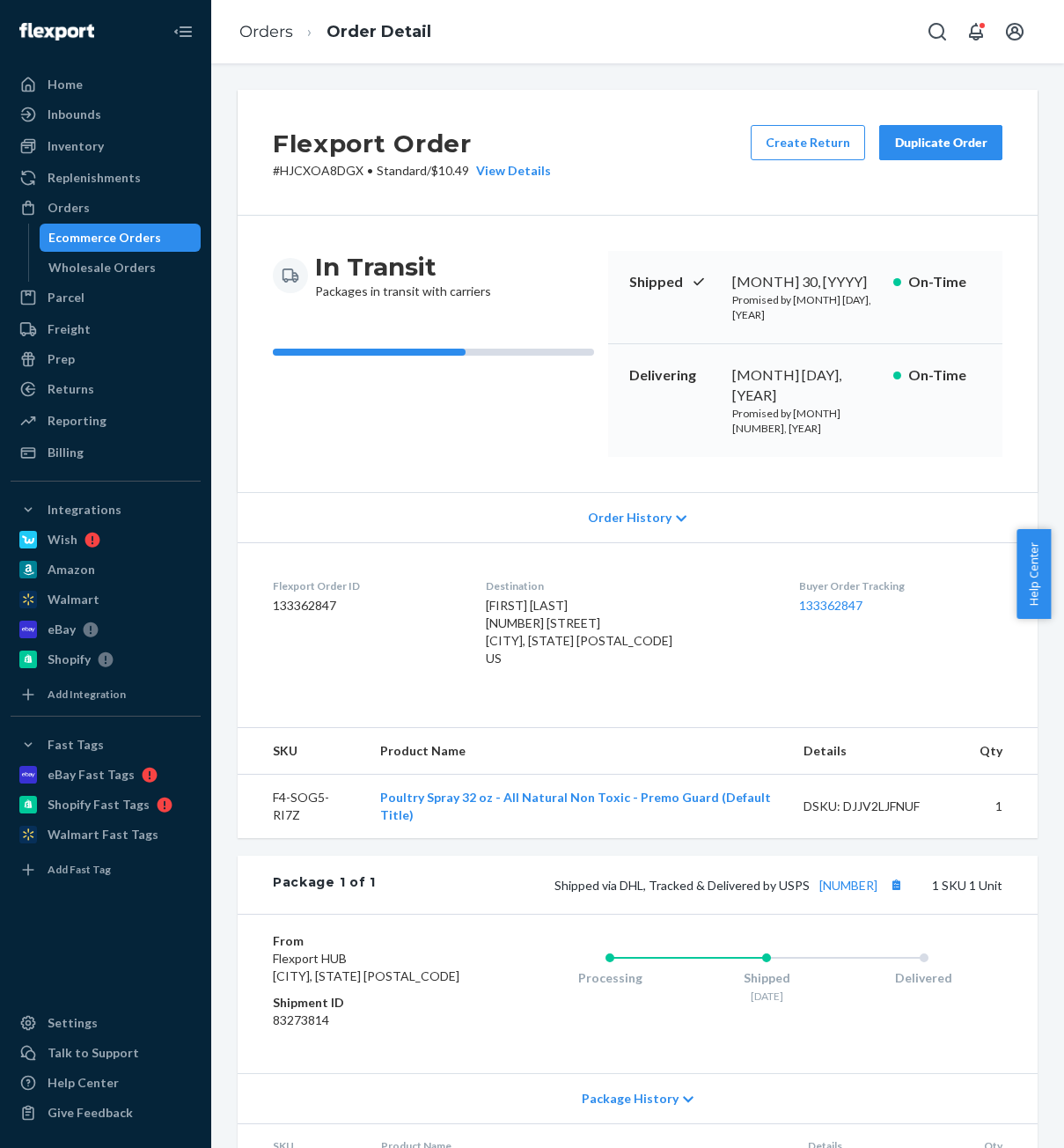 click on "Orders Order Detail" at bounding box center (335, 32) 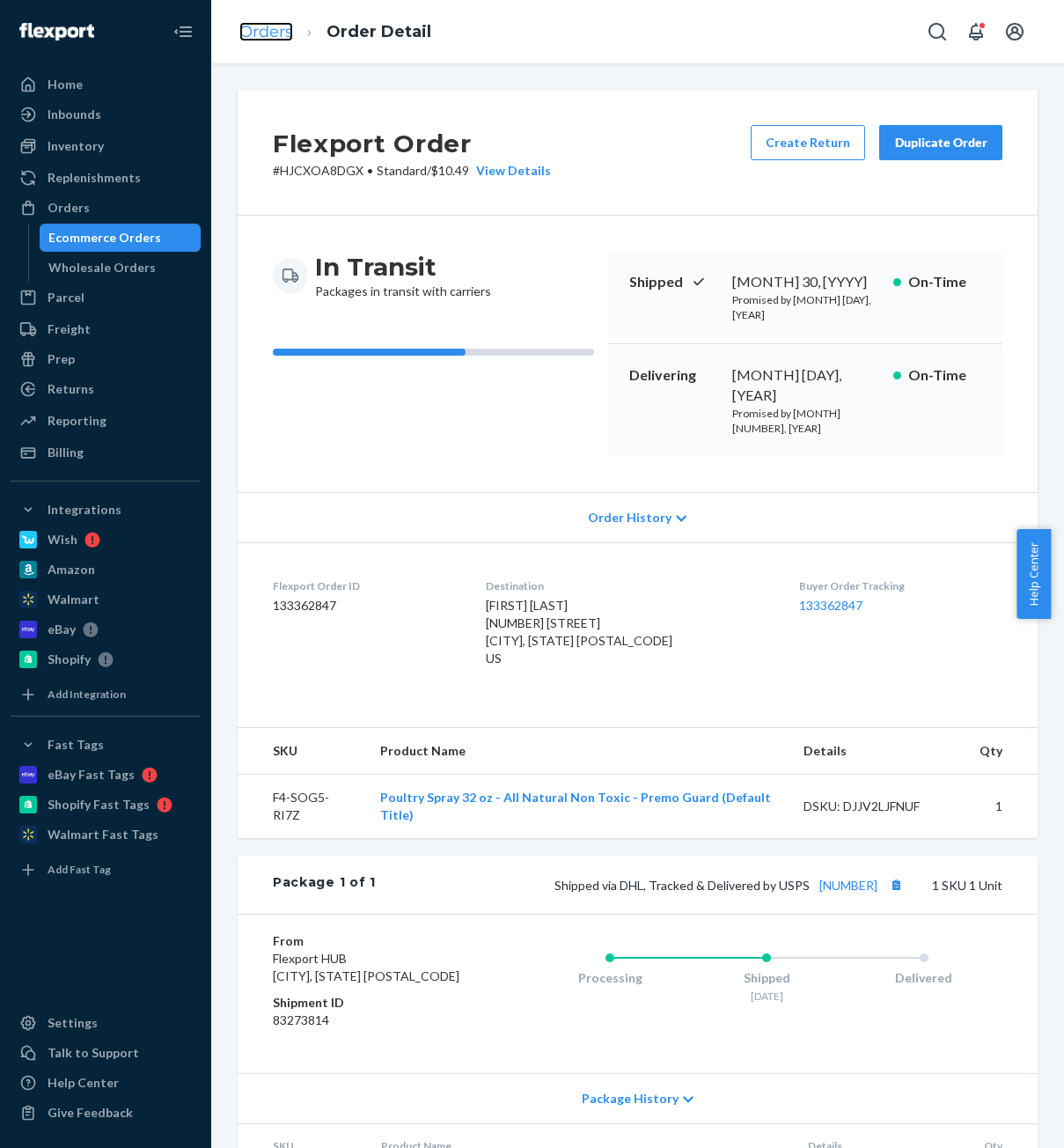 click on "Orders" at bounding box center [266, 32] 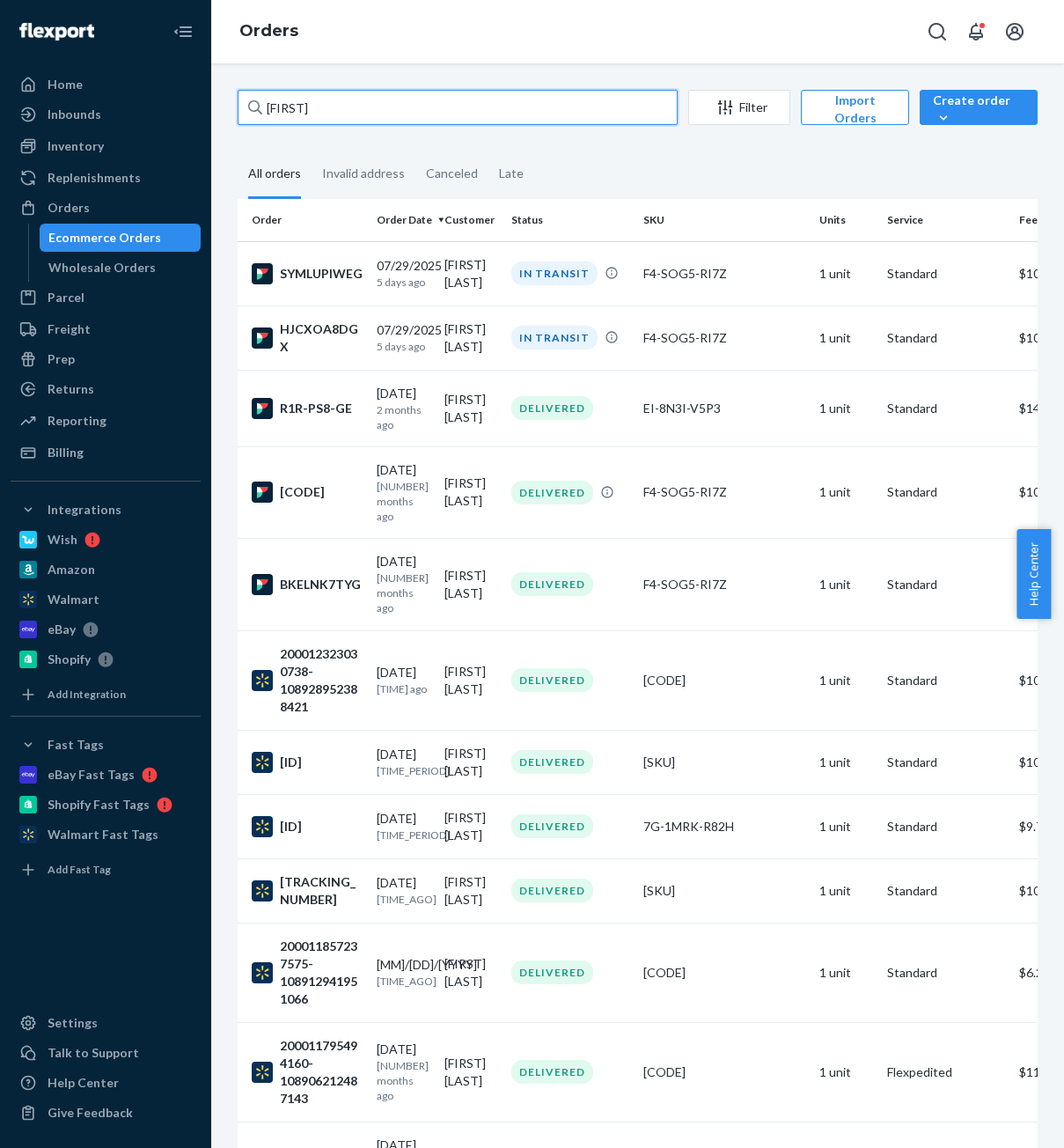 click on "[FIRST]" at bounding box center [458, 107] 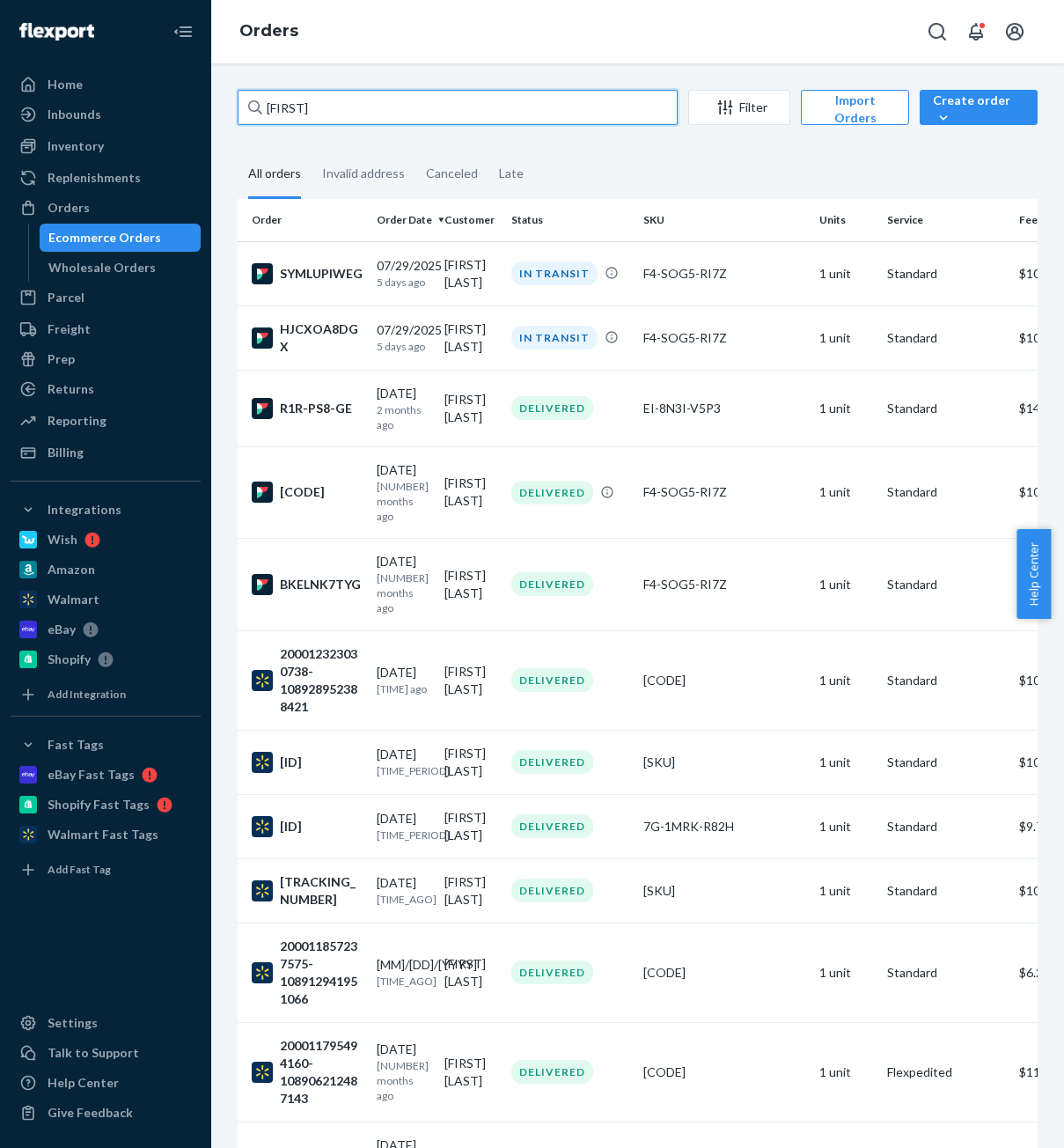 drag, startPoint x: 336, startPoint y: 110, endPoint x: 205, endPoint y: 110, distance: 131 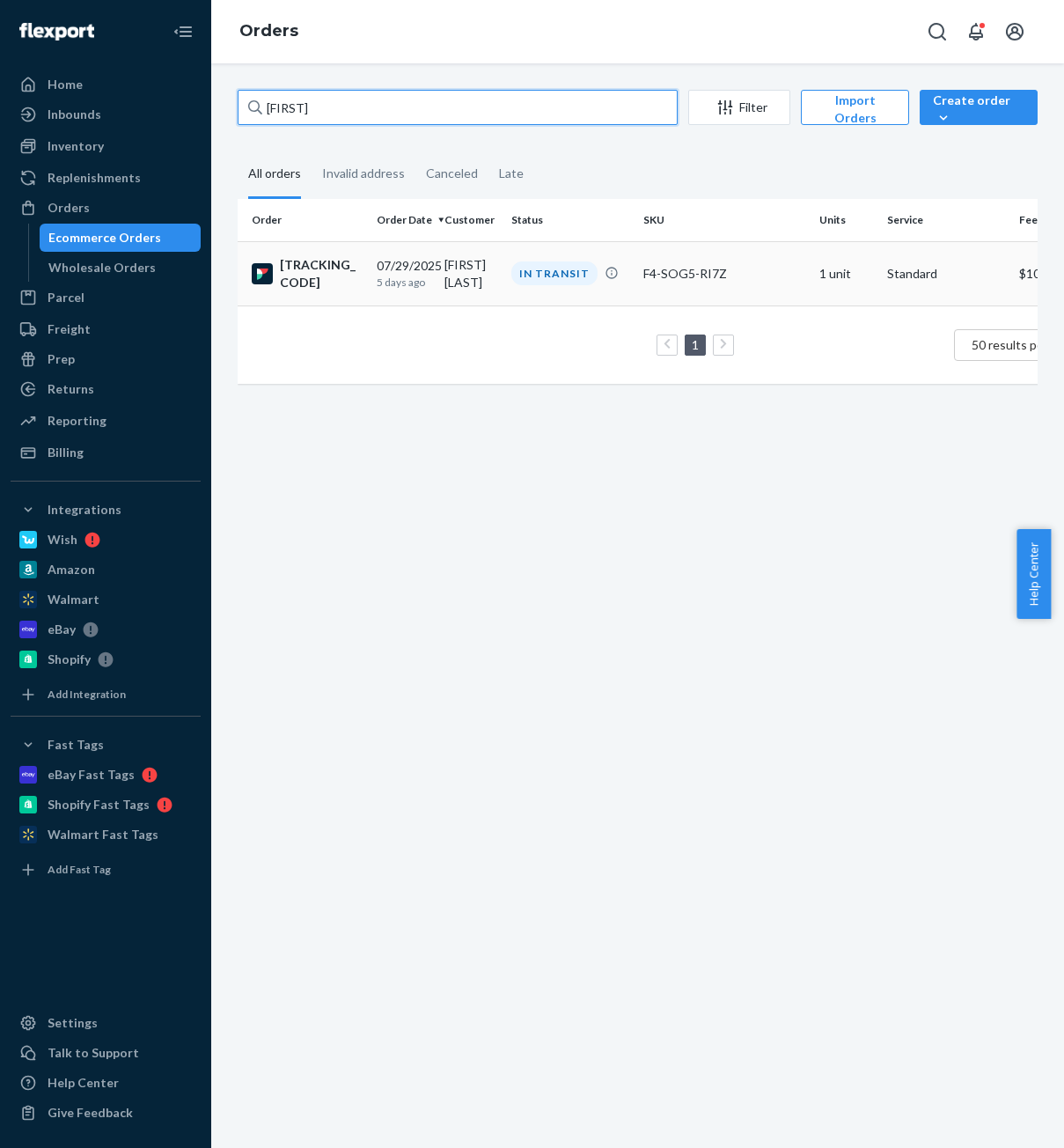 type on "[FIRST]" 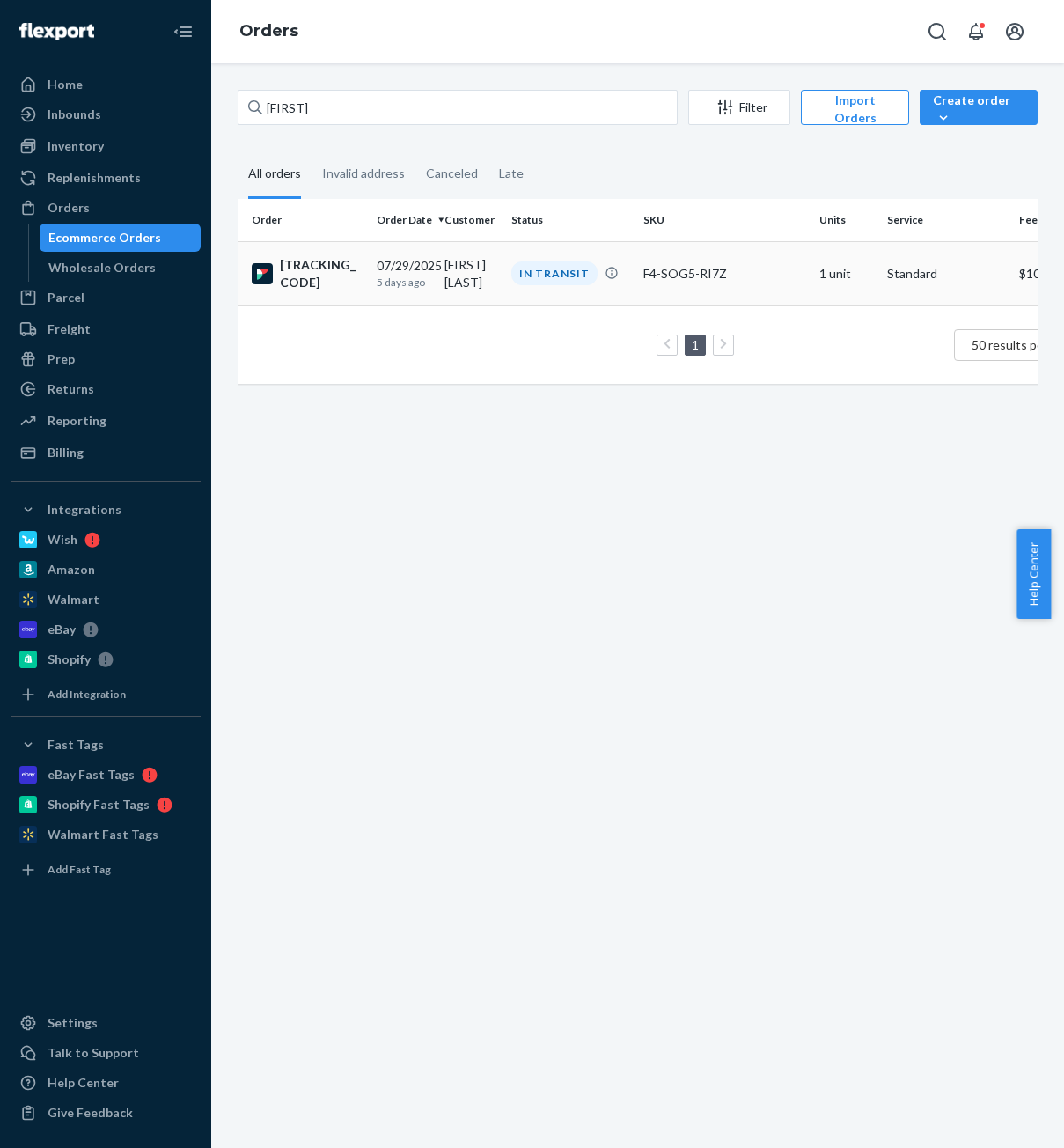 click on "[DATE] [TIME] ago" at bounding box center (403, 273) 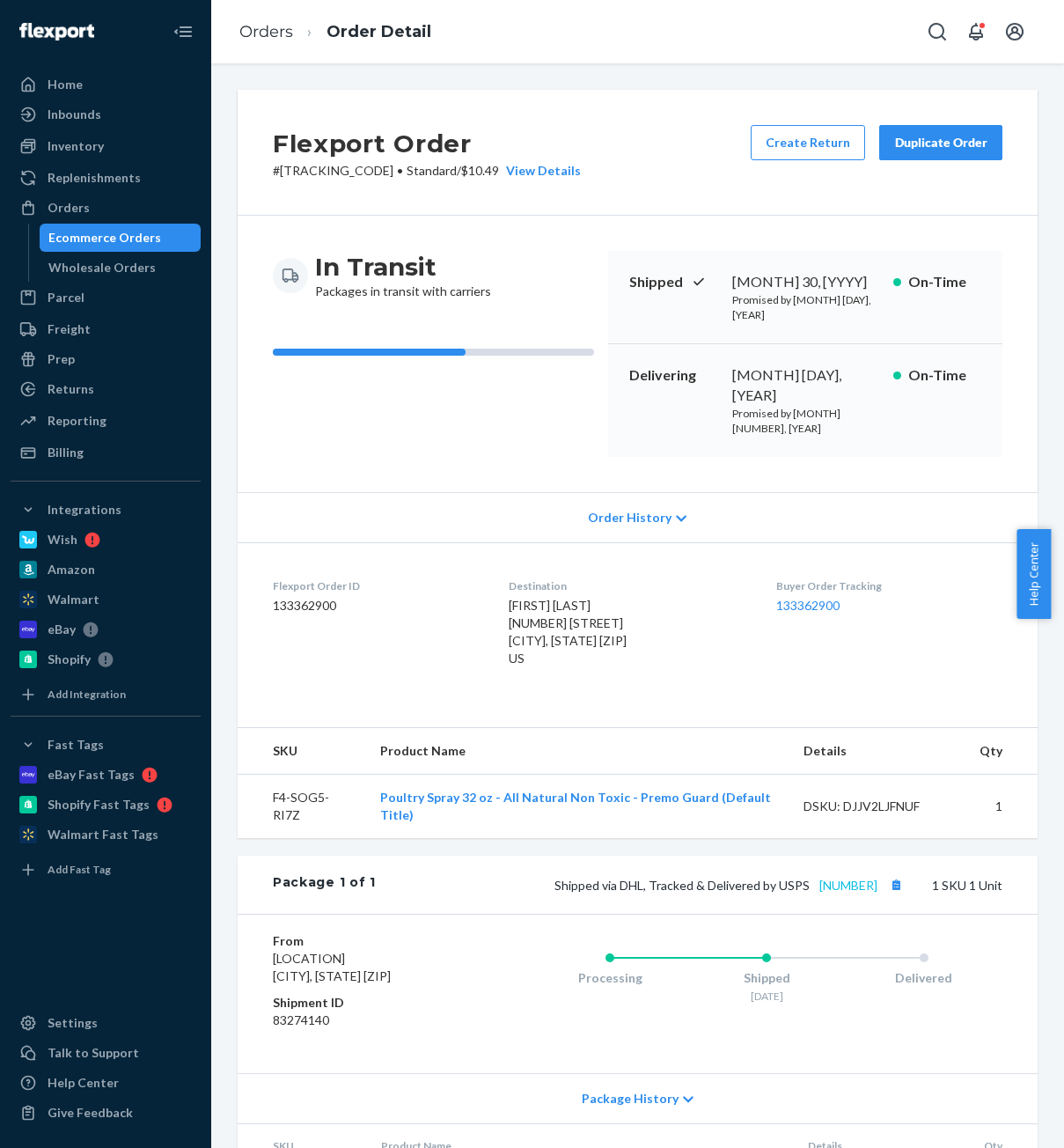 drag, startPoint x: 446, startPoint y: 838, endPoint x: 860, endPoint y: 838, distance: 414 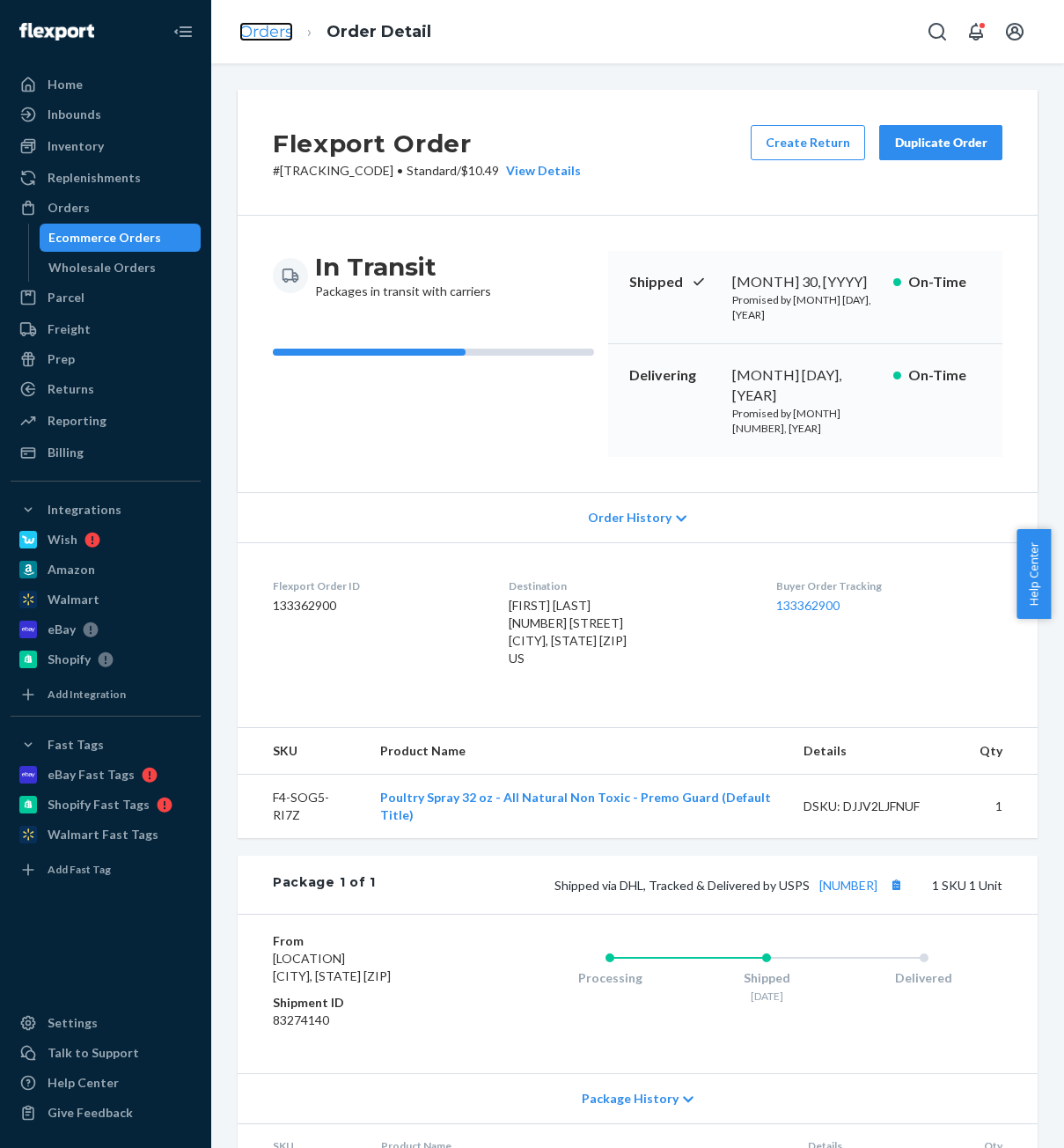 click on "Orders" at bounding box center (266, 32) 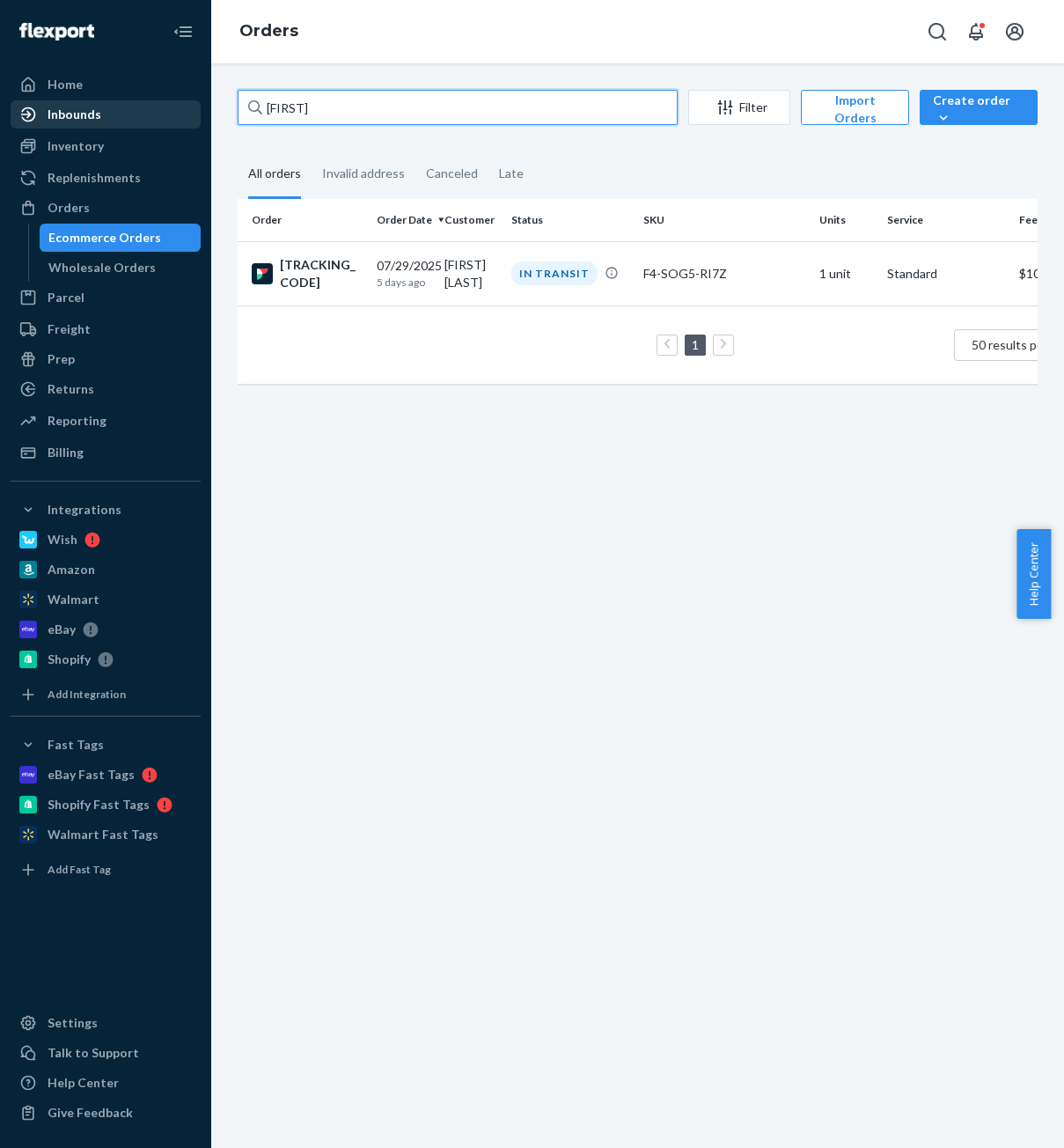 drag, startPoint x: 338, startPoint y: 106, endPoint x: 163, endPoint y: 126, distance: 176.13915 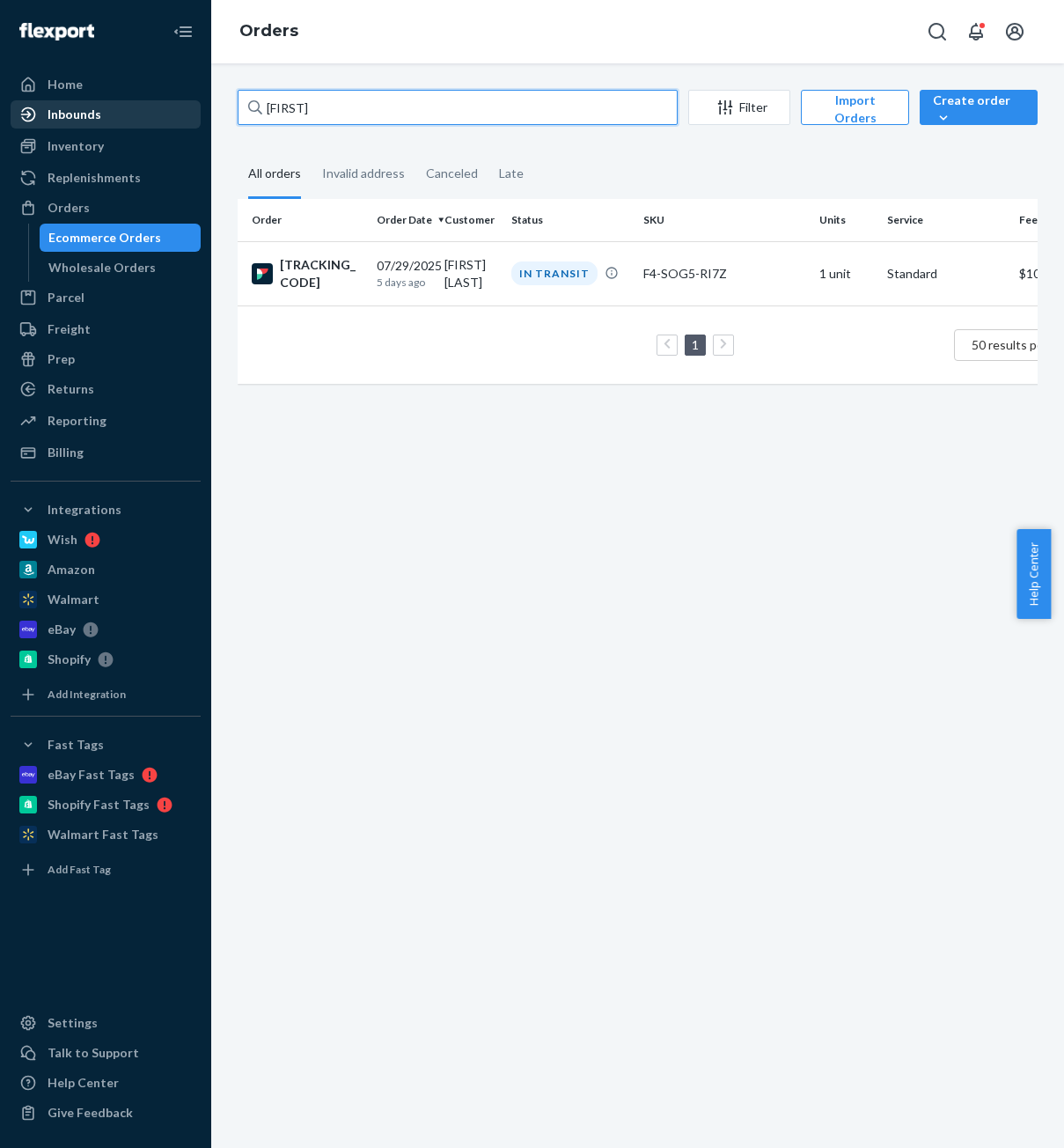 click on "07/29/2025 5 days ago [FIRST] [LAST] IN TRANSIT F4-SOG5-RI7Z 1 unit Standard $10.49 1 50 results per page" at bounding box center [532, 574] 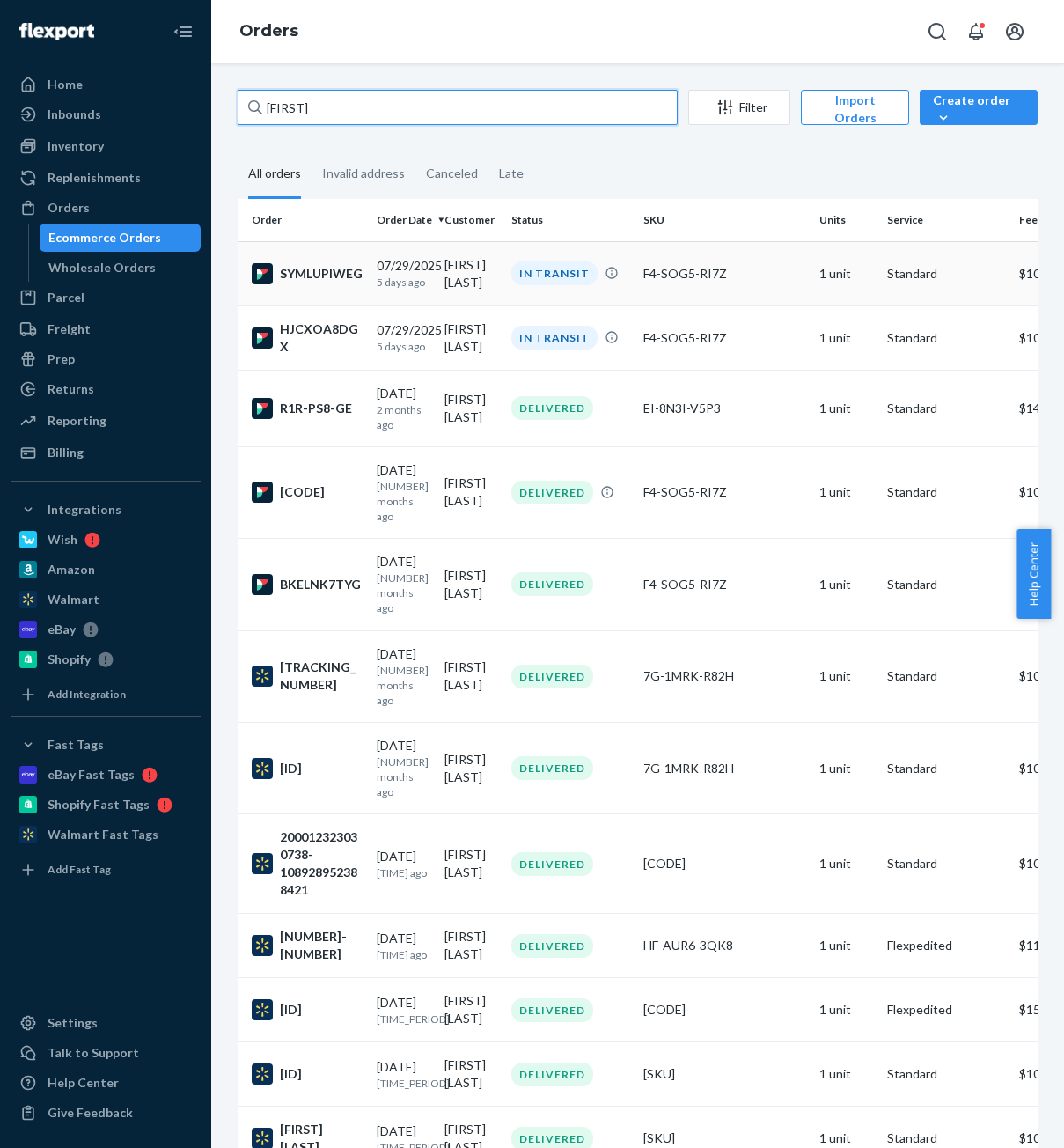 type on "[FIRST]" 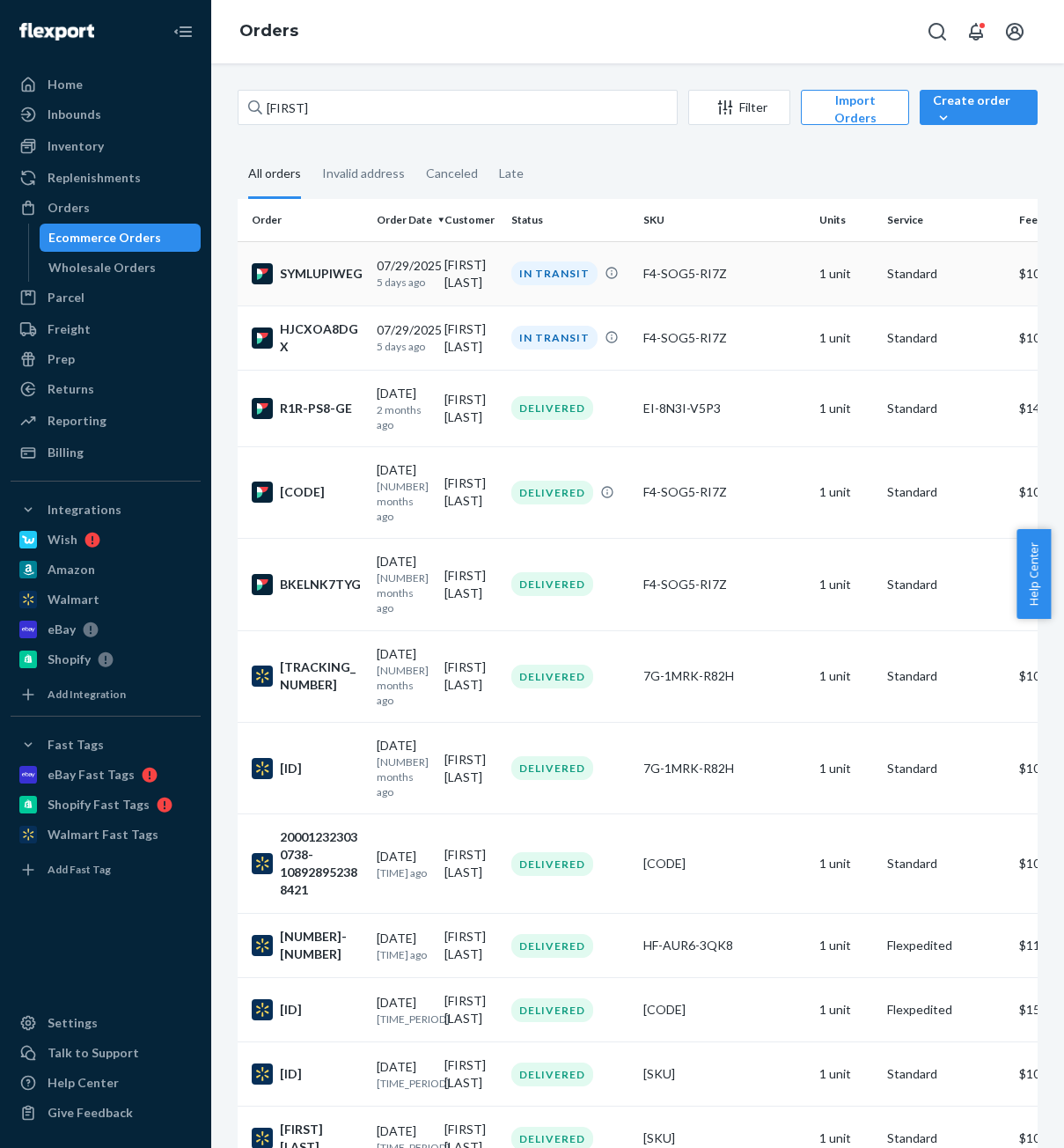 click on "[DATE] [TIME] ago" at bounding box center (403, 273) 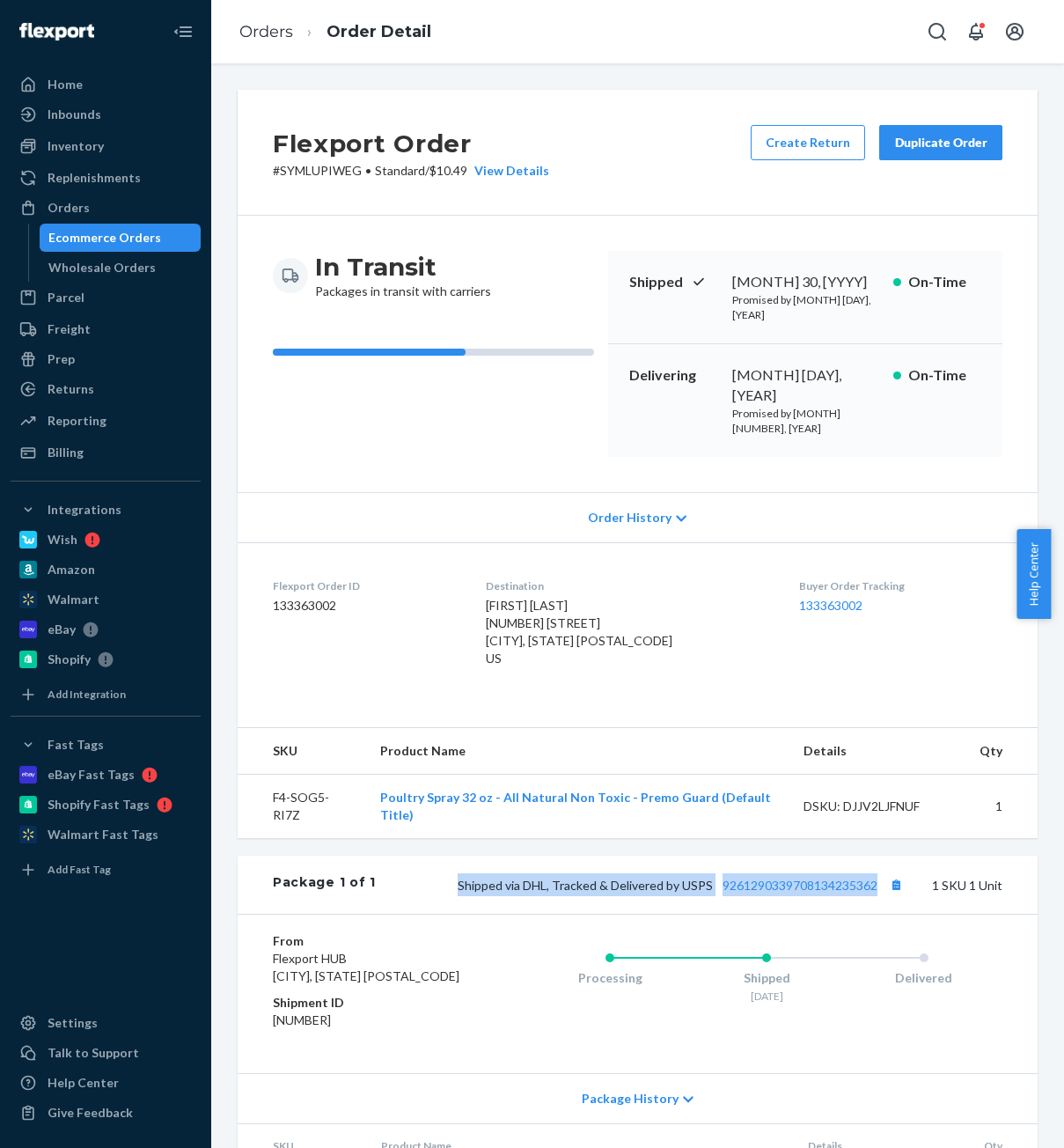 drag, startPoint x: 441, startPoint y: 837, endPoint x: 867, endPoint y: 846, distance: 426.0951 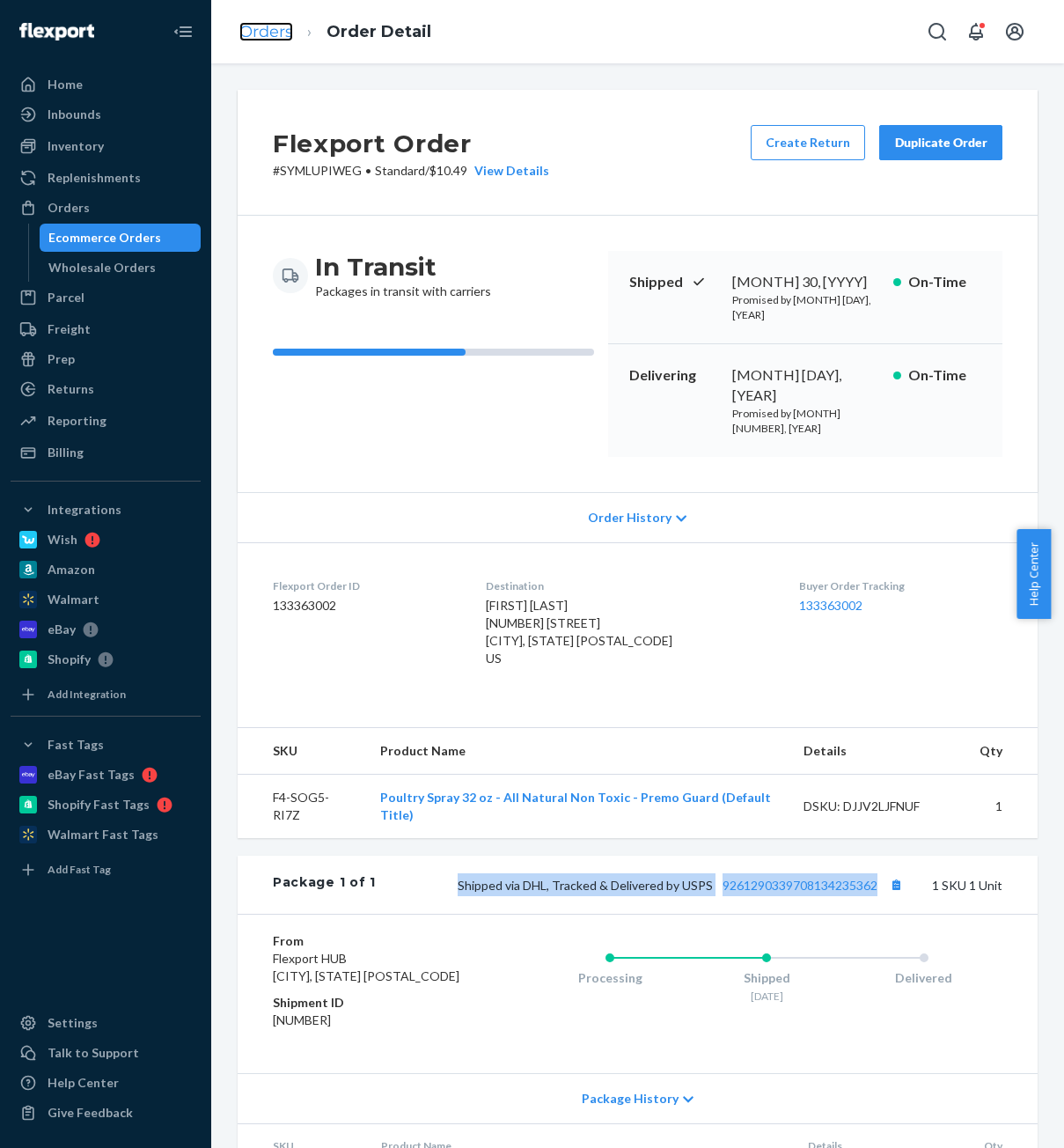 click on "Orders" at bounding box center (266, 32) 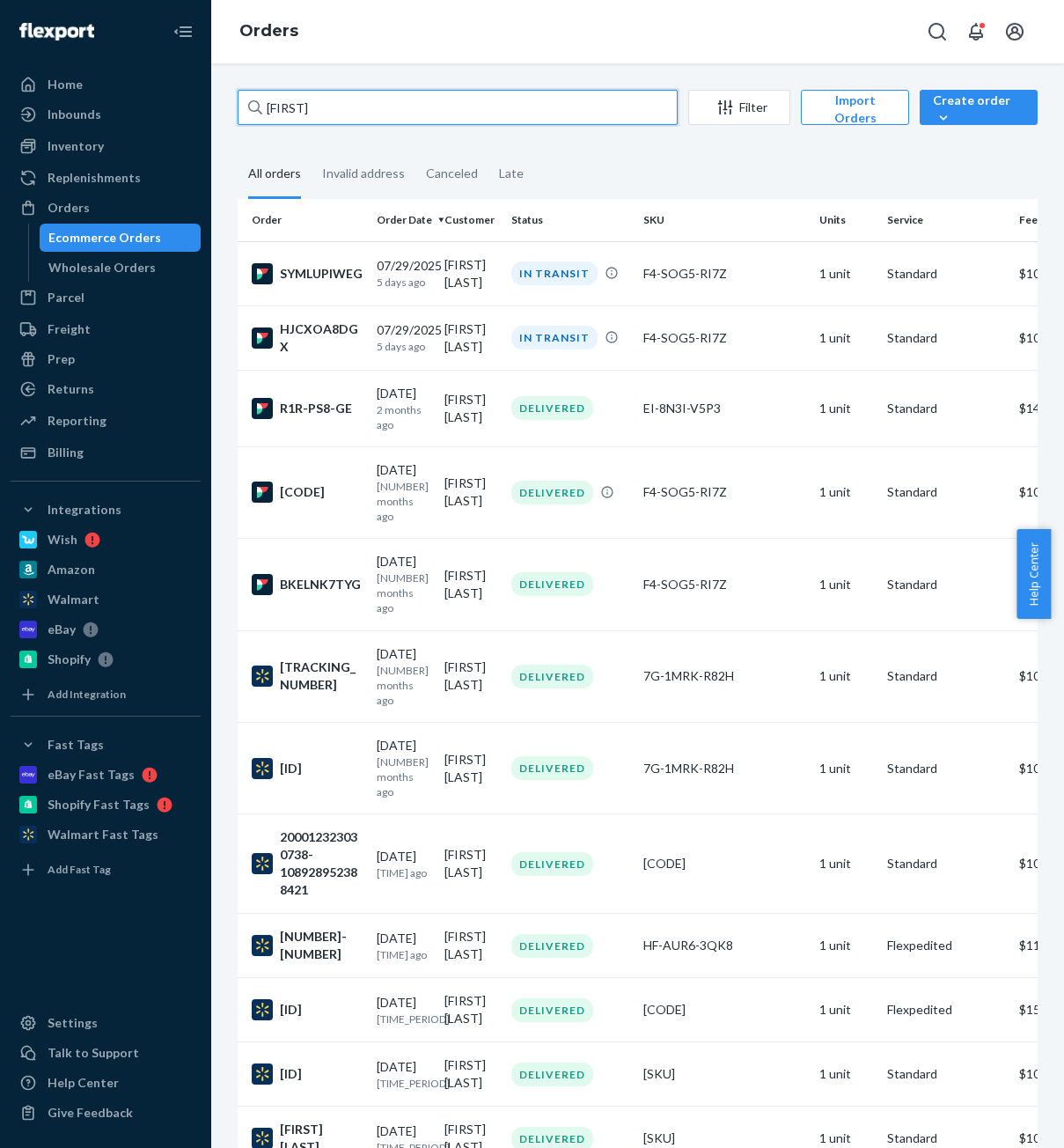 drag, startPoint x: 332, startPoint y: 106, endPoint x: 244, endPoint y: 99, distance: 88.27797 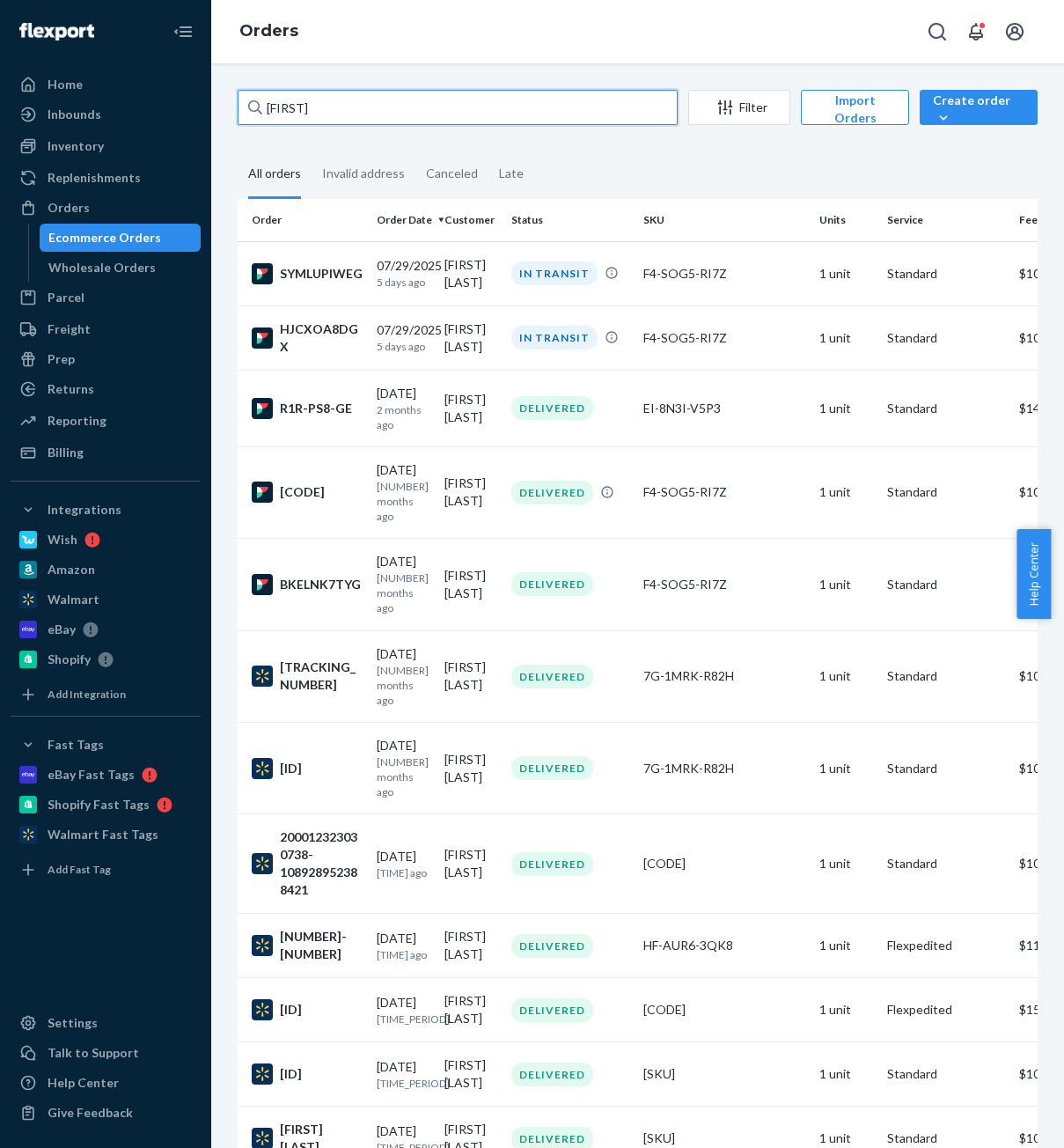 click on "[FIRST]" at bounding box center [458, 107] 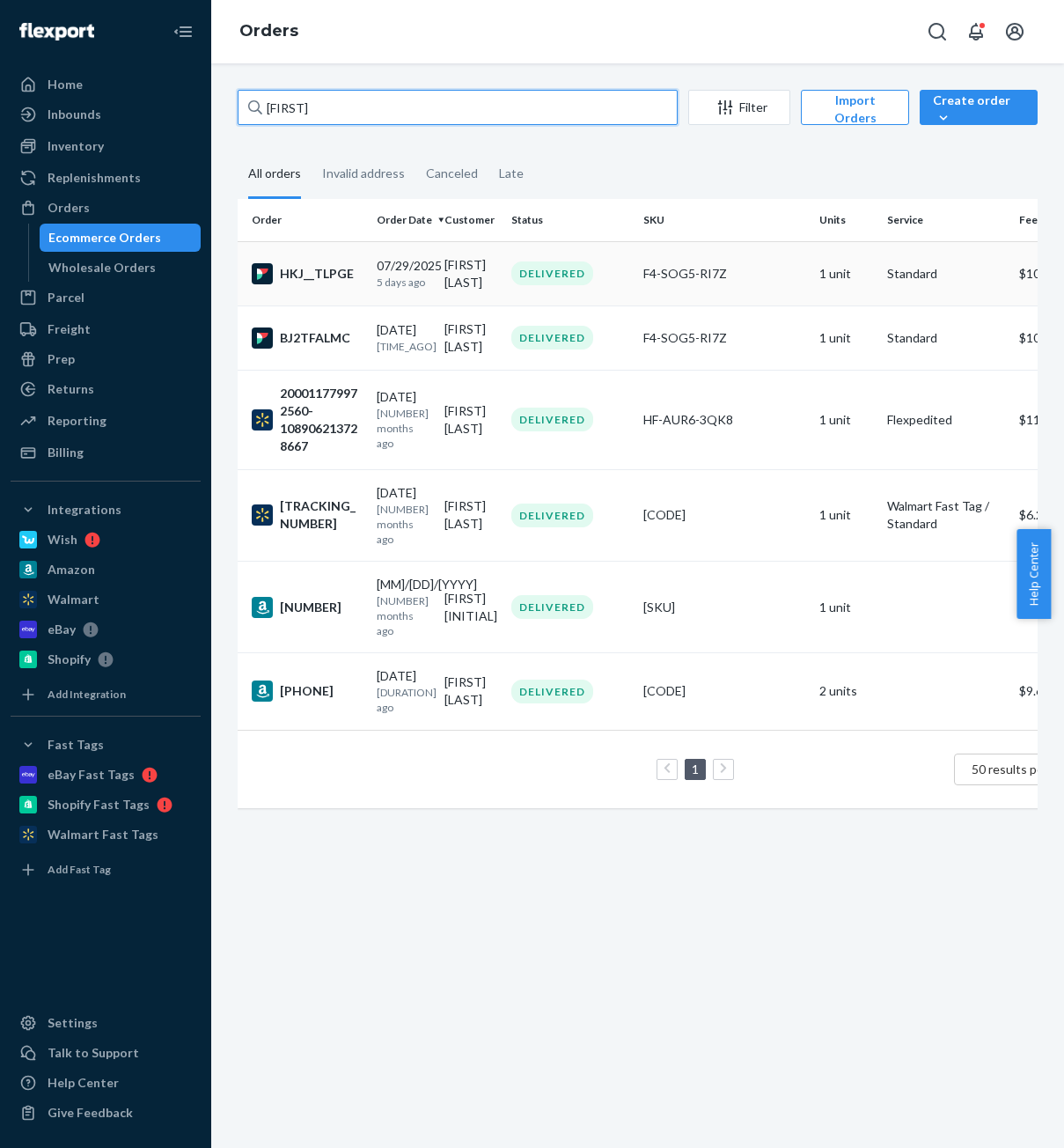 type on "[FIRST]" 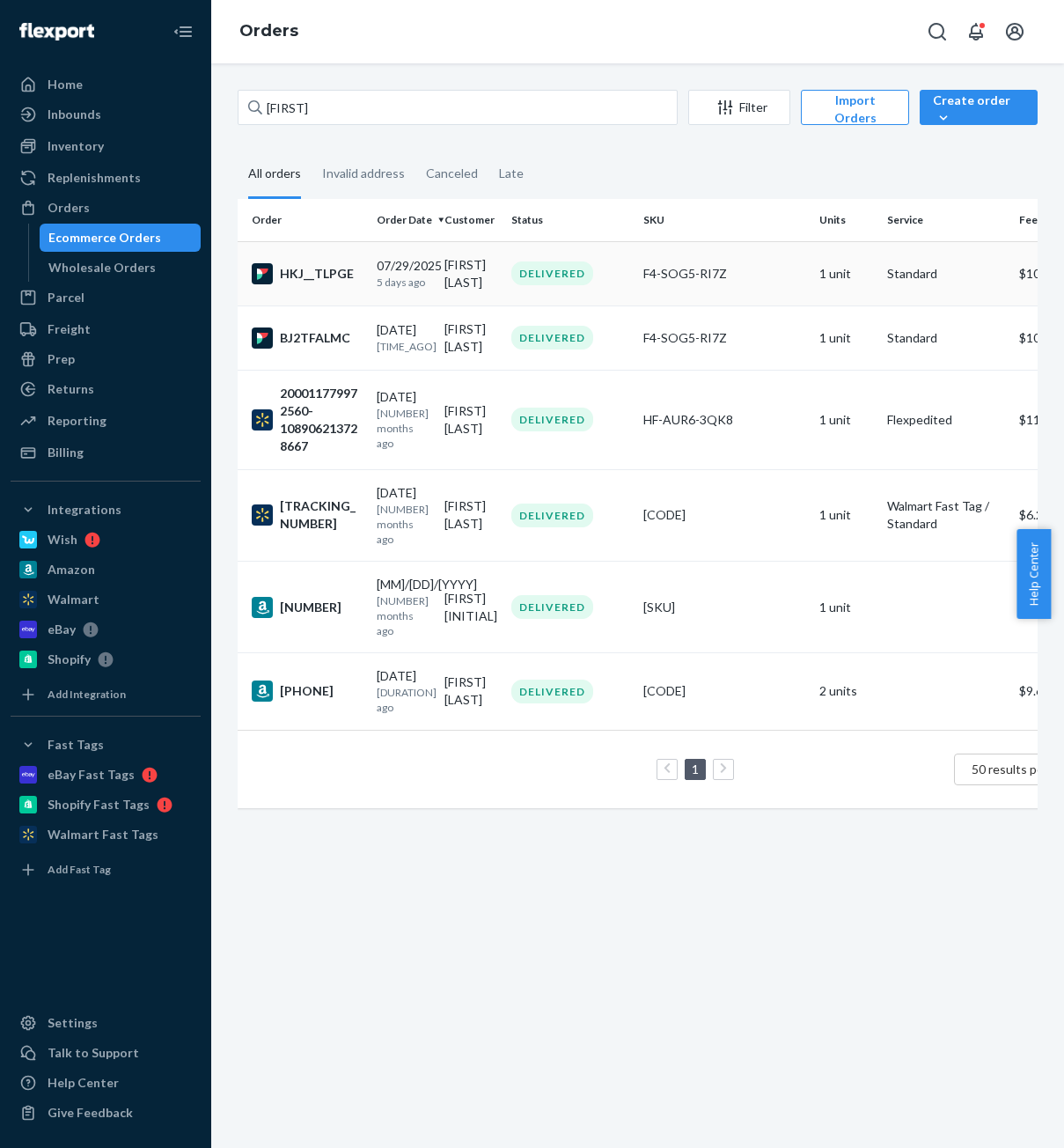 click on "5 days ago" at bounding box center (403, 282) 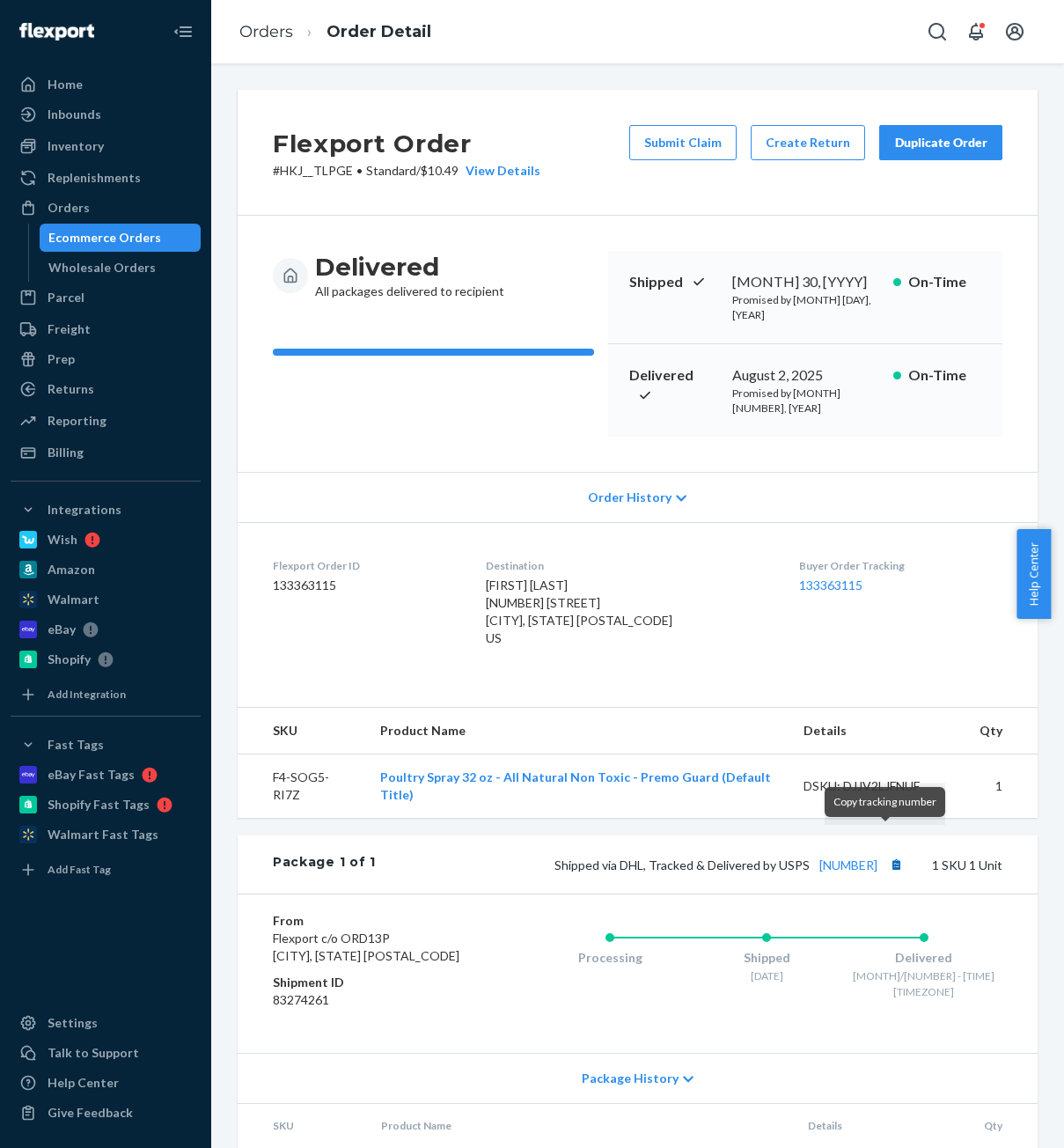 drag, startPoint x: 443, startPoint y: 842, endPoint x: 875, endPoint y: 838, distance: 432.0185 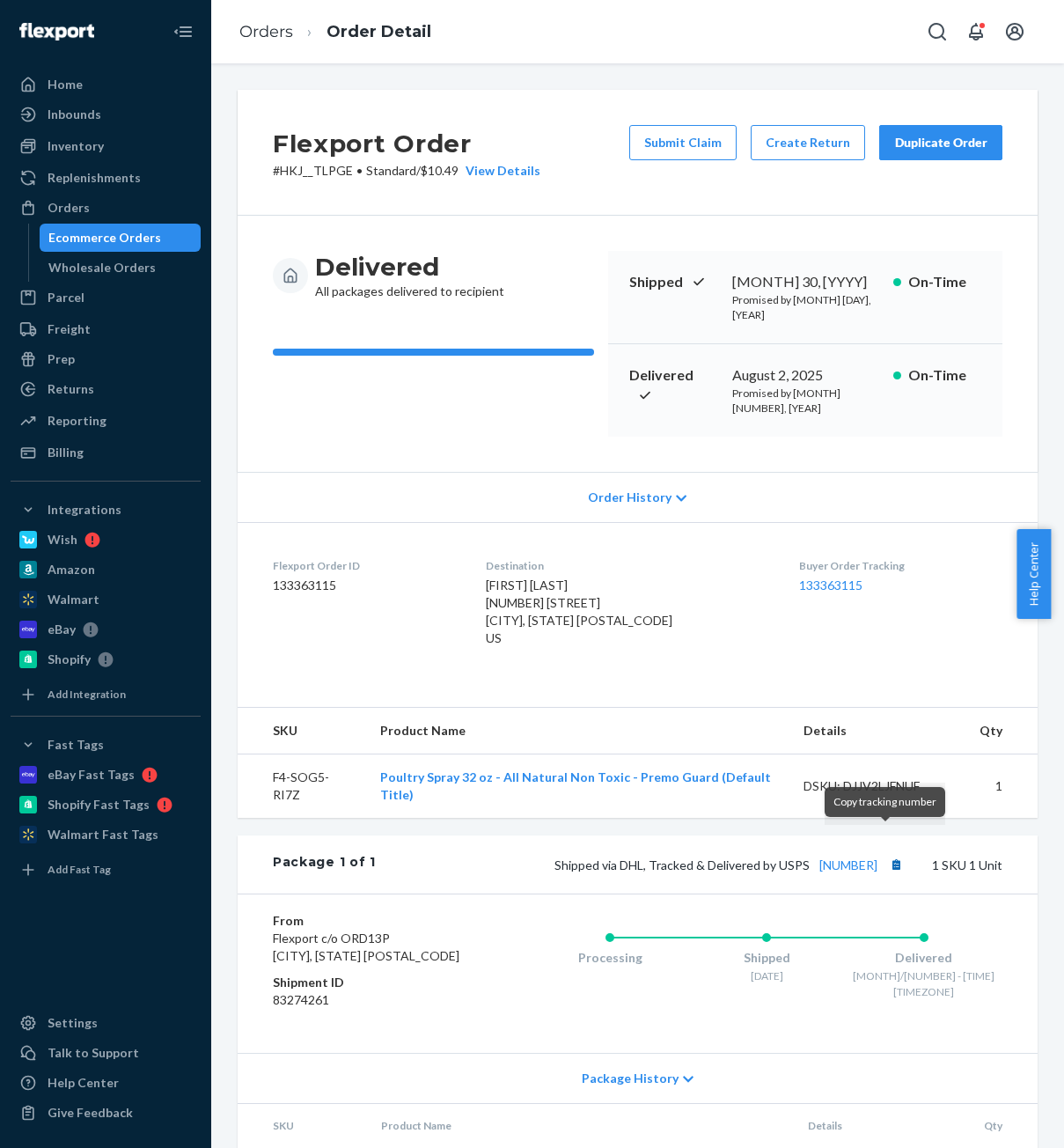 click on "Shipped via DHL, Tracked & Delivered by USPS   [TRACKING] 1   SKU   1   Unit" at bounding box center (689, 865) 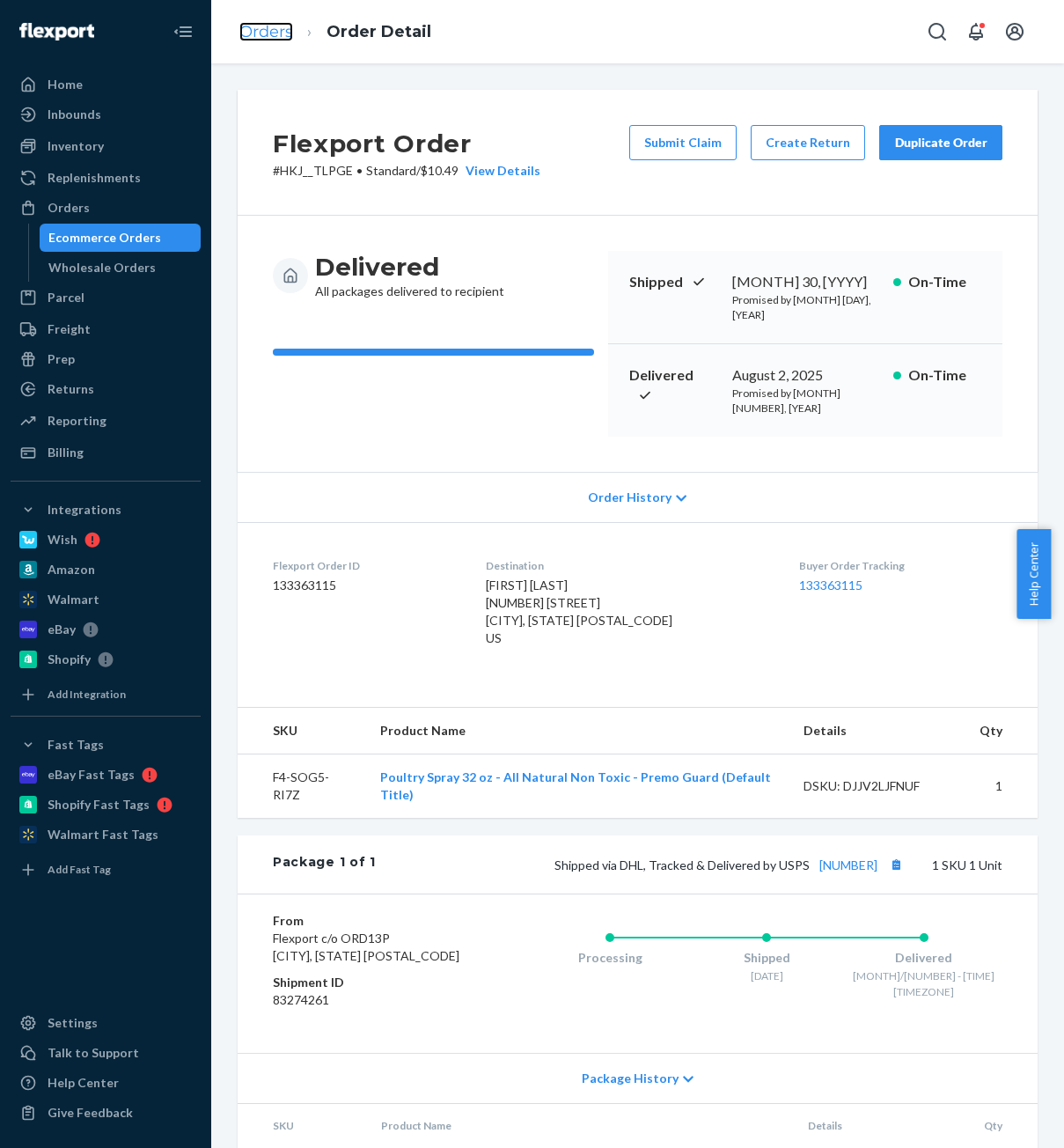 click on "Orders" at bounding box center [266, 32] 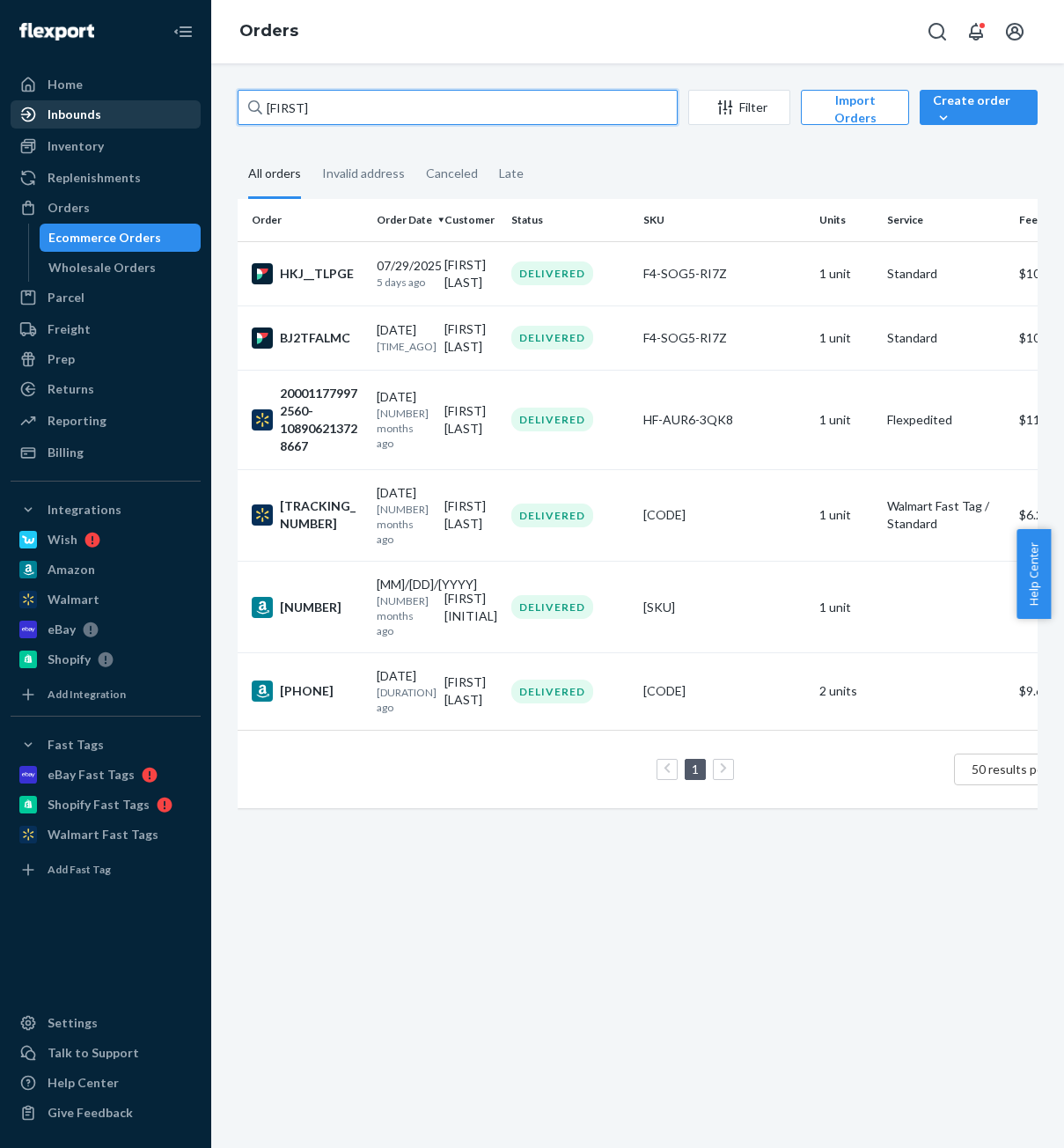 drag, startPoint x: 304, startPoint y: 103, endPoint x: 187, endPoint y: 107, distance: 117.06836 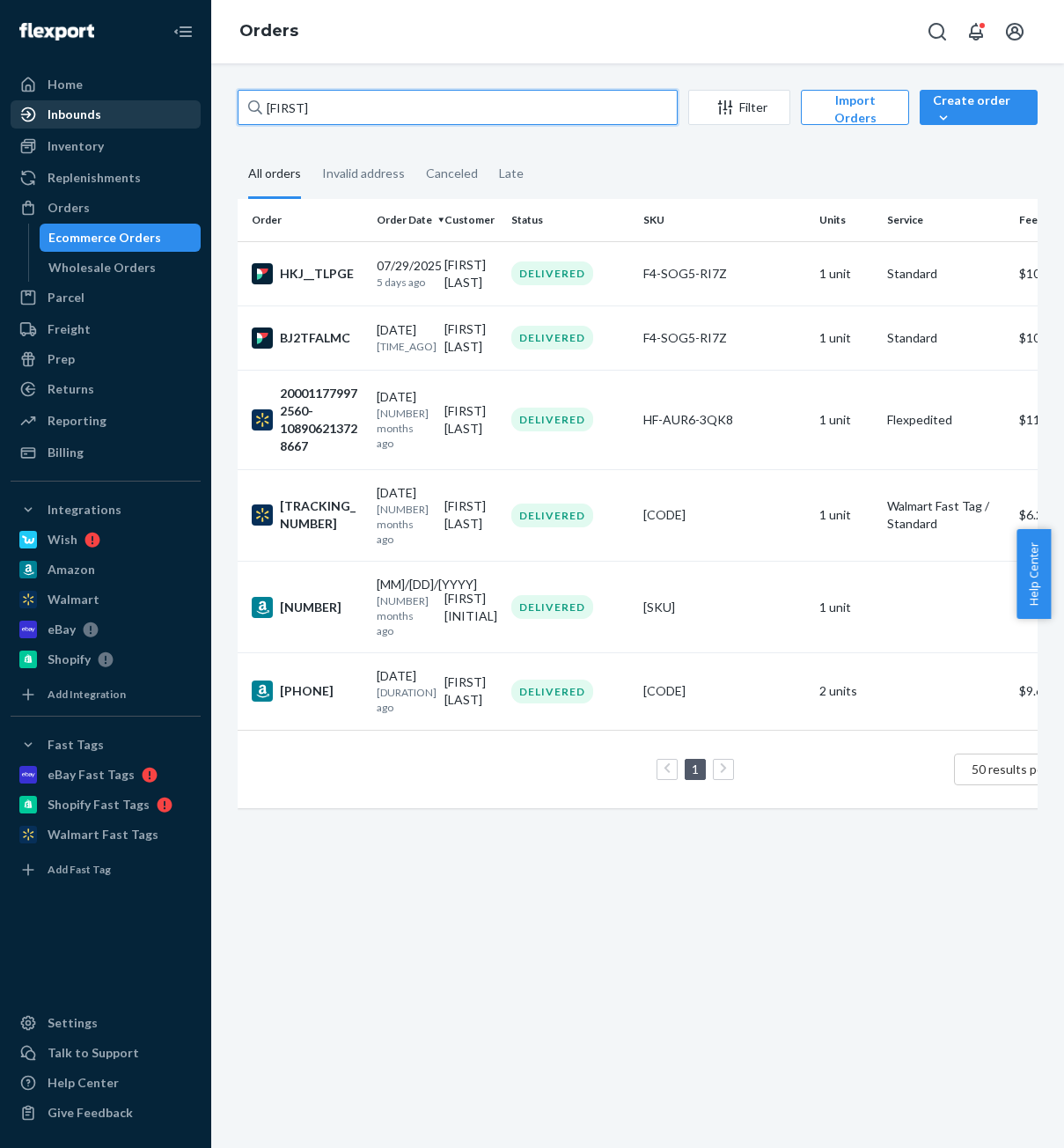 click on "Home Inbounds Shipping Plans Problems Inventory Products Replenishments OrdersEcommerce Orders Wholesale Orders Parcel Parcel orders Integrations Freight Prep Returns All Returns Get Onboarded Reporting Reports Analytics Billing Integrations Wish Amazon Walmart eBay Shopify Add Integration Fast Tags eBay Fast Tags Shopify Fast Tags Walmart Fast Tags Add Fast Tag Settings Talk to Support Help Center Give Feedback Orders Grace Filter Import Orders Create orderEcommerce order Removal order All orders Invalid address Canceled Late Order Order Date Customer Status SKU Units Service Fee [CODE] [DATE] [NUMBER] days ago [FIRST] [LAST] DELIVERED [CODE] [NUMBER] unit Standard [PRICE] [CODE] [NUMBER] months ago [FIRST] [LAST] DELIVERED [CODE] [NUMBER] unit Standard [PRICE] [NUMBER]-[NUMBER] [NUMBER] months ago [FIRST] [LAST] DELIVERED [CODE] [NUMBER] unit Flexpedited [PRICE] [NUMBER]-[NUMBER] [NUMBER] months ago [FIRST] [LAST] DELIVERED [CODE] [NUMBER] unit [PRICE] [NUMBER]" at bounding box center [532, 574] 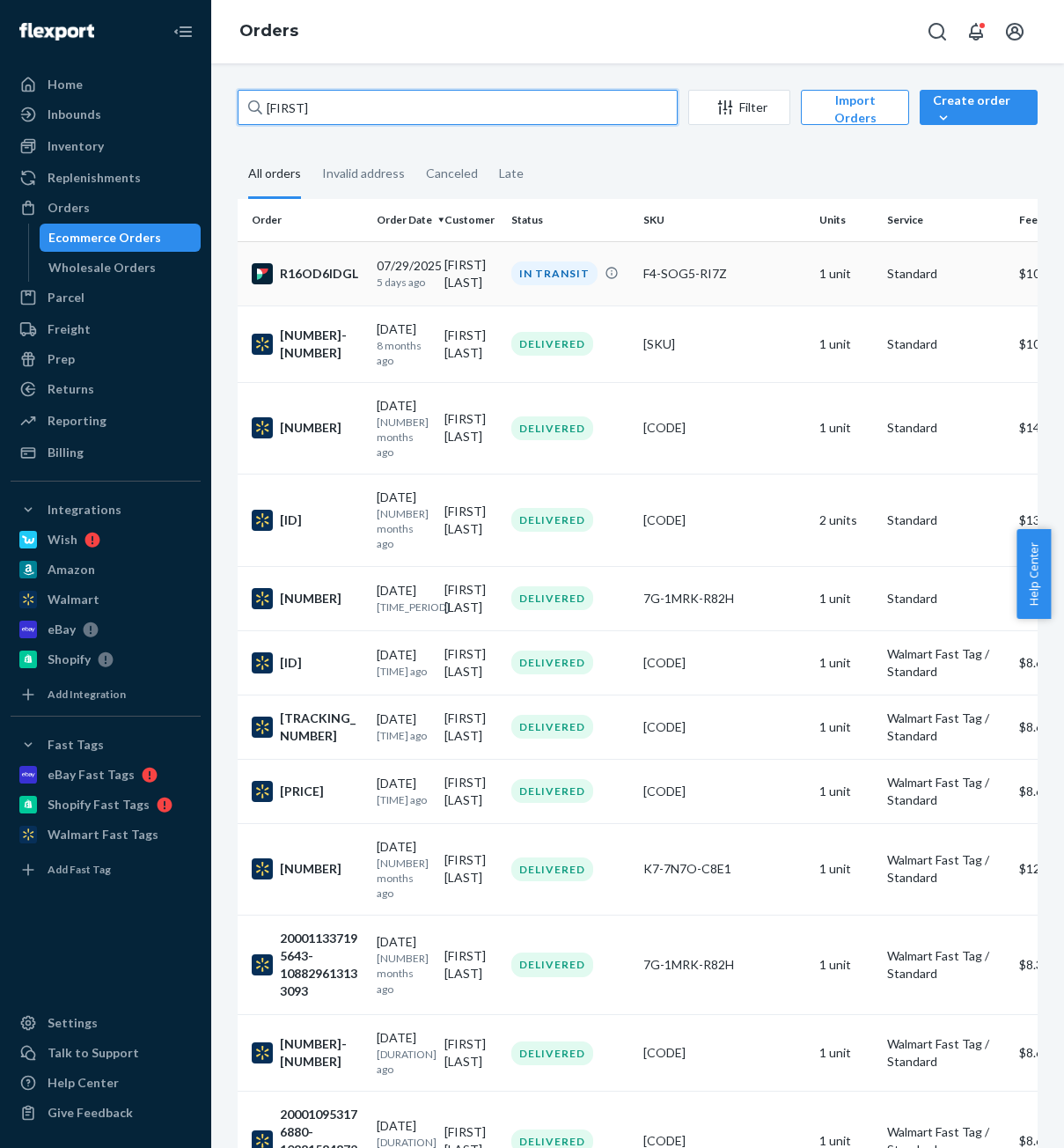 type on "[FIRST]" 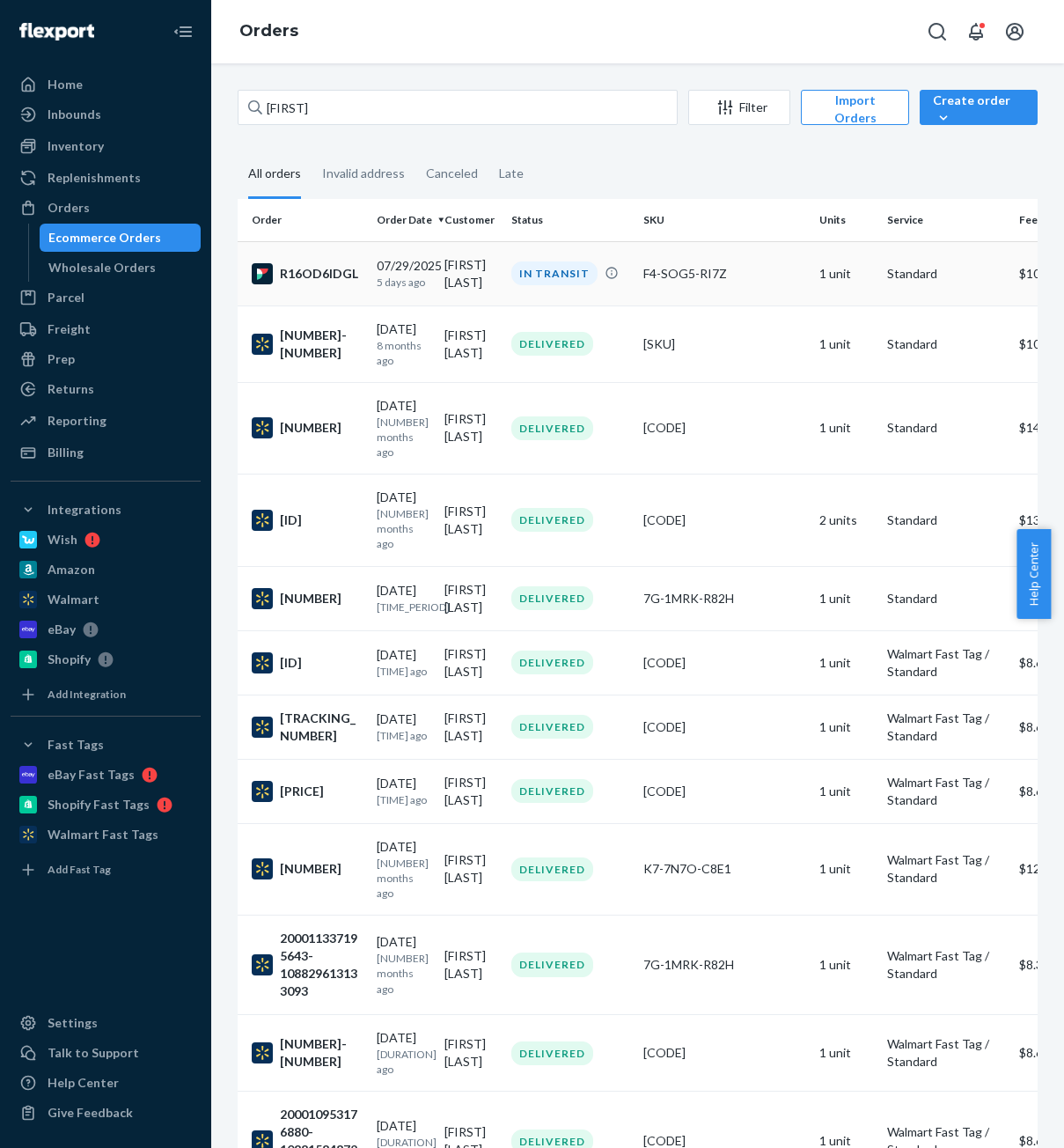 click on "R16OD6IDGL" at bounding box center [304, 273] 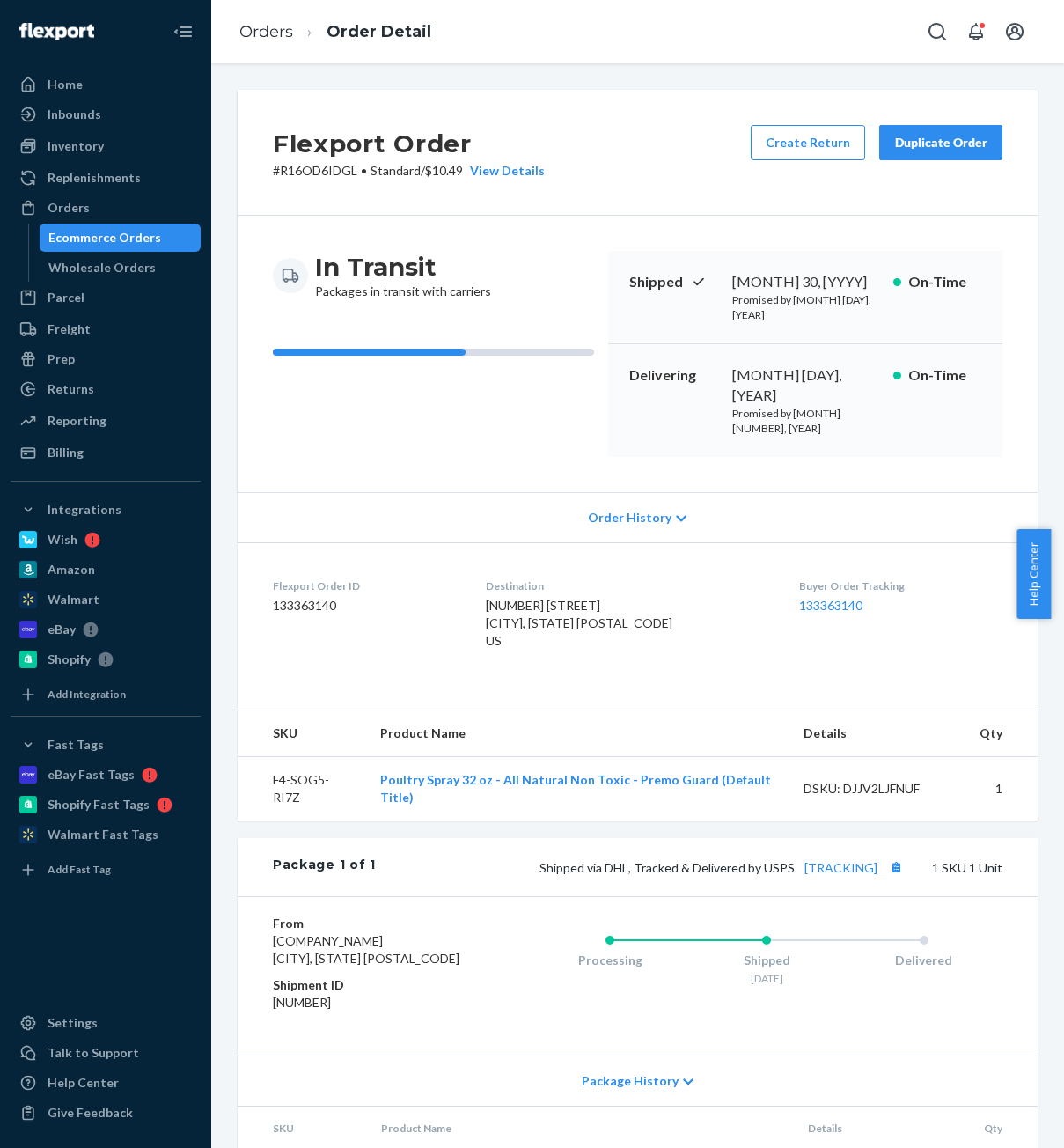 click on "Shipped via DHL, Tracked & Delivered by USPS   [TRACKING_NUMBER] 1   SKU   1   Unit" at bounding box center (689, 867) 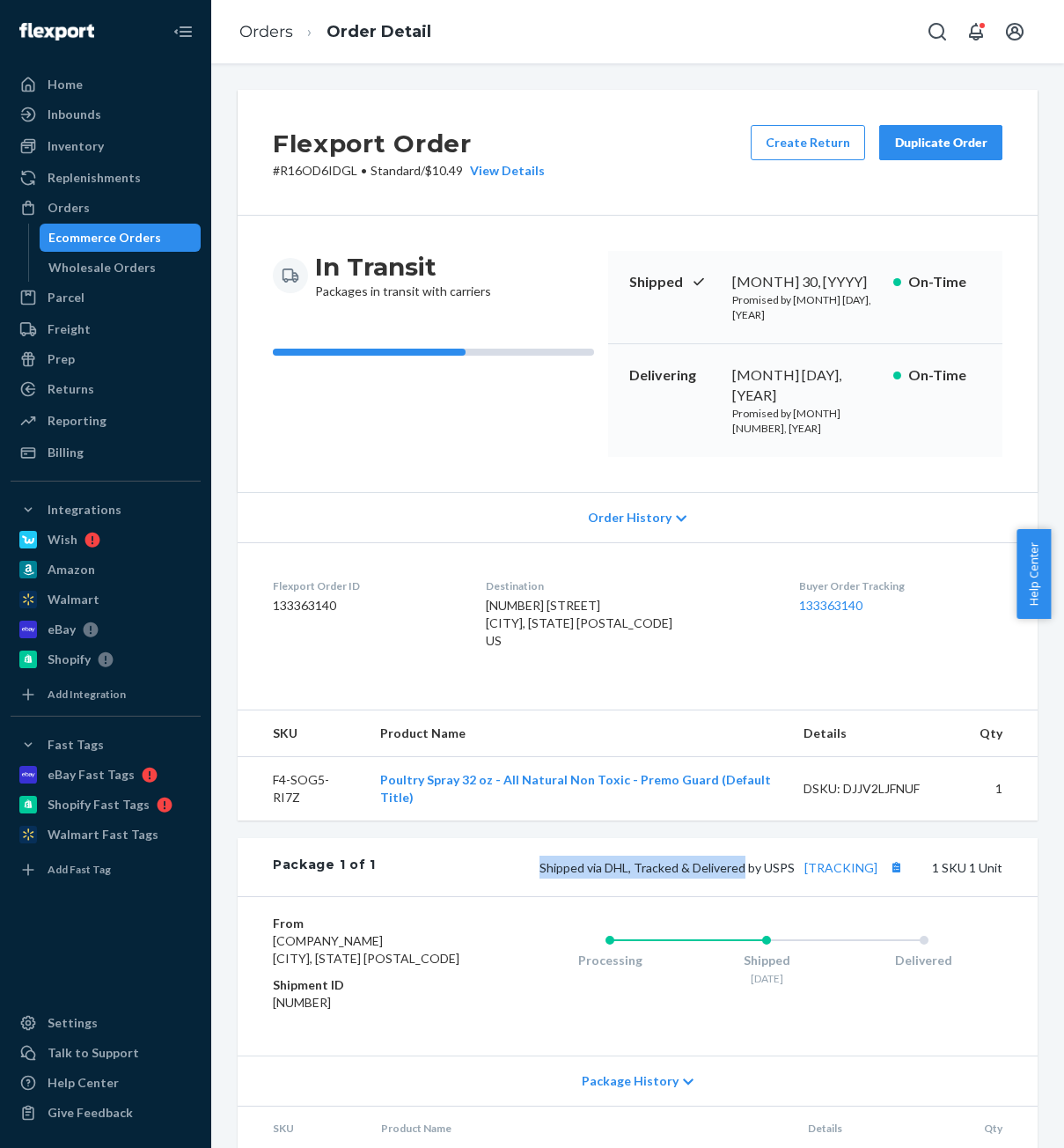 drag, startPoint x: 442, startPoint y: 836, endPoint x: 587, endPoint y: 840, distance: 145.05516 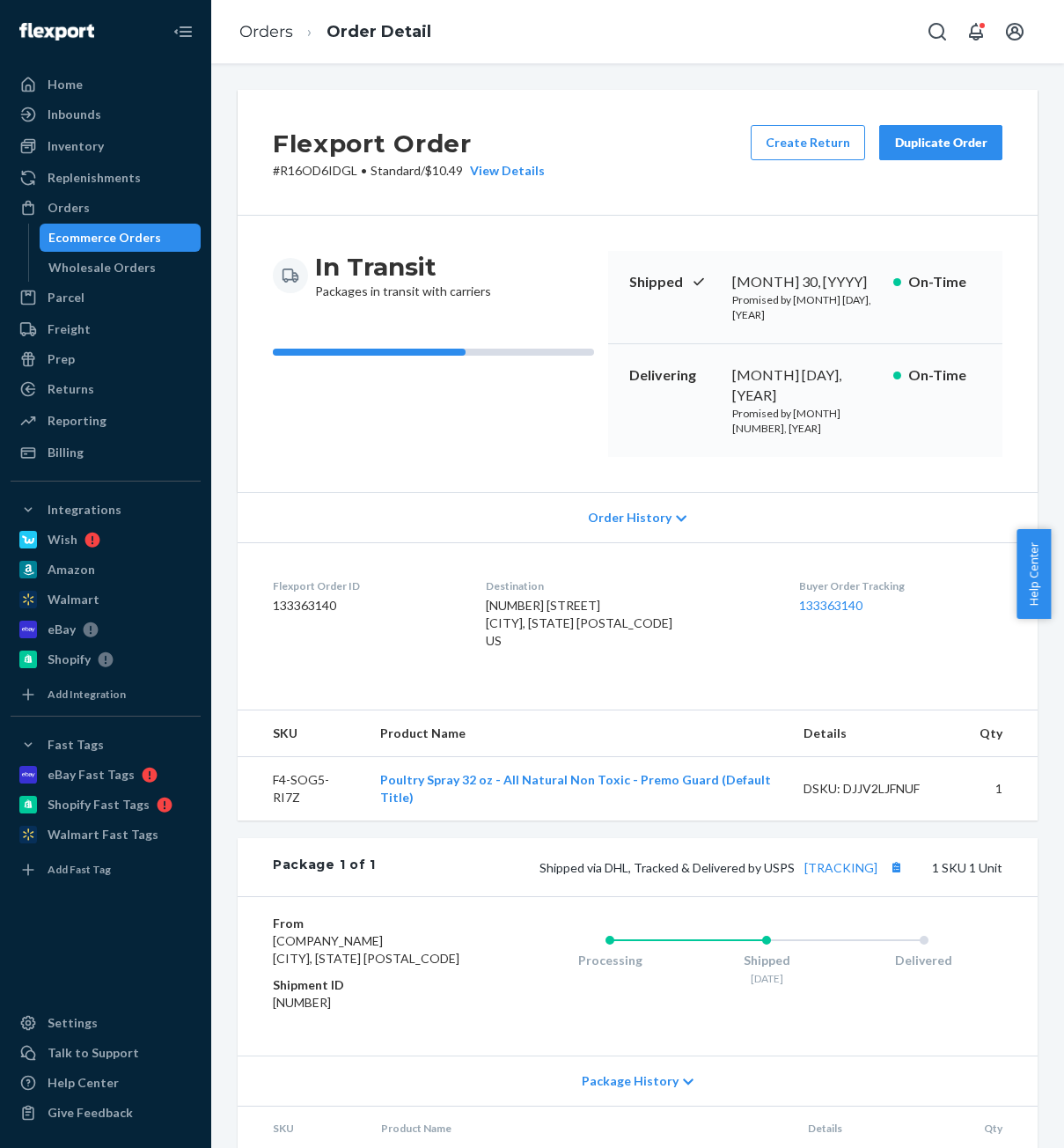 click on "From Shopify Fulfillment Network
Moreland, [STATE] [POSTAL_CODE] Shipment ID 83274298 Processing Shipped 7/30 Delivered" at bounding box center (637, 975) 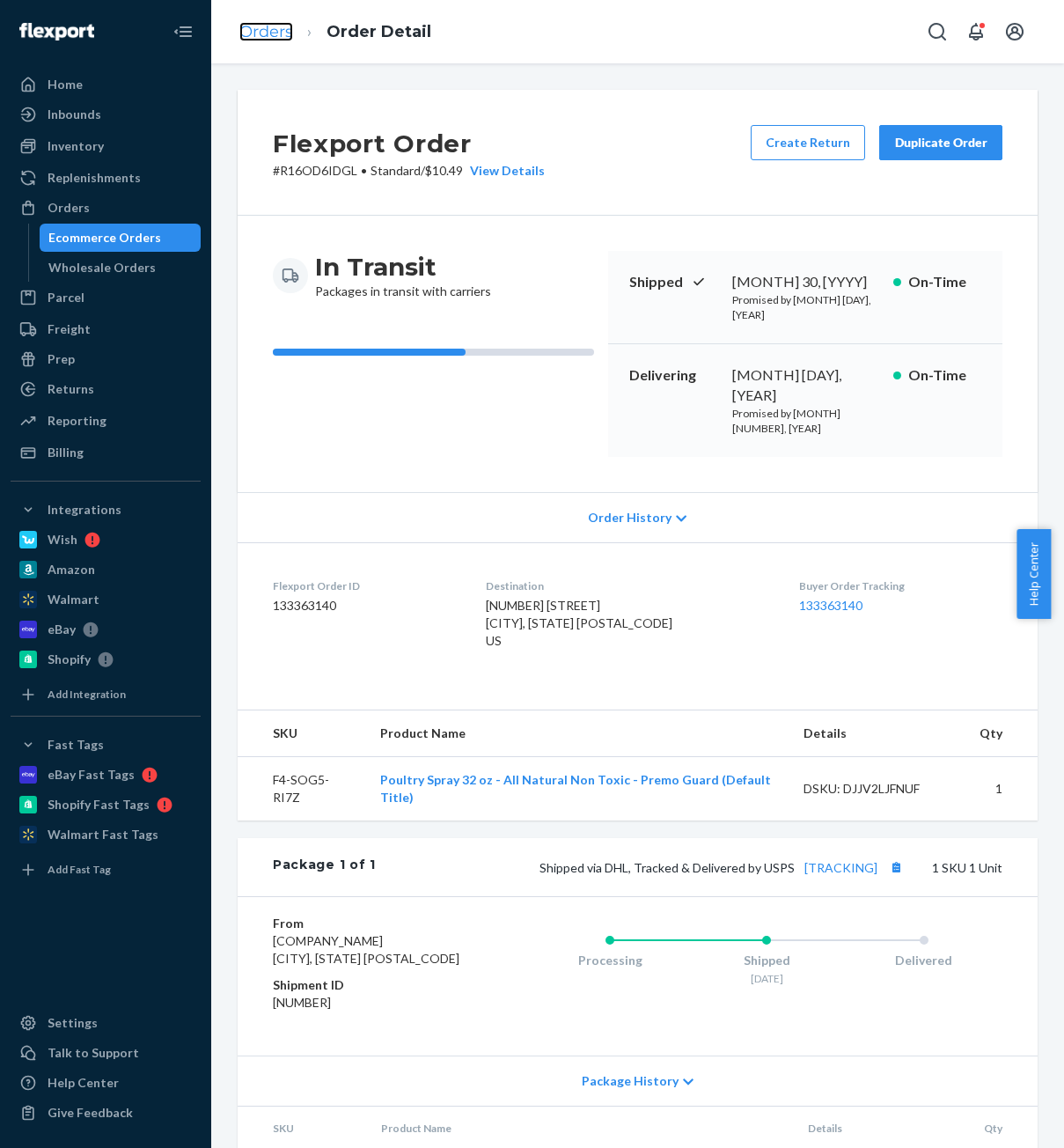 click on "Orders" at bounding box center [266, 32] 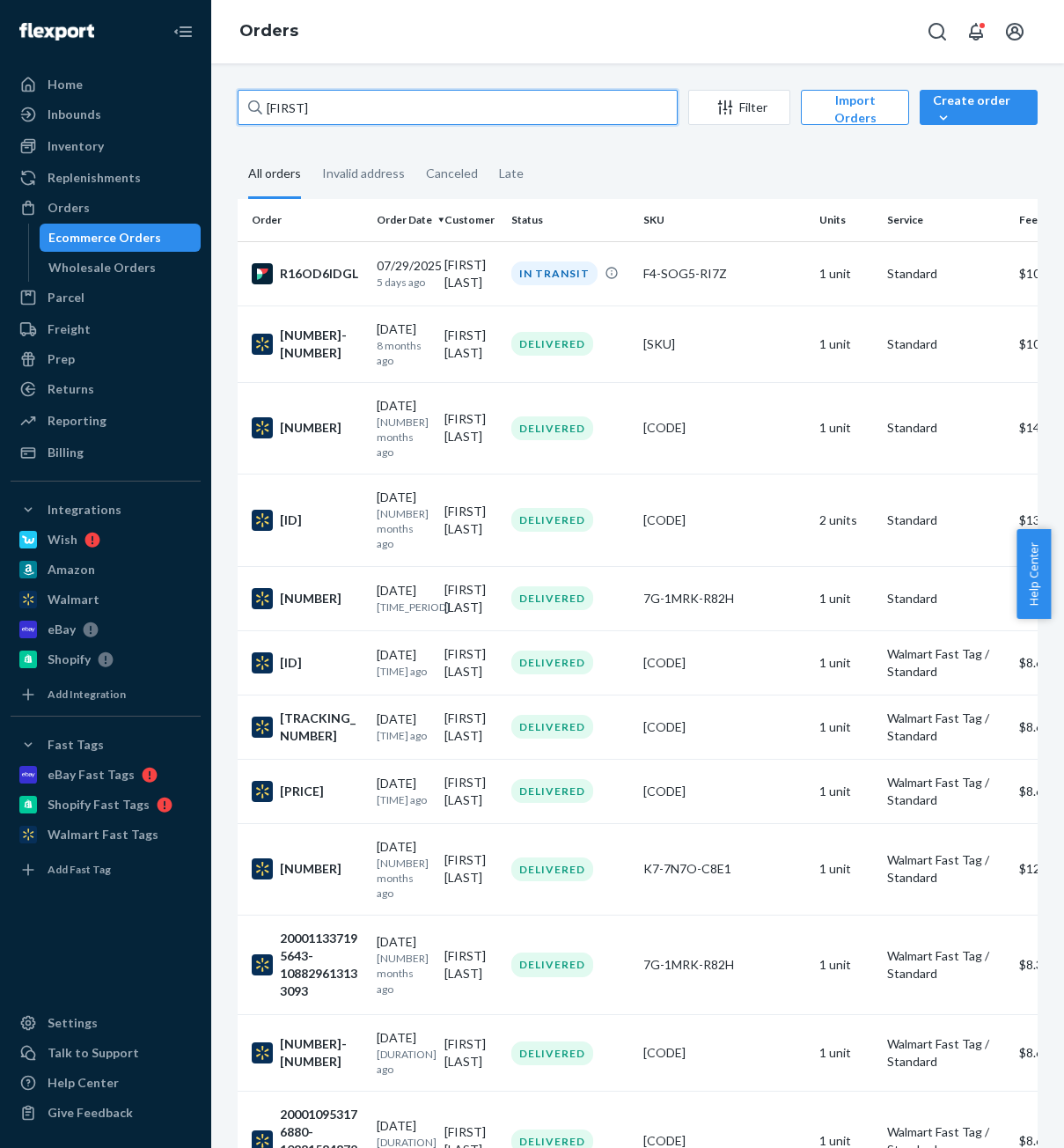 click on "[FIRST]" at bounding box center (458, 107) 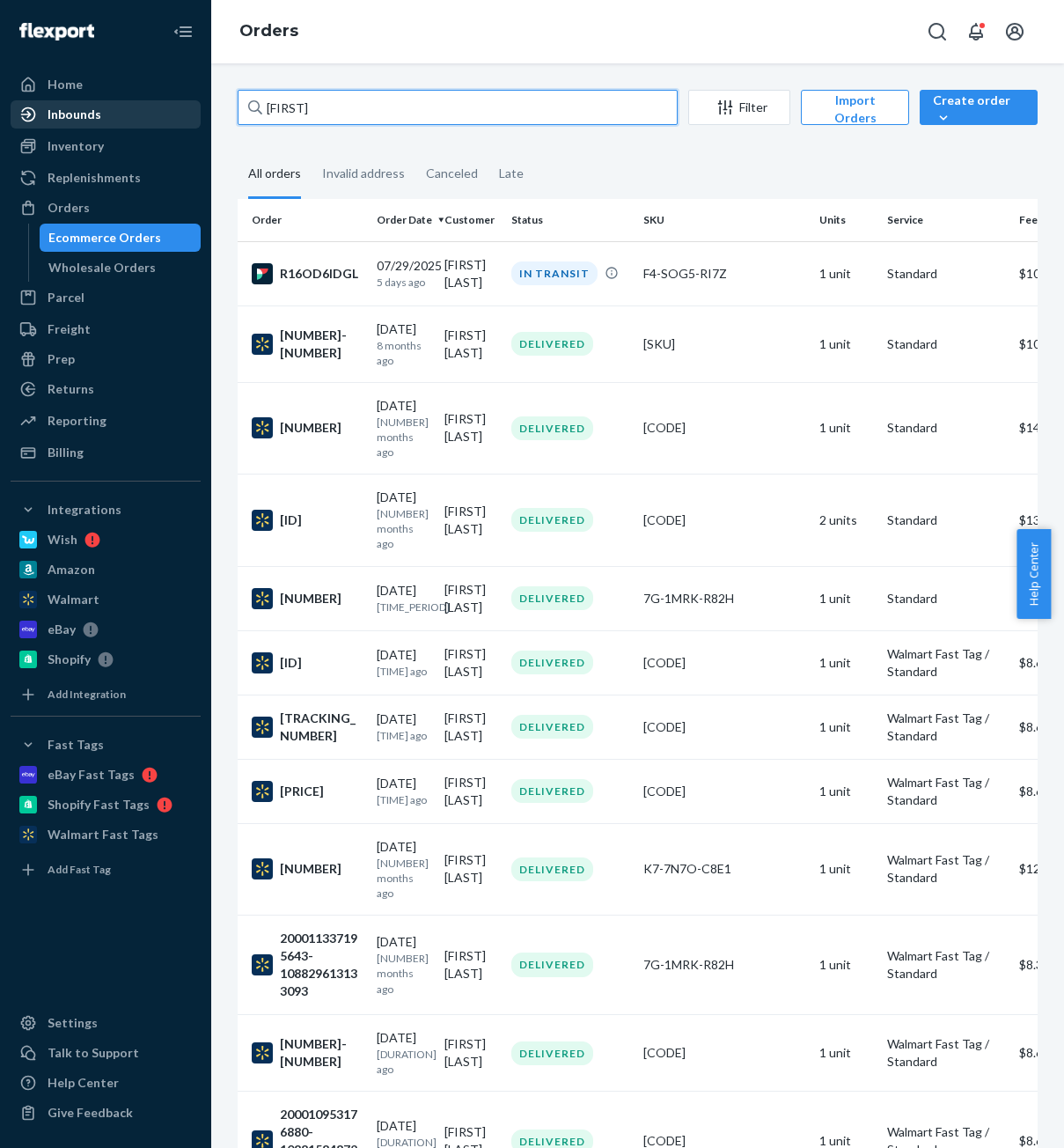 drag, startPoint x: 327, startPoint y: 108, endPoint x: 146, endPoint y: 121, distance: 181.4663 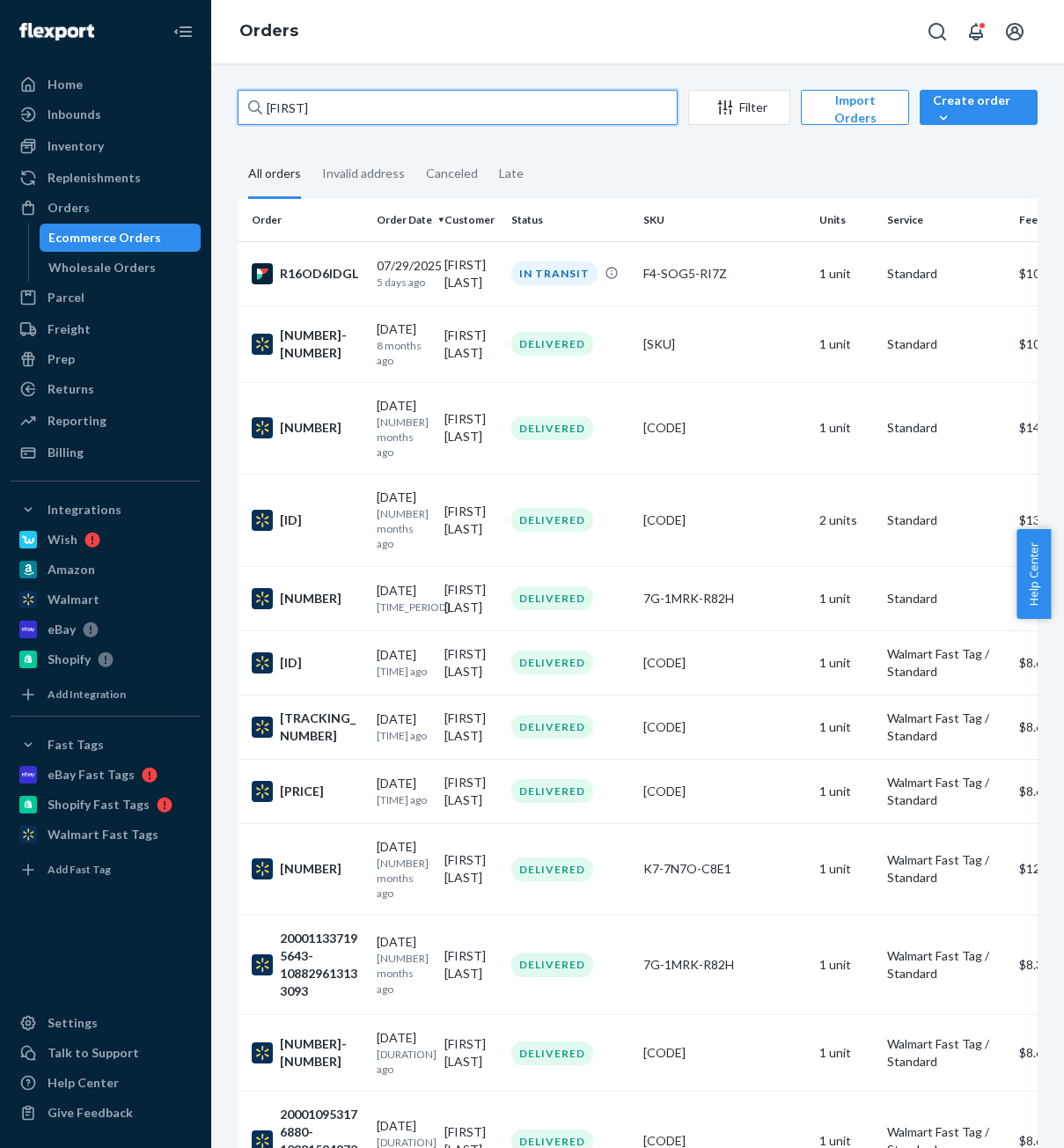click on "[FIRST]" at bounding box center [458, 107] 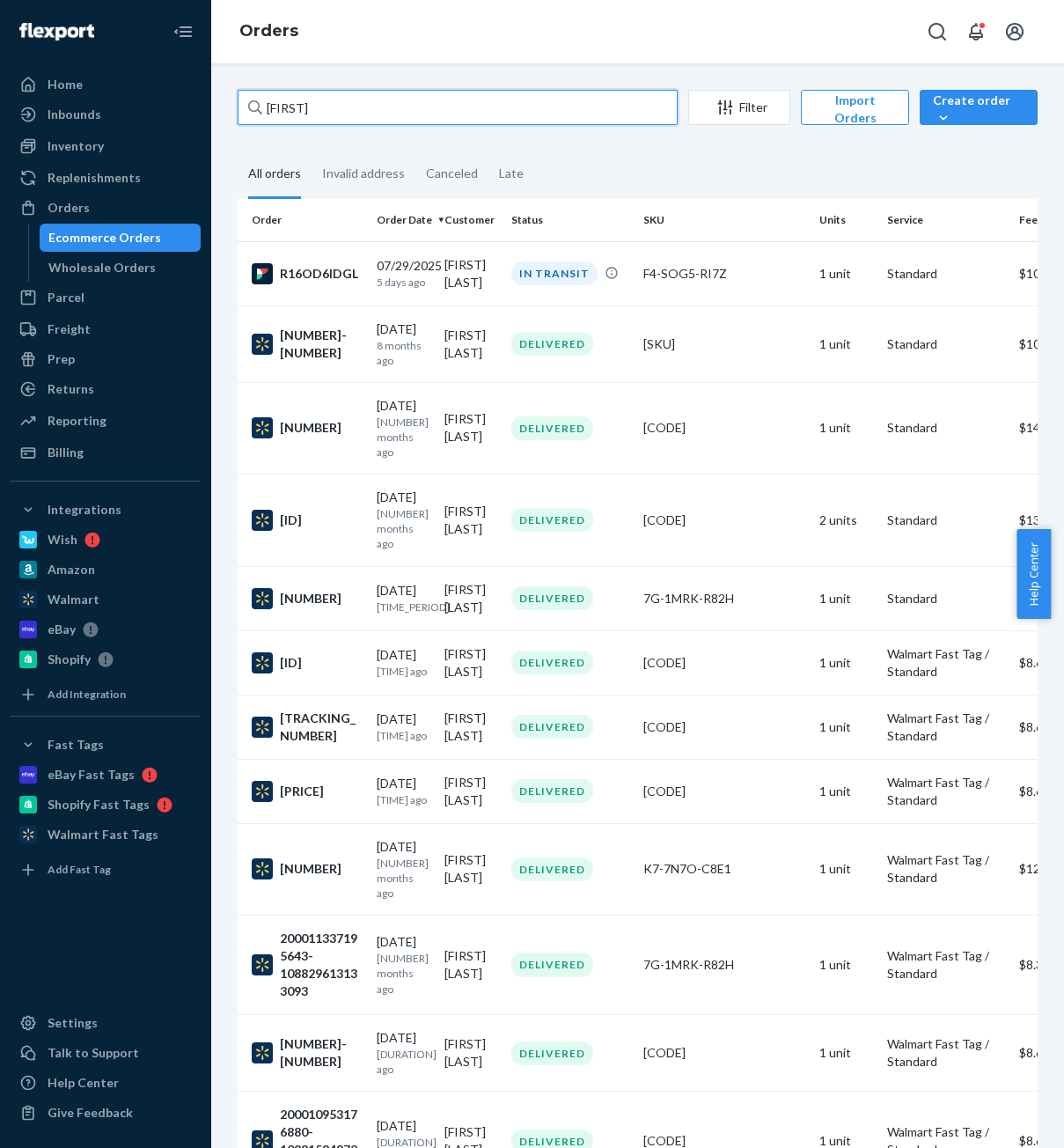 click on "[FIRST]" at bounding box center (458, 107) 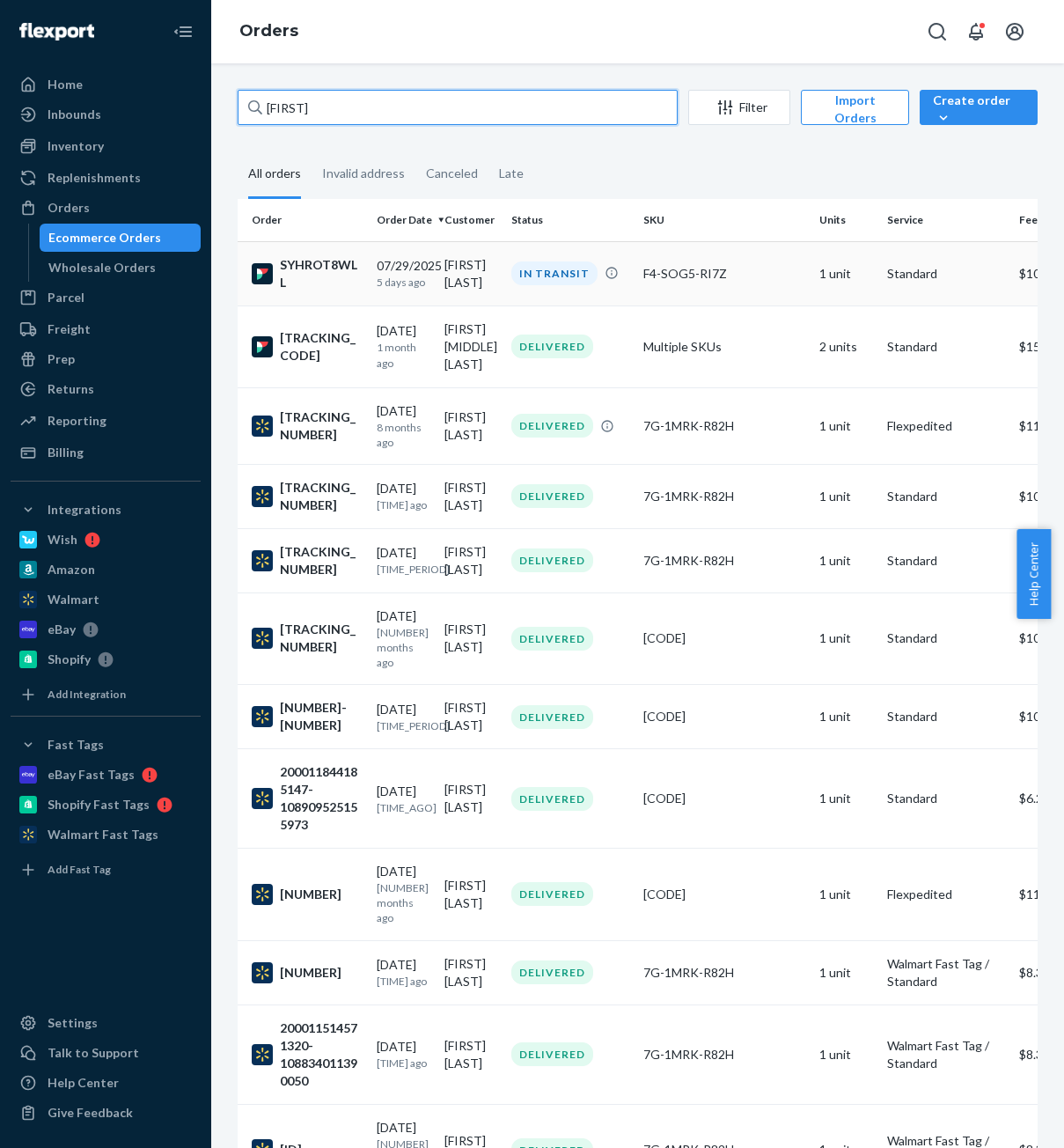 type on "[FIRST]" 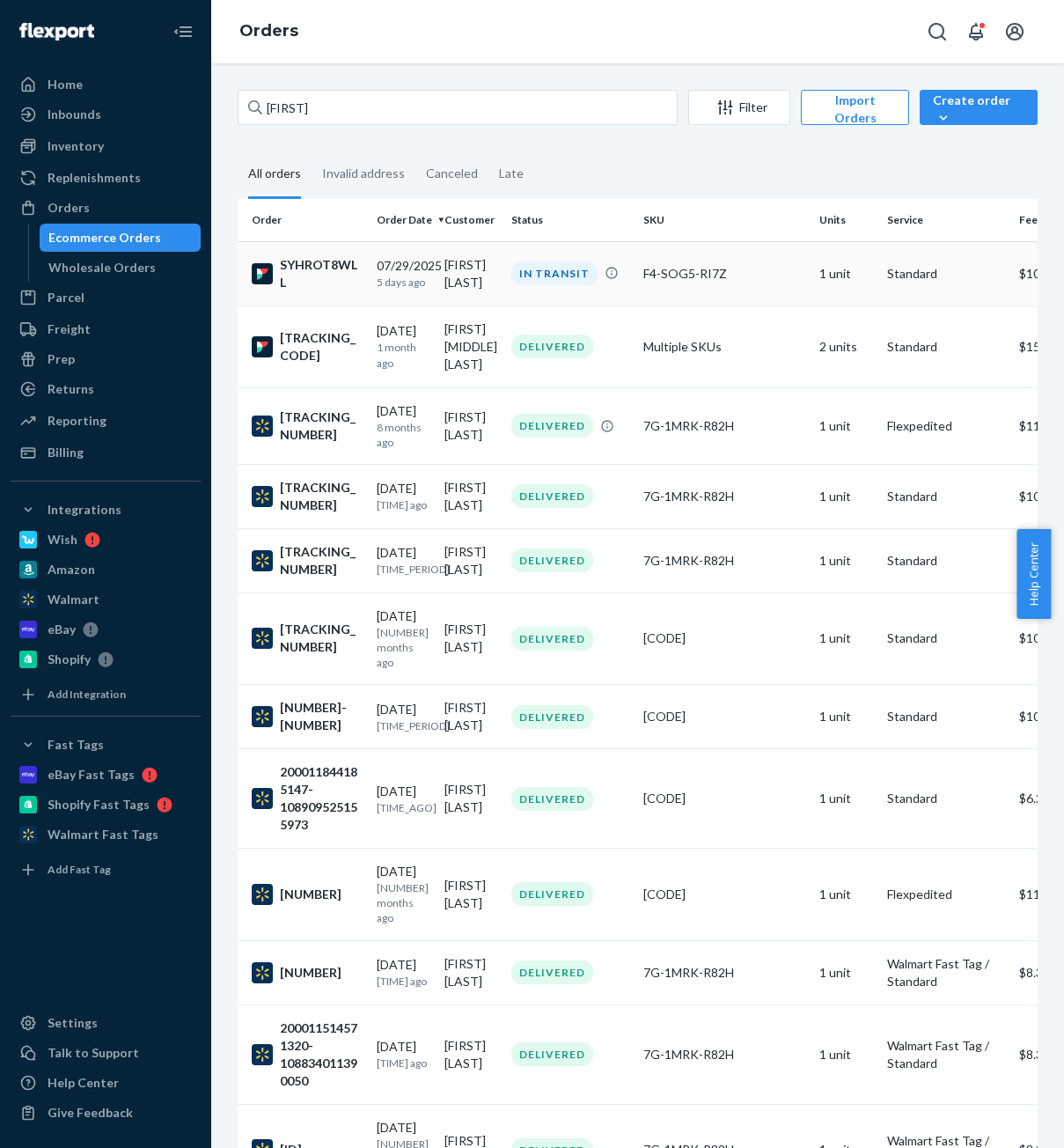 click on "5 days ago" at bounding box center [403, 282] 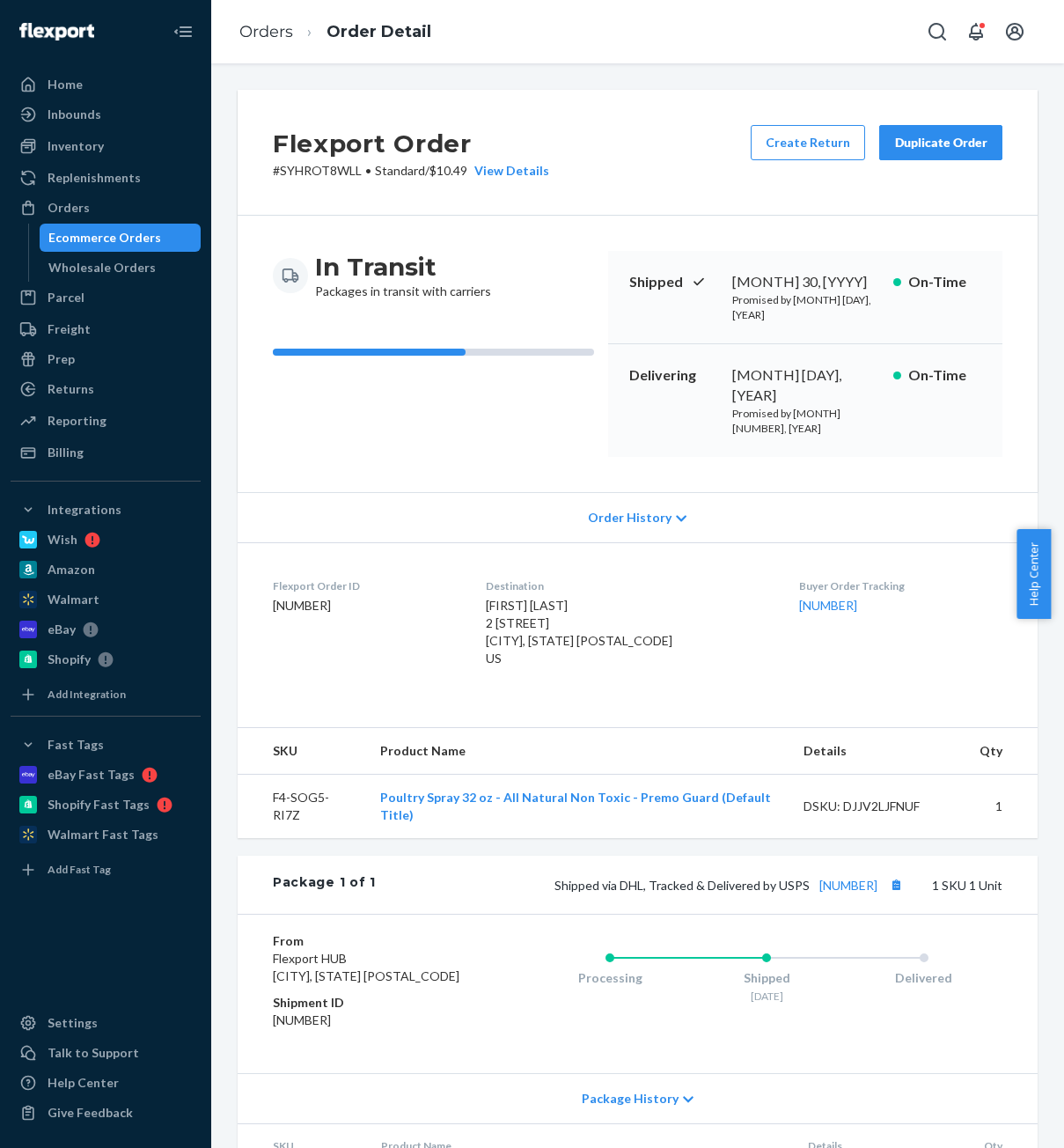 click on "Shipped via DHL, Tracked & Delivered by USPS [NUMBER] 1 SKU 1 Unit" at bounding box center [689, 885] 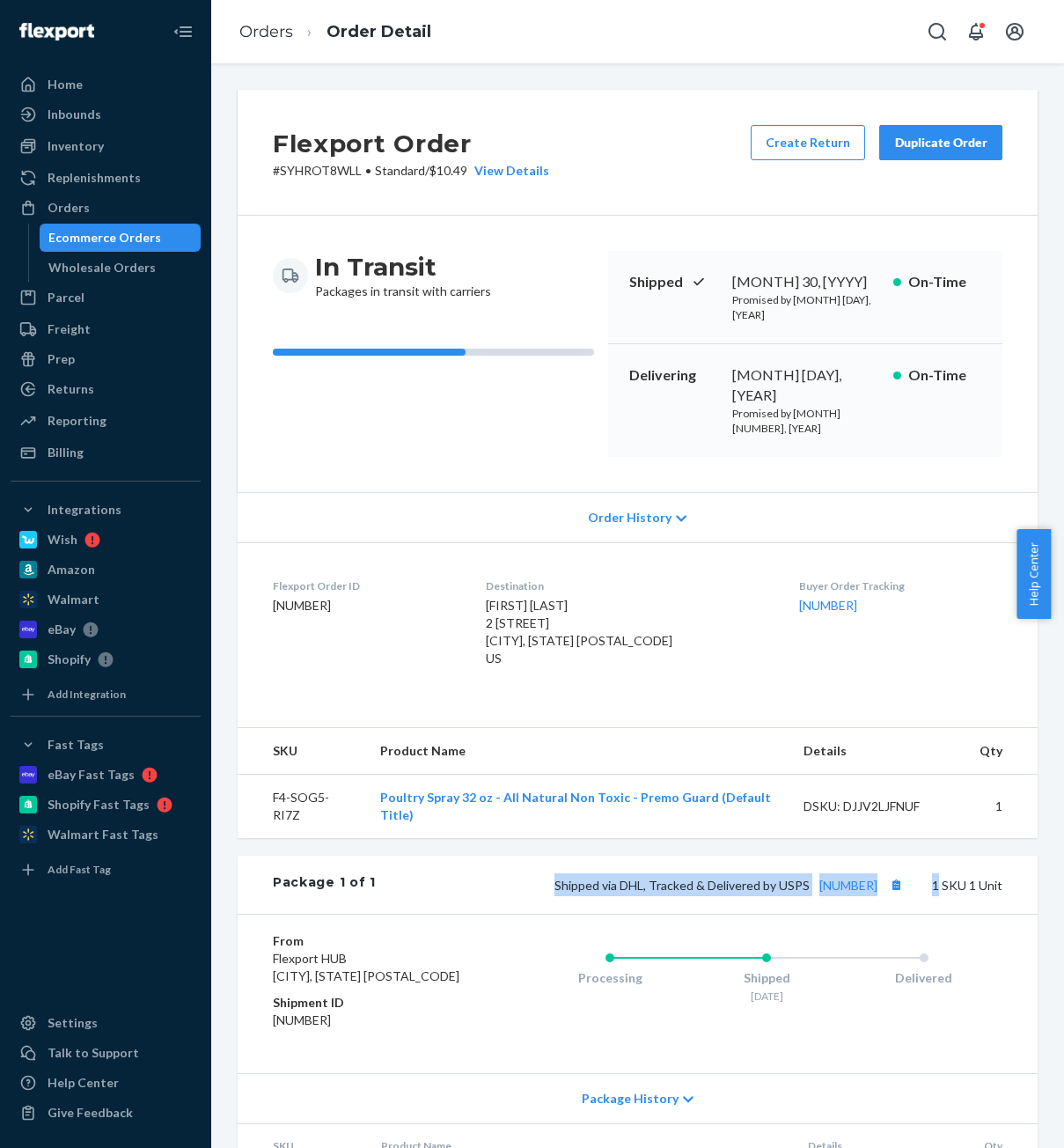 drag, startPoint x: 437, startPoint y: 833, endPoint x: 775, endPoint y: 854, distance: 338.6517 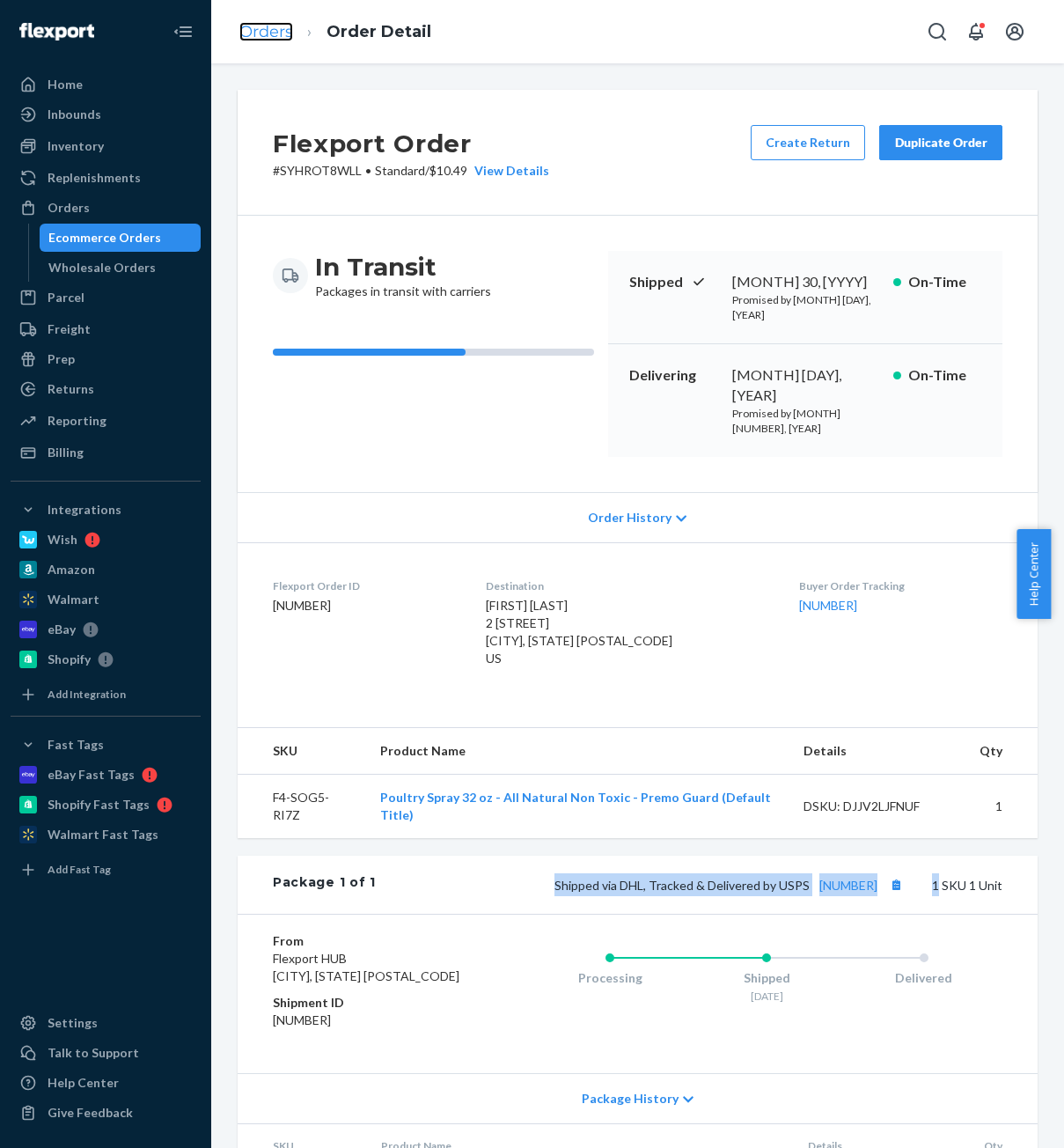 click on "Orders" at bounding box center [266, 32] 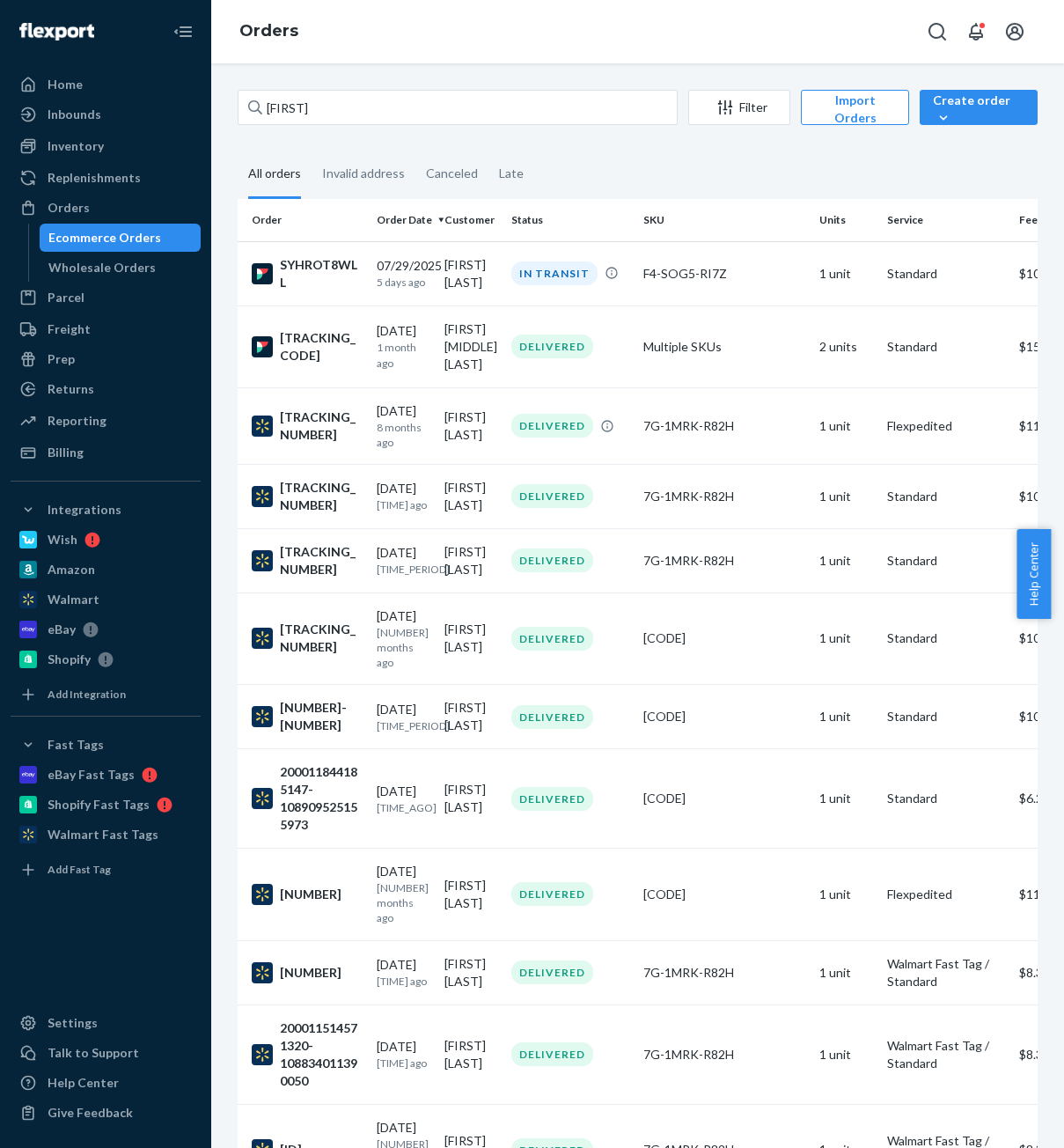 click on "07/29/2025 5 days ago [FIRST] [LAST] IN TRANSIT F4-SOG5-RI7Z 1 unit Standard $10.49 HYRYSCFNGG 06/20/2025 1 month ago [FIRST] [LAST] DELIVERED Multiple SKUs 2 units Standard $15.13 200012645430757-108931685110956 11/10/2024 8 months ago [FIRST] [LAST] DELIVERED 7G-1MRK-R82H 1 unit Flexpedited $11.94 200012632260618-108930959338100 11/03/2024 9 months ago [FIRST] [LAST] DELIVERED 7G-1MRK-R82H 1 unit Standard $10.02 200012273566737-108927885818655 10/03/2024 10 months ago [FIRST] [LAST] DELIVERED 7G-1MRK-R82H 1 unit Standard $9.72 200012170662044-108922470969468 08/10/2024 11 months ago [FIRST] [LAST] DELIVERED PT-LLZ2-7B0Z 1 unit Standard $10.07 200012072260277-108919358312540 07/10/2024 12 months ago [FIRST] [LAST] DELIVERED PT-LLZ2-7B0Z 1 unit Standard $10.07 200011844185147-108909525155973 04/03/2024 16 months ago [FIRST] [LAST] 1" at bounding box center (637, 1601) 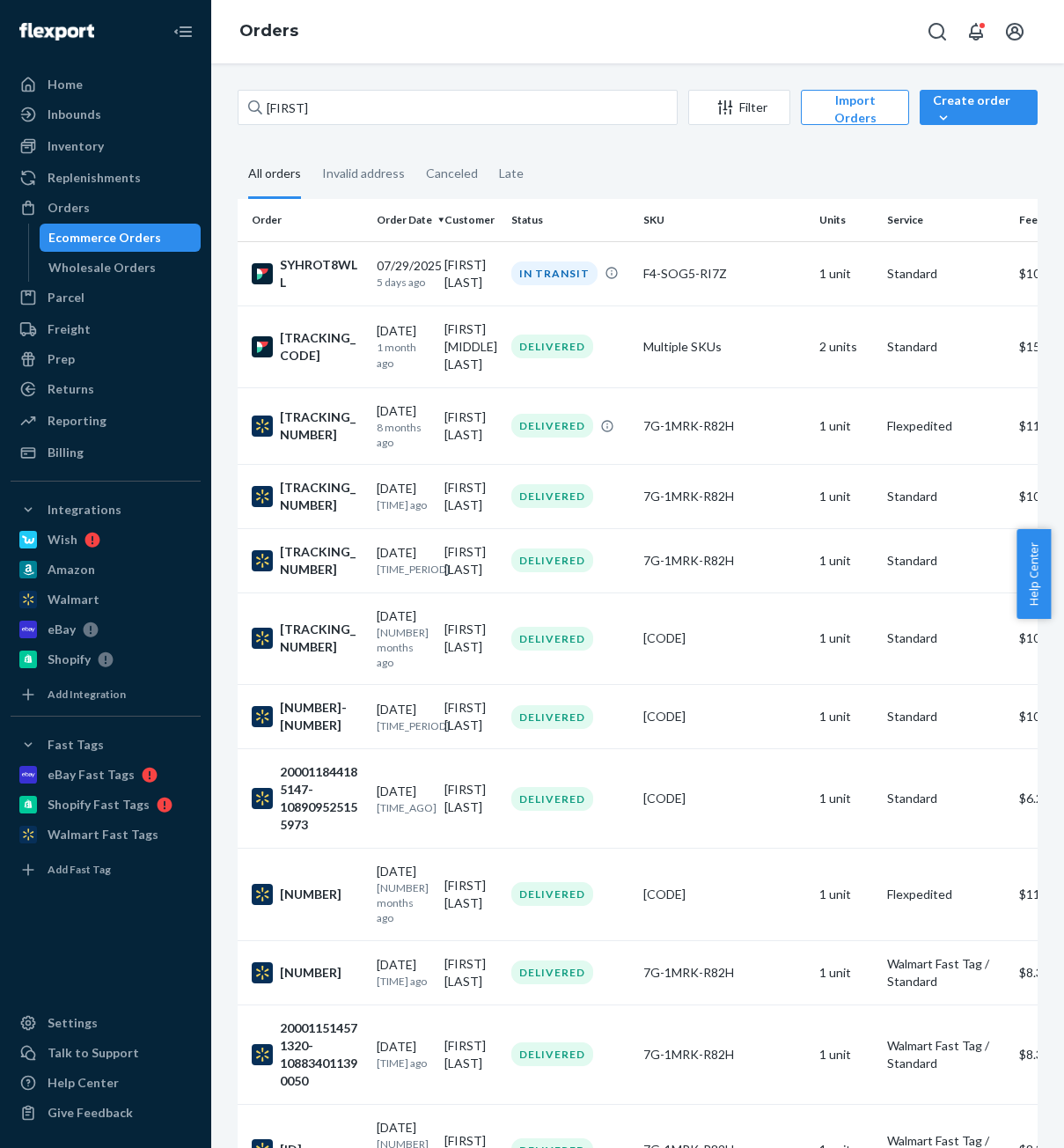 click on "[FIRST] Filter Import Orders Create orderEcommerce order Removal order" at bounding box center [637, 109] 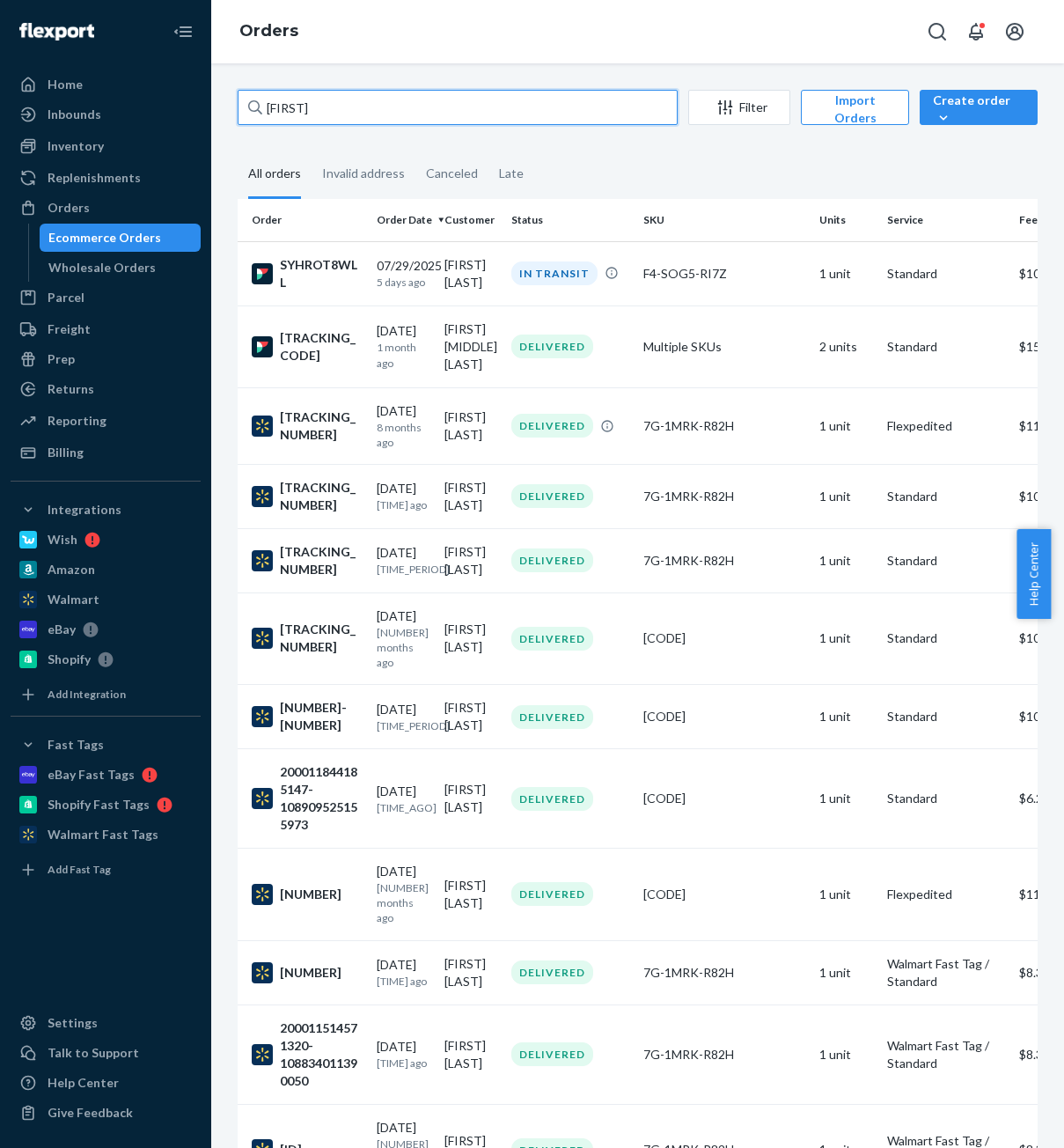 click on "[FIRST]" at bounding box center (458, 107) 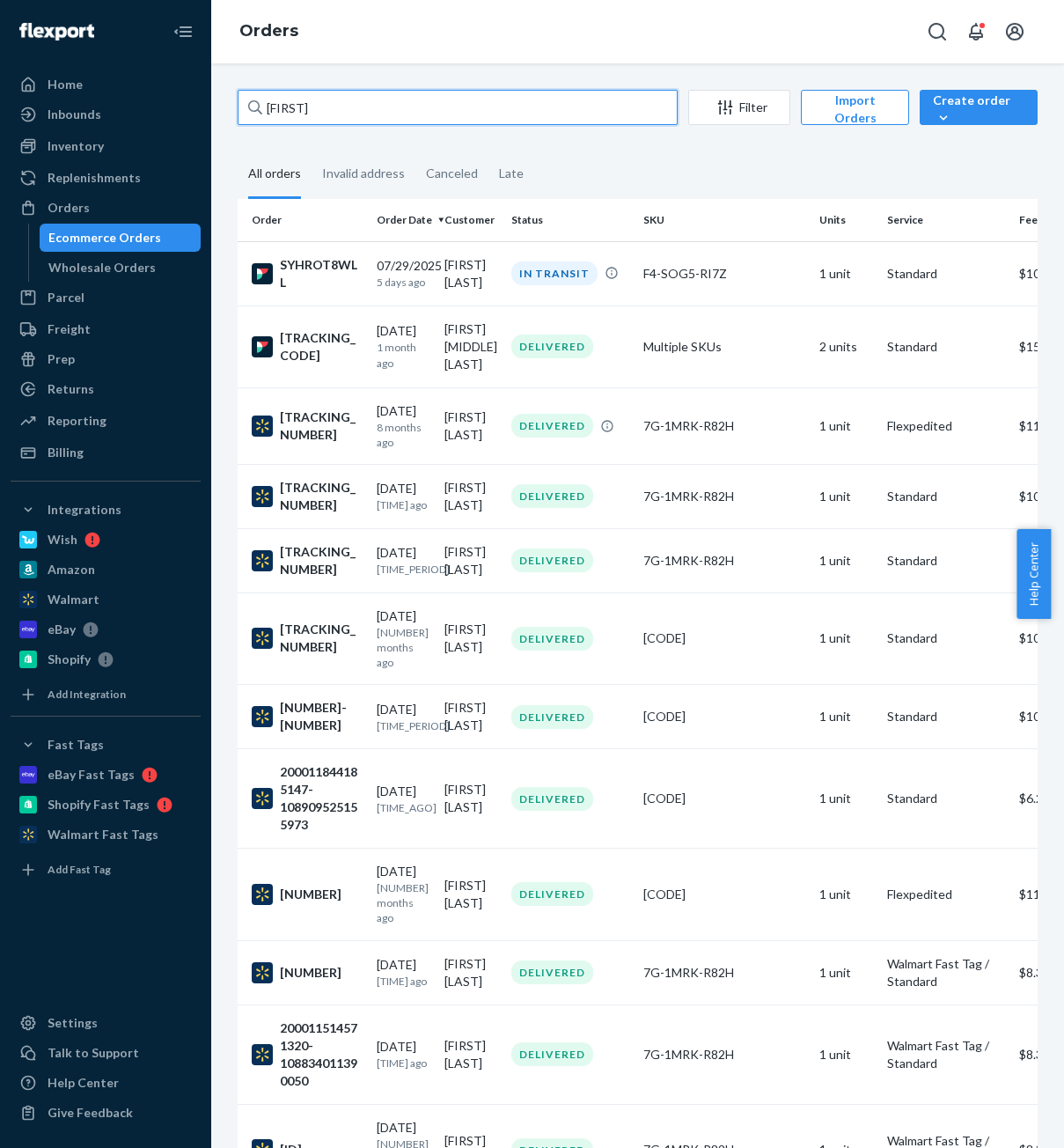 click on "[FIRST]" at bounding box center (458, 107) 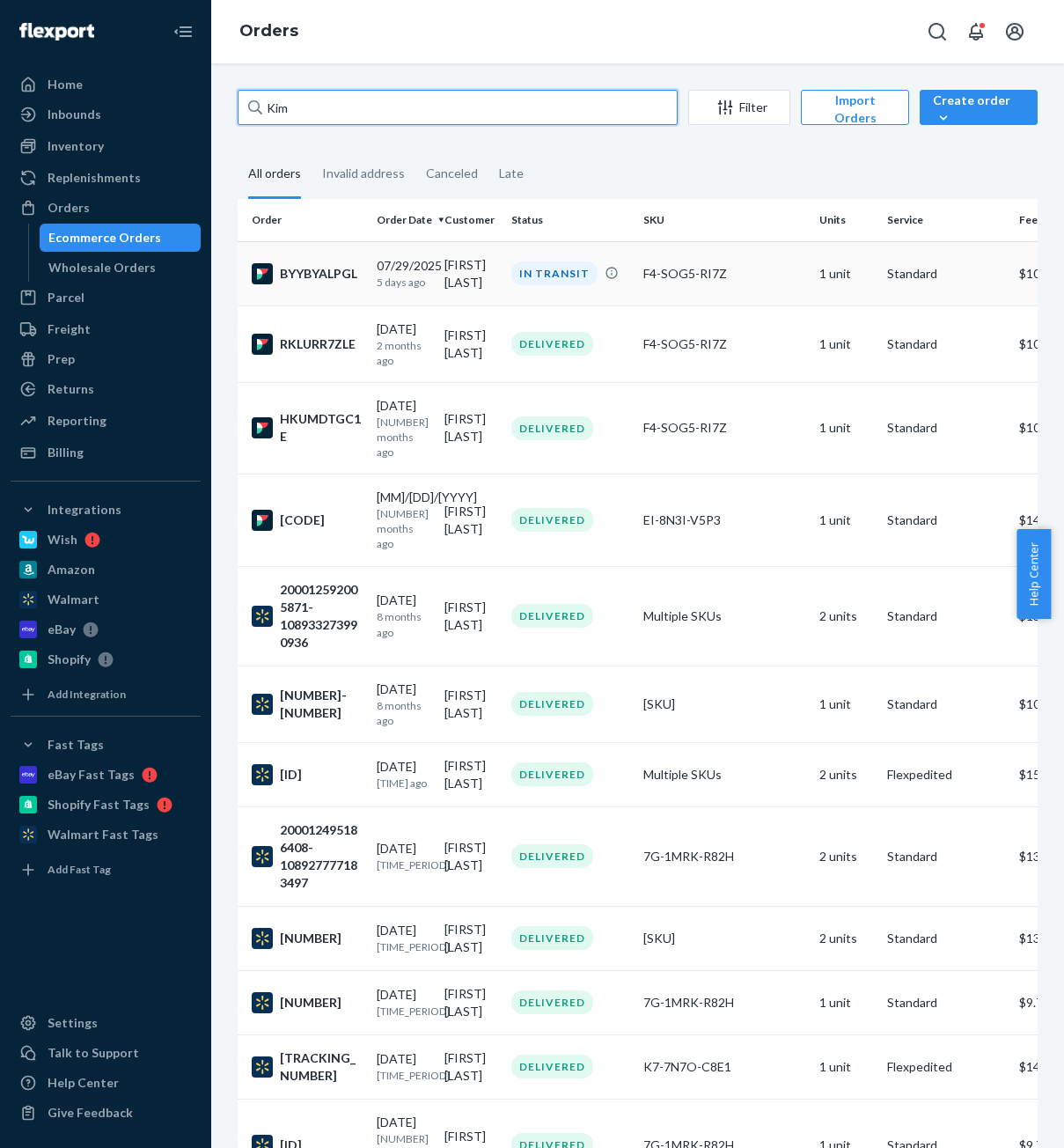 type on "Kim" 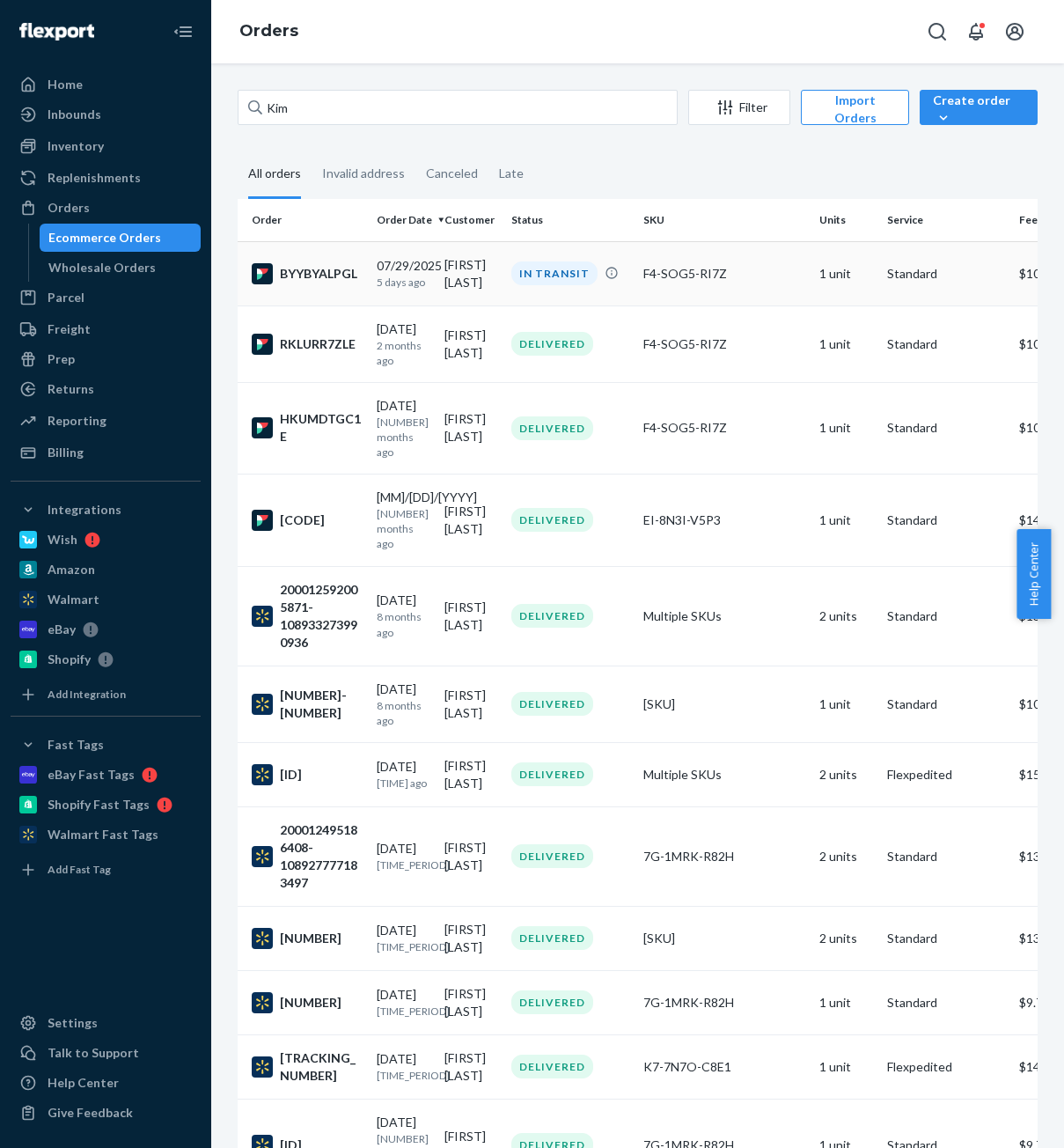 click on "[DATE] [TIME] ago" at bounding box center (403, 273) 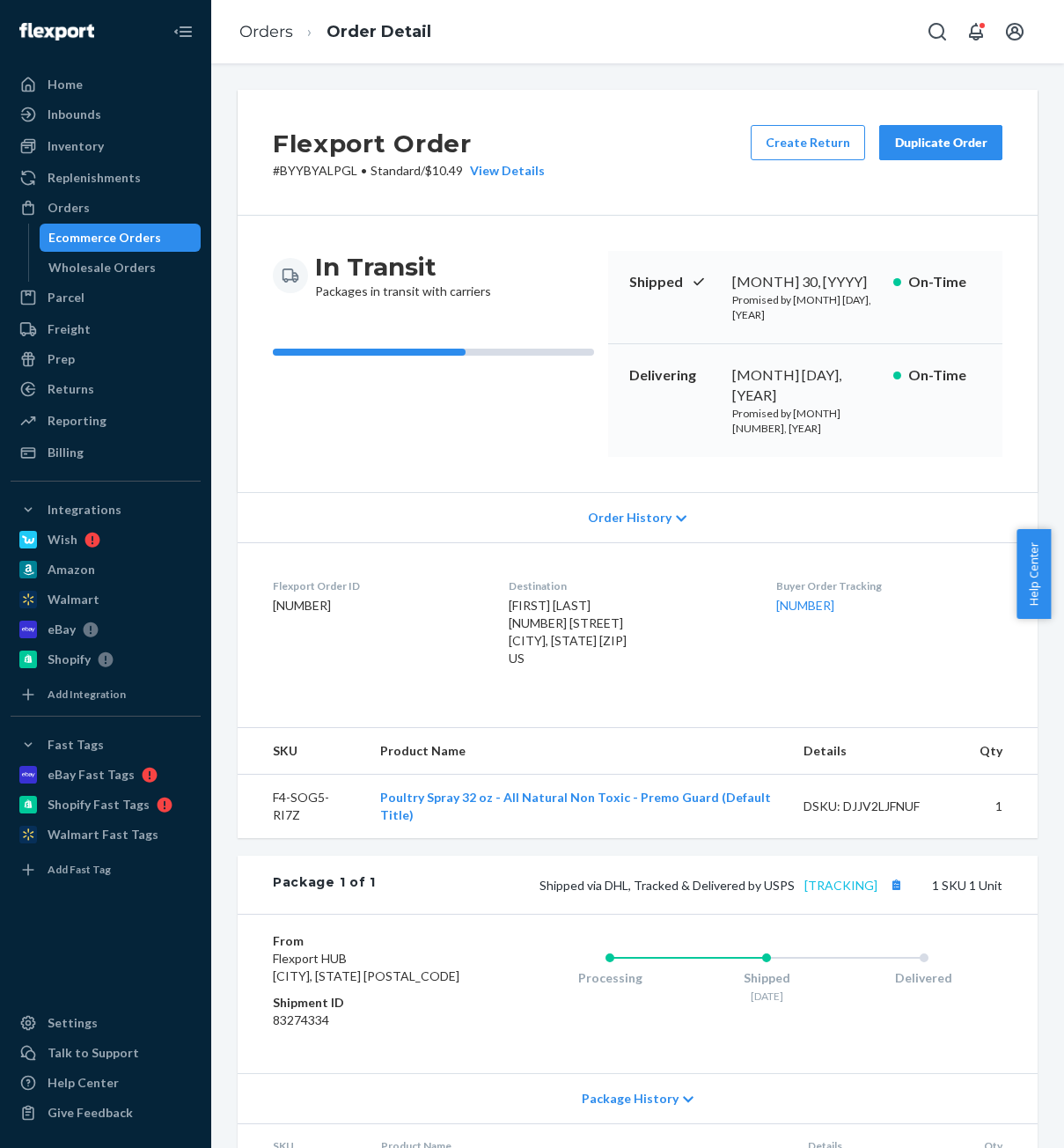 drag, startPoint x: 437, startPoint y: 835, endPoint x: 864, endPoint y: 829, distance: 427.04215 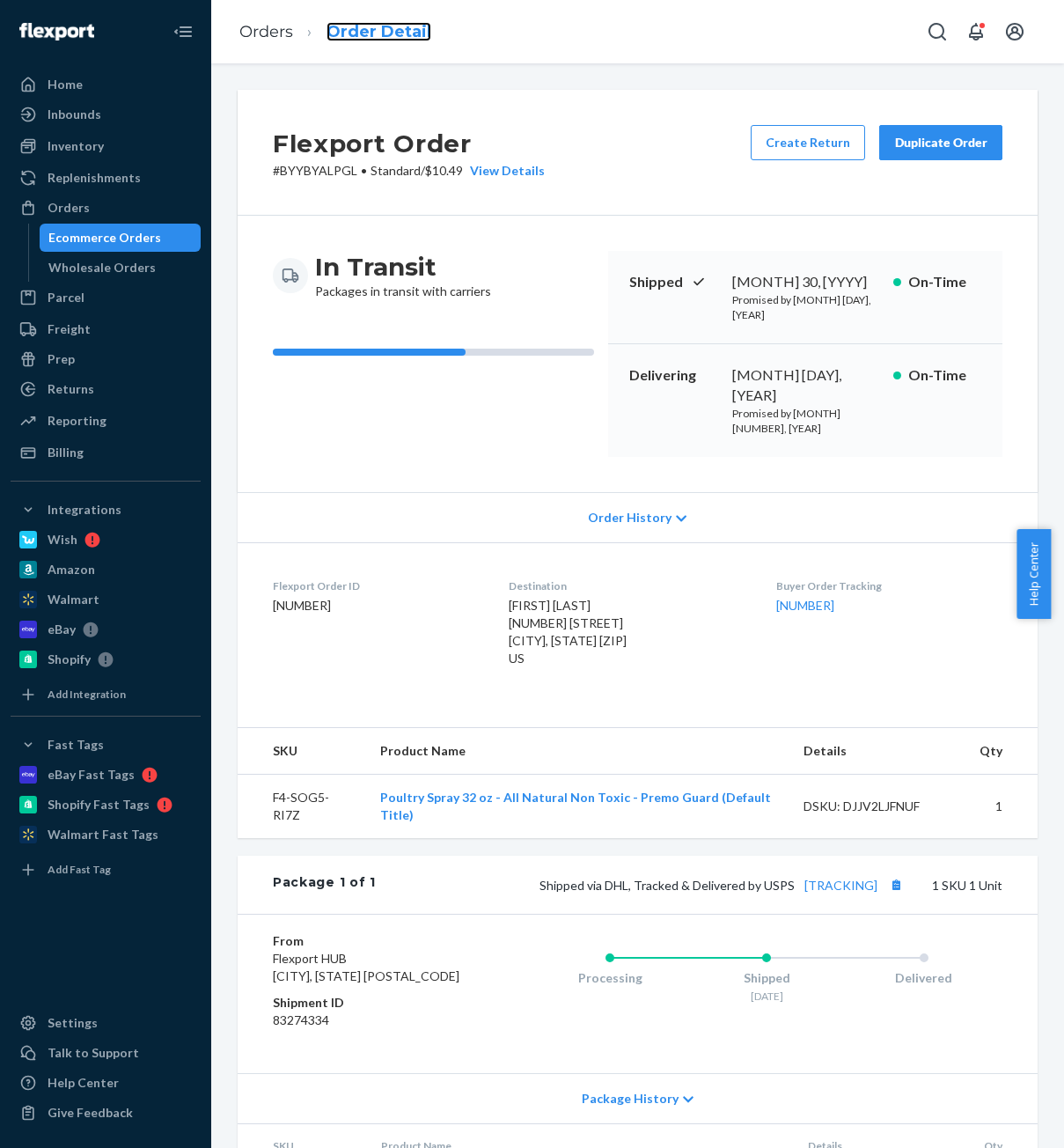 click on "Order Detail" at bounding box center [378, 32] 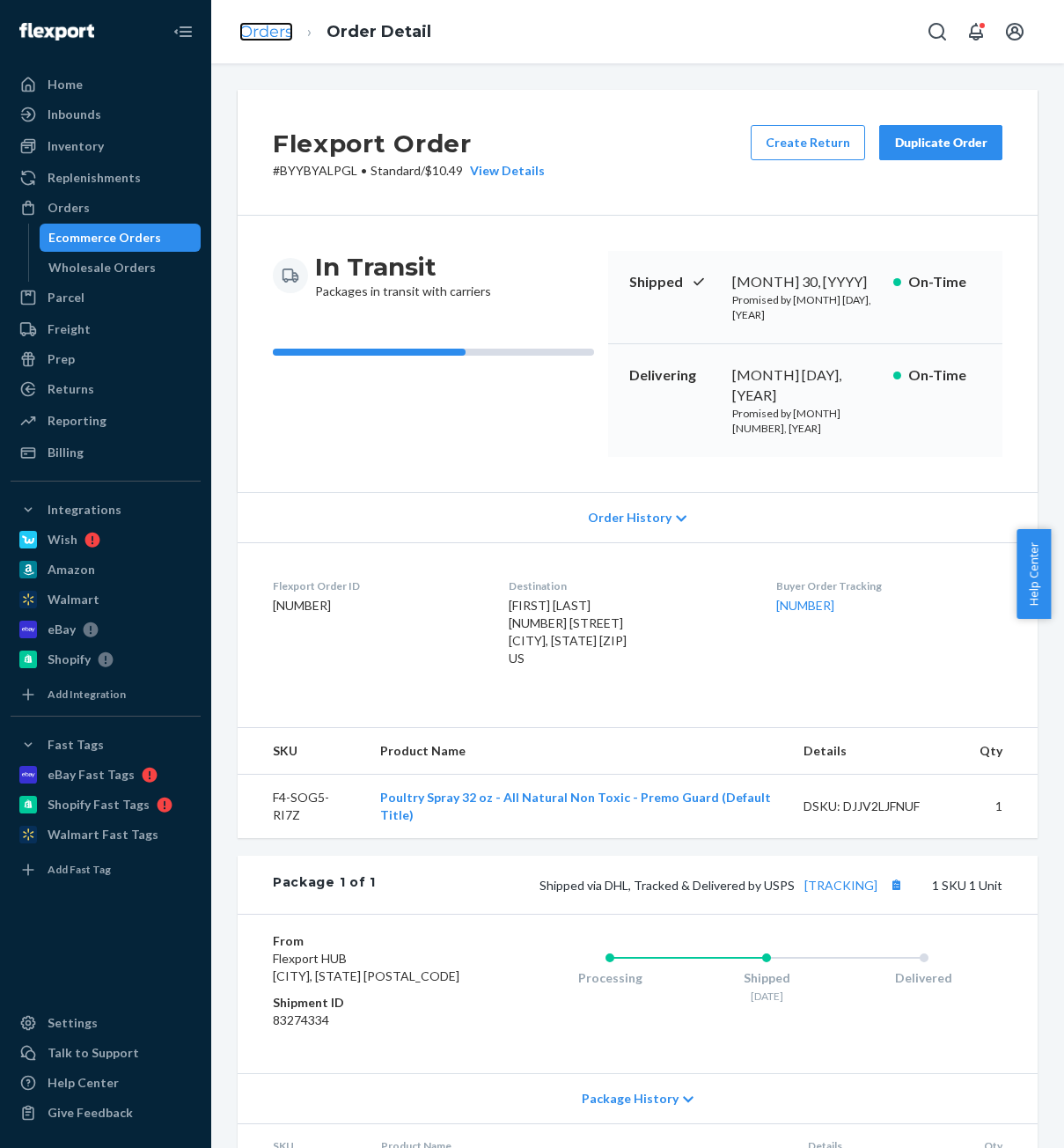 click on "Orders" at bounding box center (266, 32) 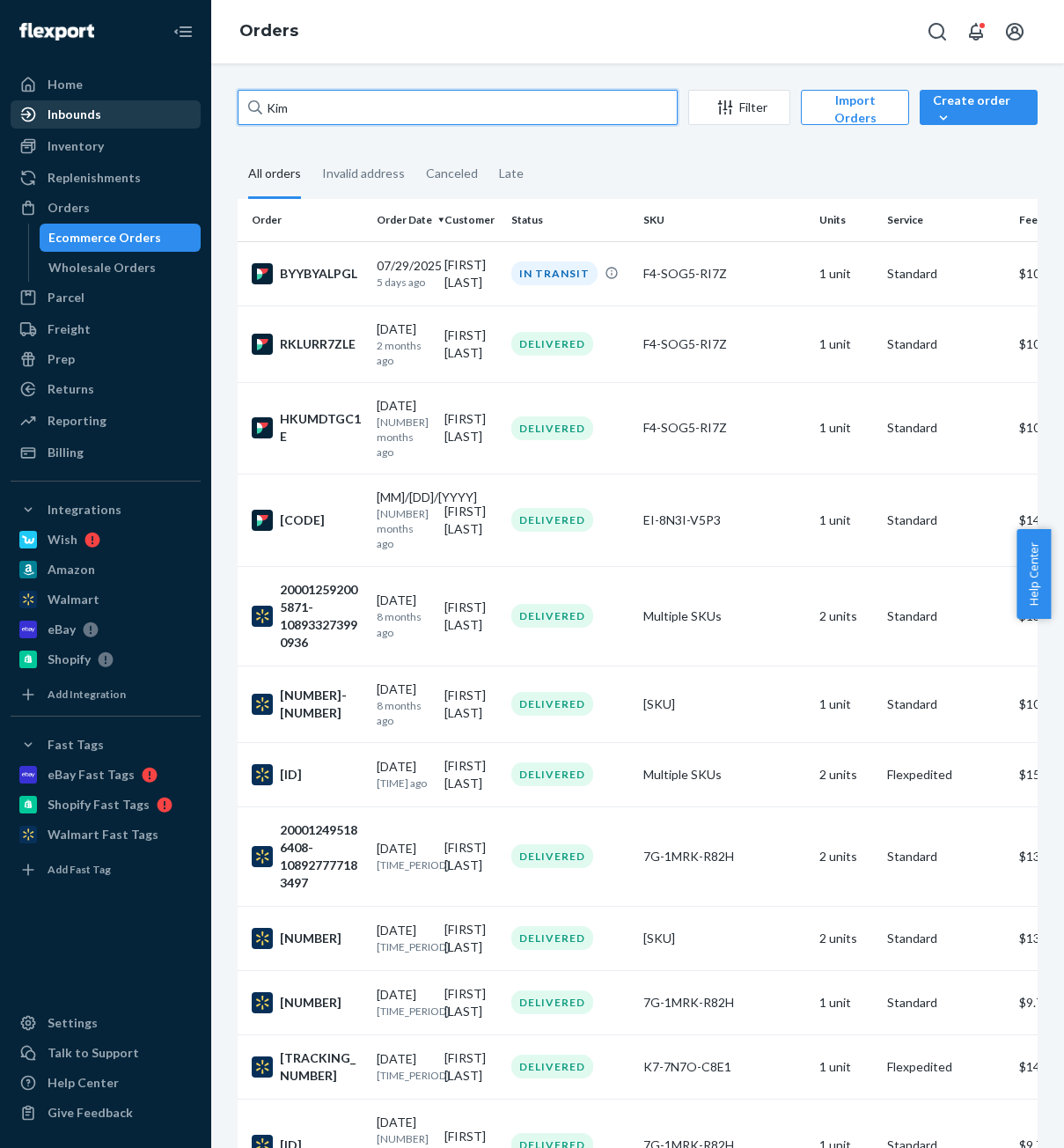 drag, startPoint x: 318, startPoint y: 106, endPoint x: 155, endPoint y: 109, distance: 163.02761 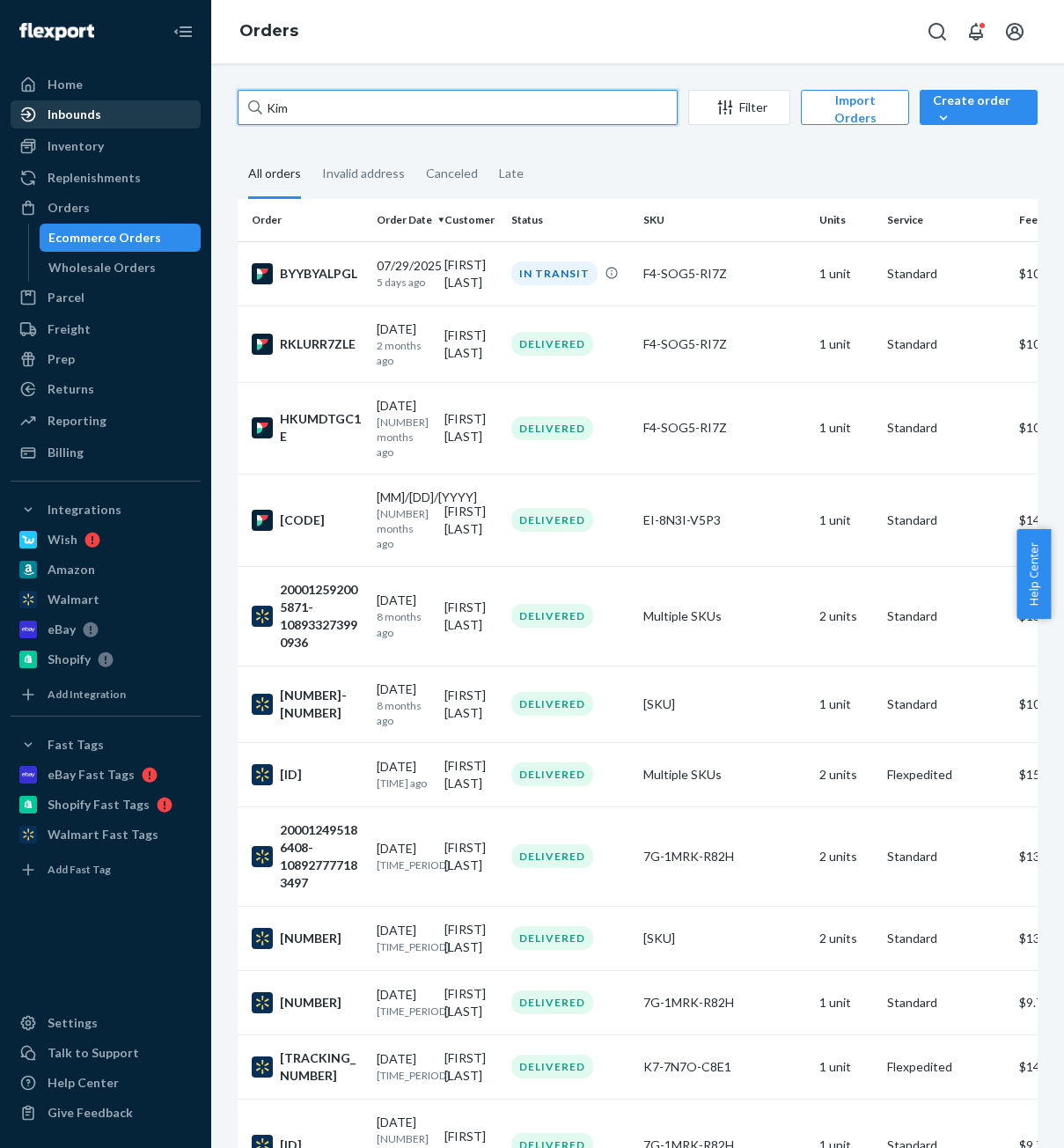click on "Home Inbounds Shipping Plans Problems Inventory Products Replenishments OrdersEcommerce Orders Wholesale Orders Parcel Parcel orders Integrations Freight Prep Returns All Returns Get Onboarded Reporting Reports Analytics Billing Integrations Wish Amazon Walmart eBay Shopify Add Integration Fast Tags eBay Fast Tags Shopify Fast Tags Walmart Fast Tags Add Fast Tag Settings Talk to Support Help Center Give Feedback Orders [FIRST] Filter Import Orders Create orderEcommerce order Removal order All orders Invalid address Canceled Late Order Order Date Customer Status SKU Units Service Fee BYYBYALPGL 07/29/2025 5 days ago [FIRST] [LAST] IN TRANSIT F4-SOG5-RI7Z 1 unit Standard $10.49 RKLURR7ZLE 05/27/2025 2 months ago [FIRST] [LAST] DELIVERED F4-SOG5-RI7Z 1 unit Standard $10.49 HKUMDTGC1E 04/08/2025 3 months ago [FIRST] [LAST] DELIVERED F4-SOG5-RI7Z 1 unit Standard $10.49 SKYPJJYPJG 04/01/2025 4 months ago [FIRST] [LAST] DELIVERED EI-8N3I-V5P3 1 unit Standard $14.09 200012592005871-108933273990936 11/26/2024 8 months ago $13.74" at bounding box center [532, 574] 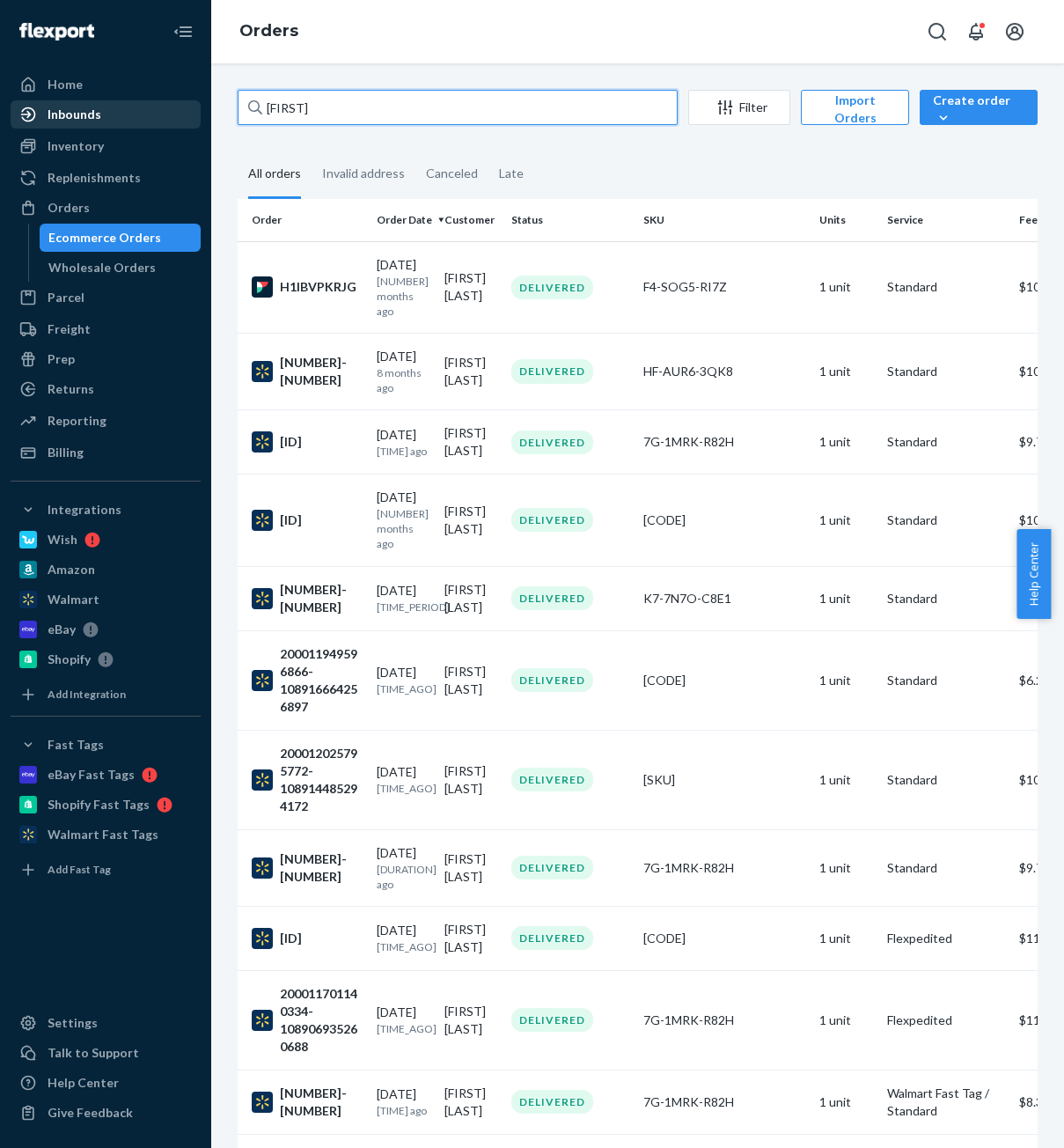 drag, startPoint x: 332, startPoint y: 108, endPoint x: 187, endPoint y: 111, distance: 145.03103 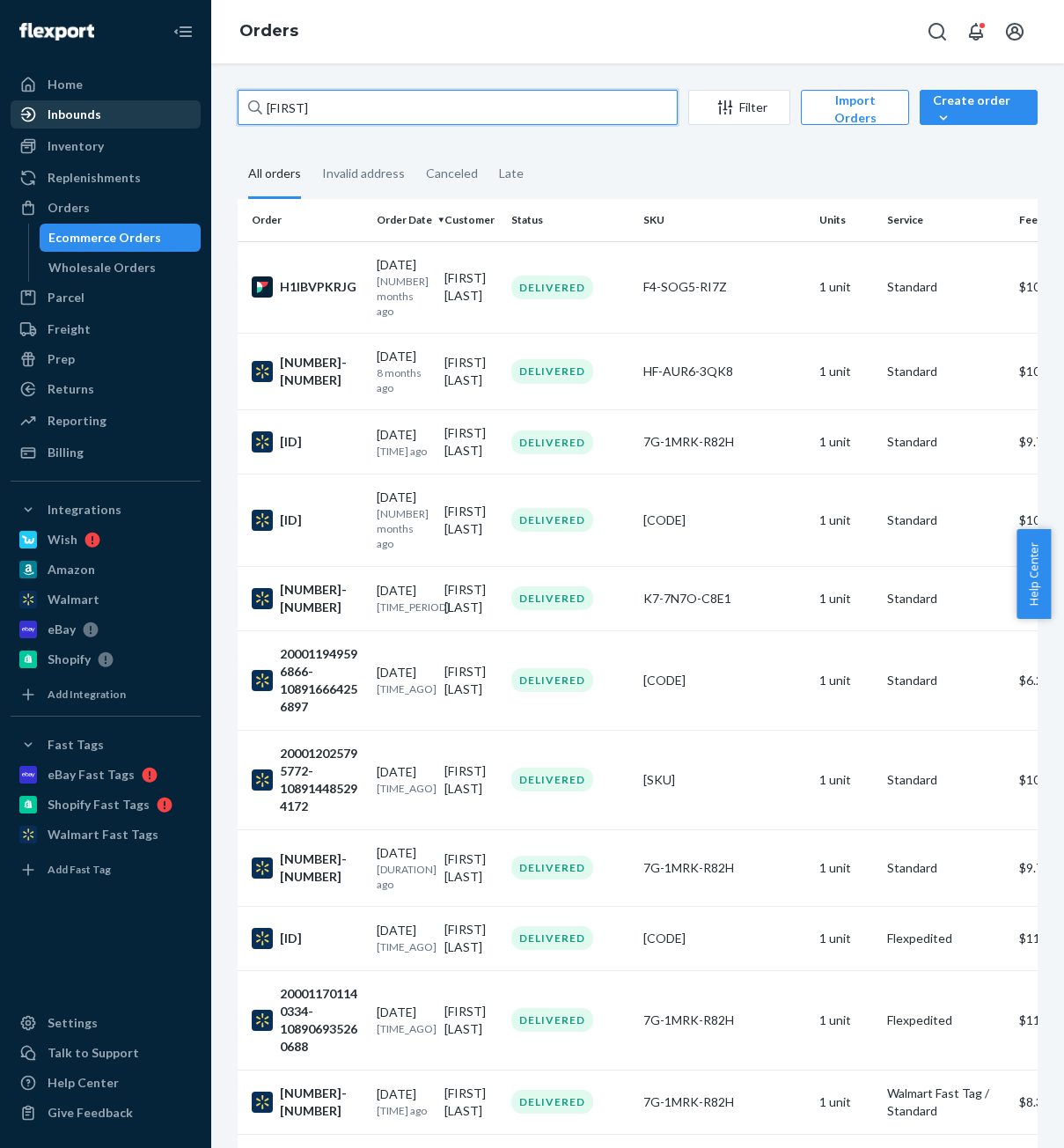 click on "Home Inbounds Shipping Plans Problems Inventory Products Replenishments OrdersEcommerce Orders Wholesale Orders Parcel Parcel orders Integrations Freight Prep Returns All Returns Get Onboarded Reporting Reports Analytics Billing Integrations Wish Amazon Walmart eBay Shopify Add Integration Fast Tags eBay Fast Tags Shopify Fast Tags Walmart Fast Tags Add Fast Tag Settings Talk to Support Help Center Give Feedback Orders [FIRST] Filter Import Orders Create orderEcommerce order Removal order All orders Invalid address Canceled Late Order Order Date Customer Status SKU Units Service Fee [CODE] [DATE] [NUMBER] months ago [FIRST] [LAST] DELIVERED [CODE] 1 unit Standard [PRICE] [NUMBER]-[NUMBER] [DATE] [NUMBER] months ago [FIRST] [LAST] DELIVERED [CODE] 1 unit Standard [PRICE] [NUMBER]-[NUMBER] [DATE] [NUMBER] months ago [FIRST] [LAST] DELIVERED [CODE] 1 unit Standard [PRICE] [NUMBER]-[NUMBER] [DATE] [NUMBER] months ago [FIRST] [LAST] DELIVERED [CODE] 1 unit" at bounding box center [532, 574] 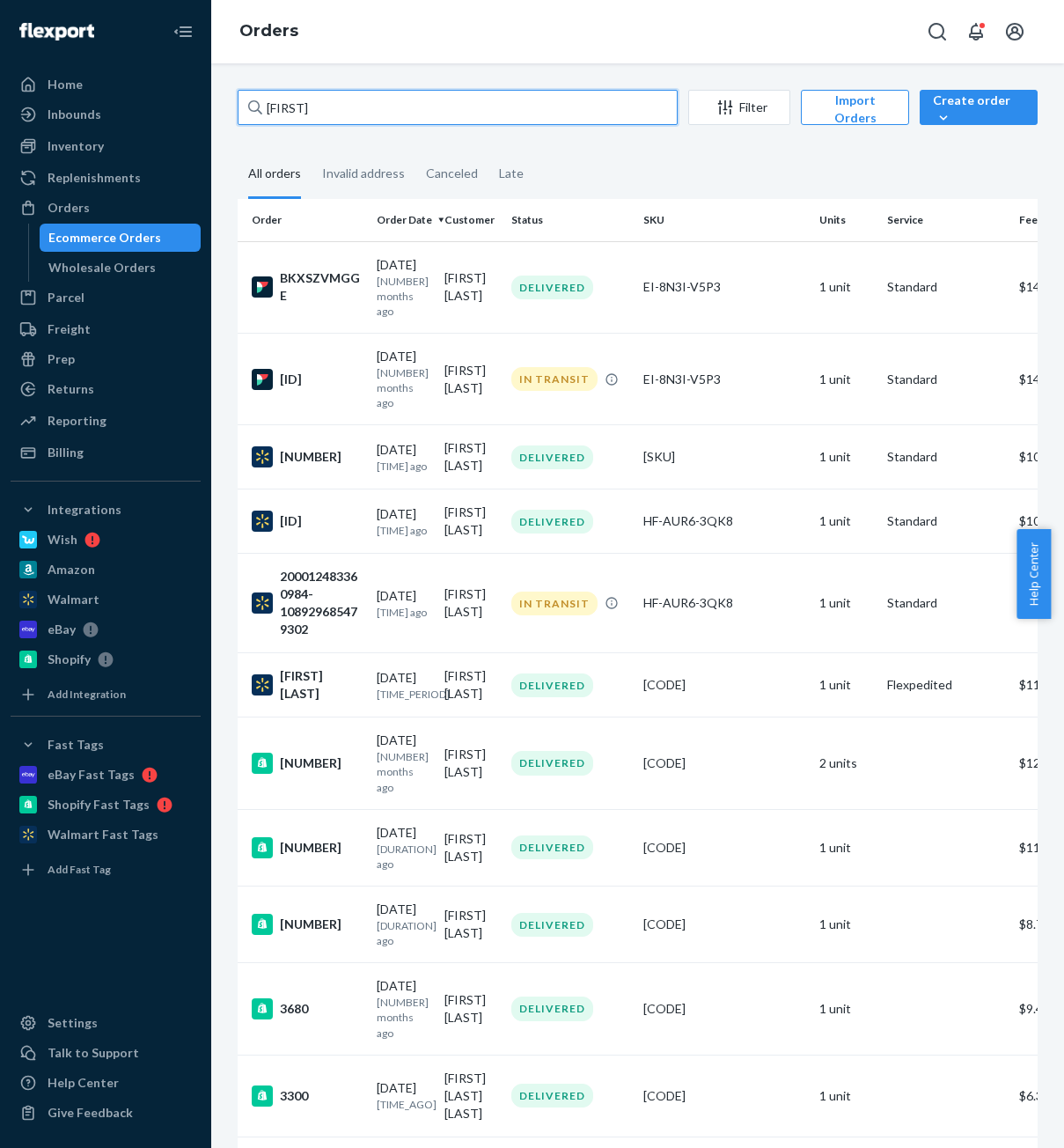 drag, startPoint x: 336, startPoint y: 95, endPoint x: 201, endPoint y: 160, distance: 149.83324 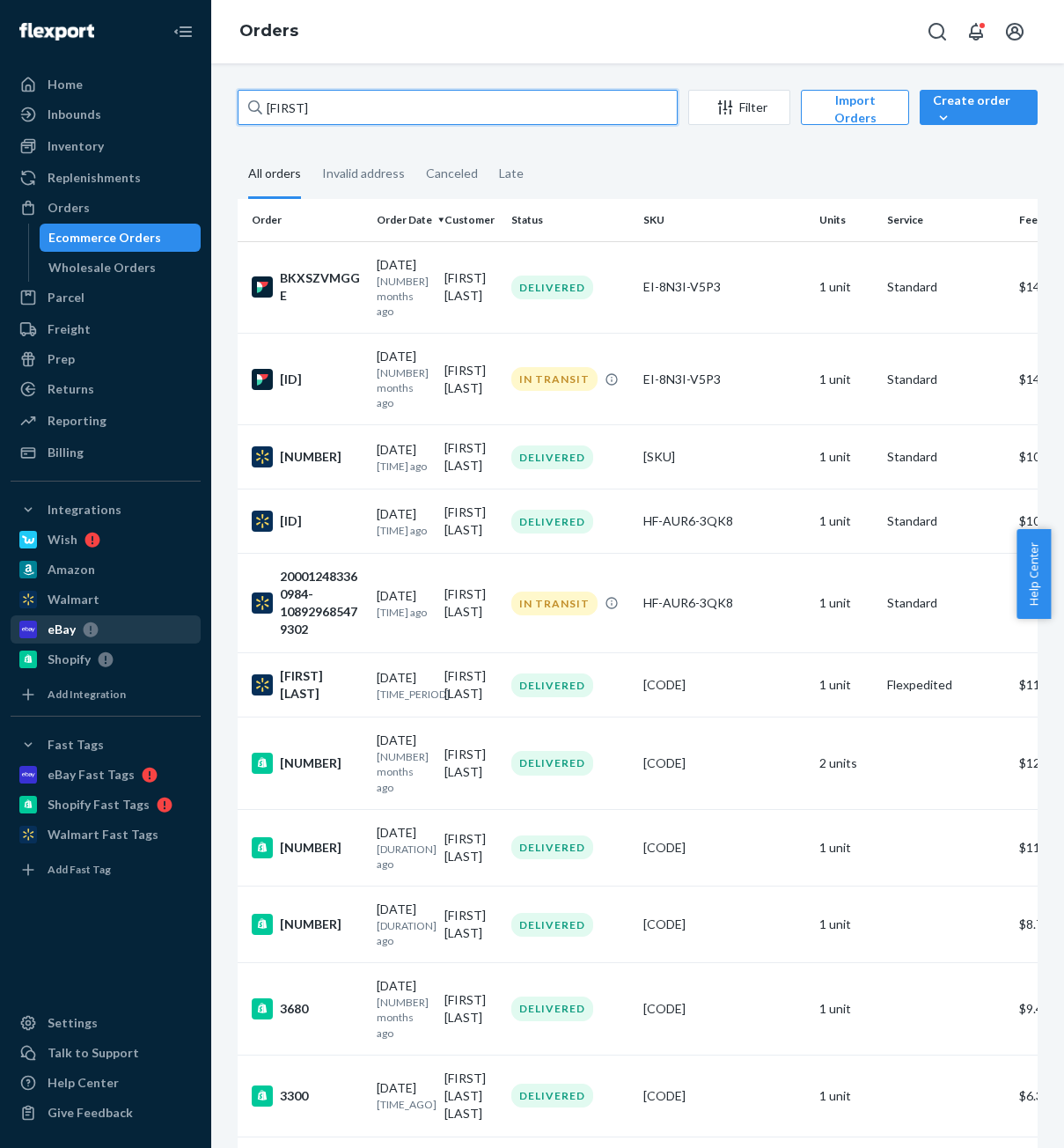 type on "[FIRST]" 